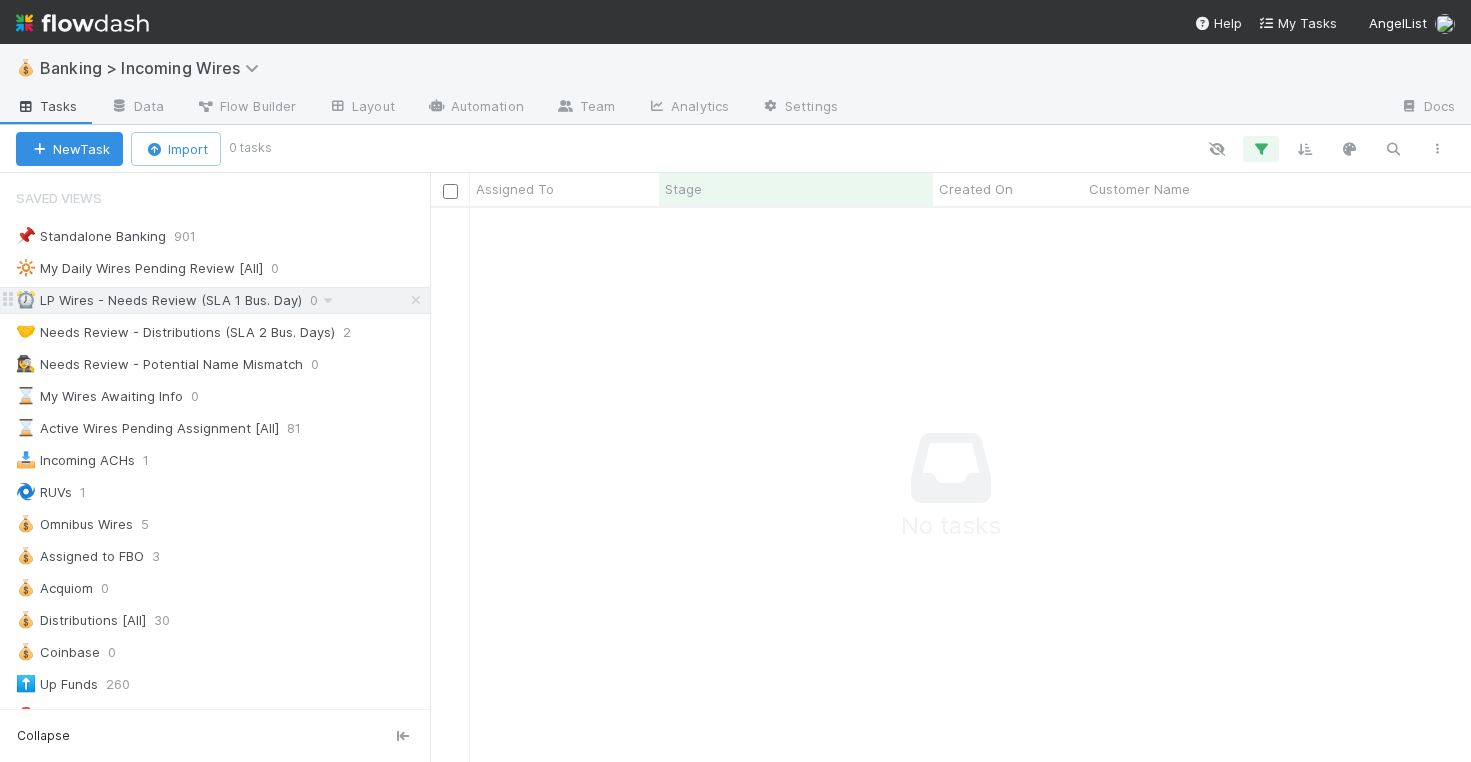 scroll, scrollTop: 0, scrollLeft: 0, axis: both 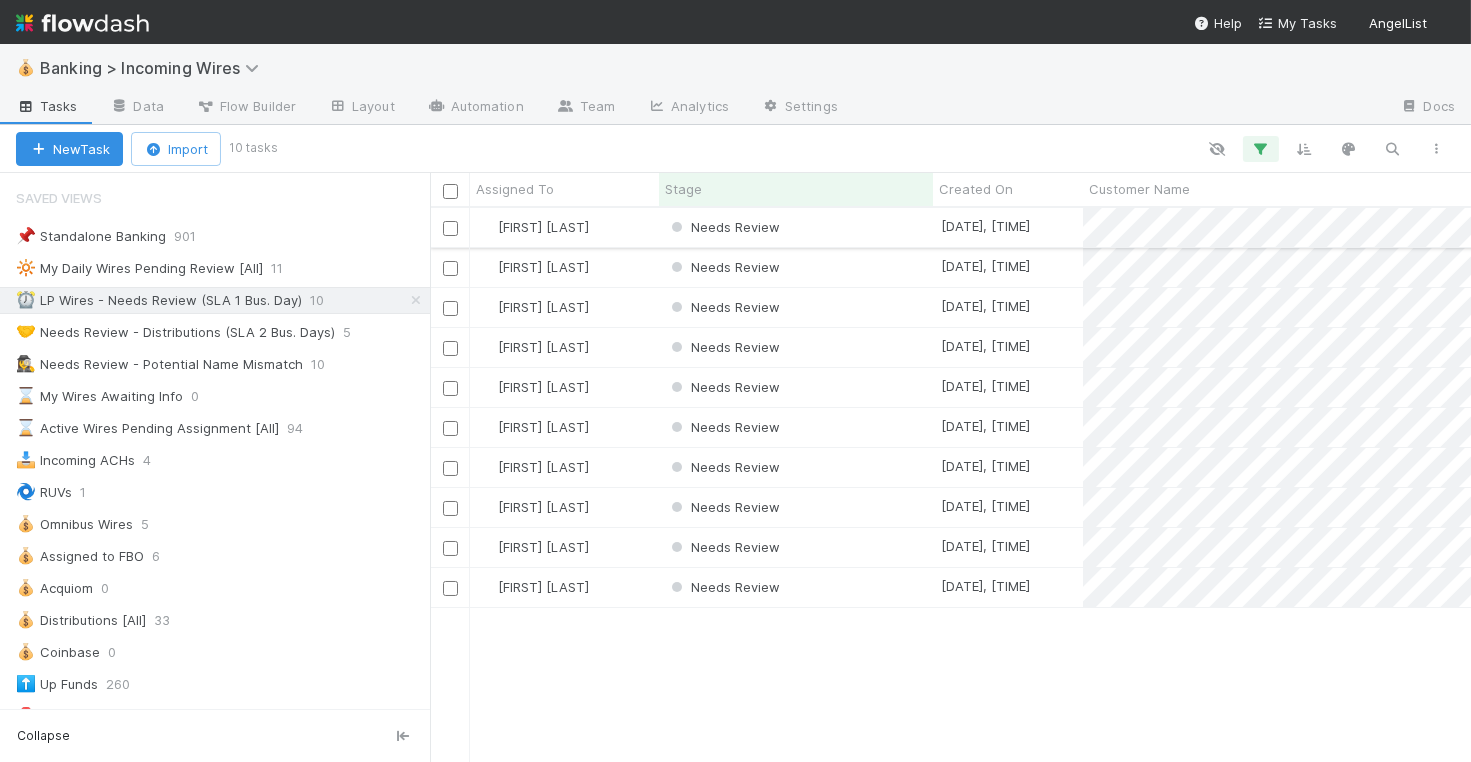 click on "Needs Review" at bounding box center (796, 227) 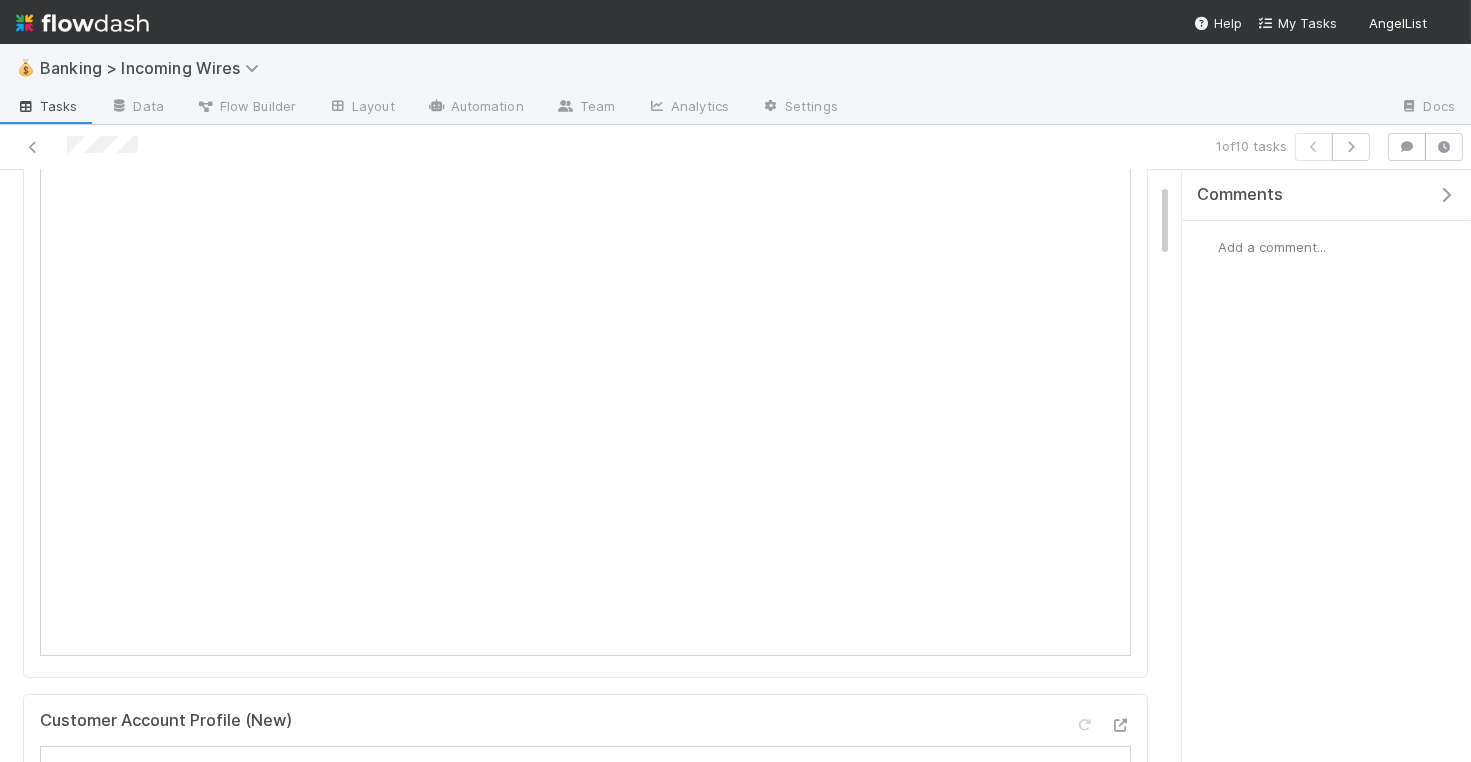 scroll, scrollTop: 296, scrollLeft: 0, axis: vertical 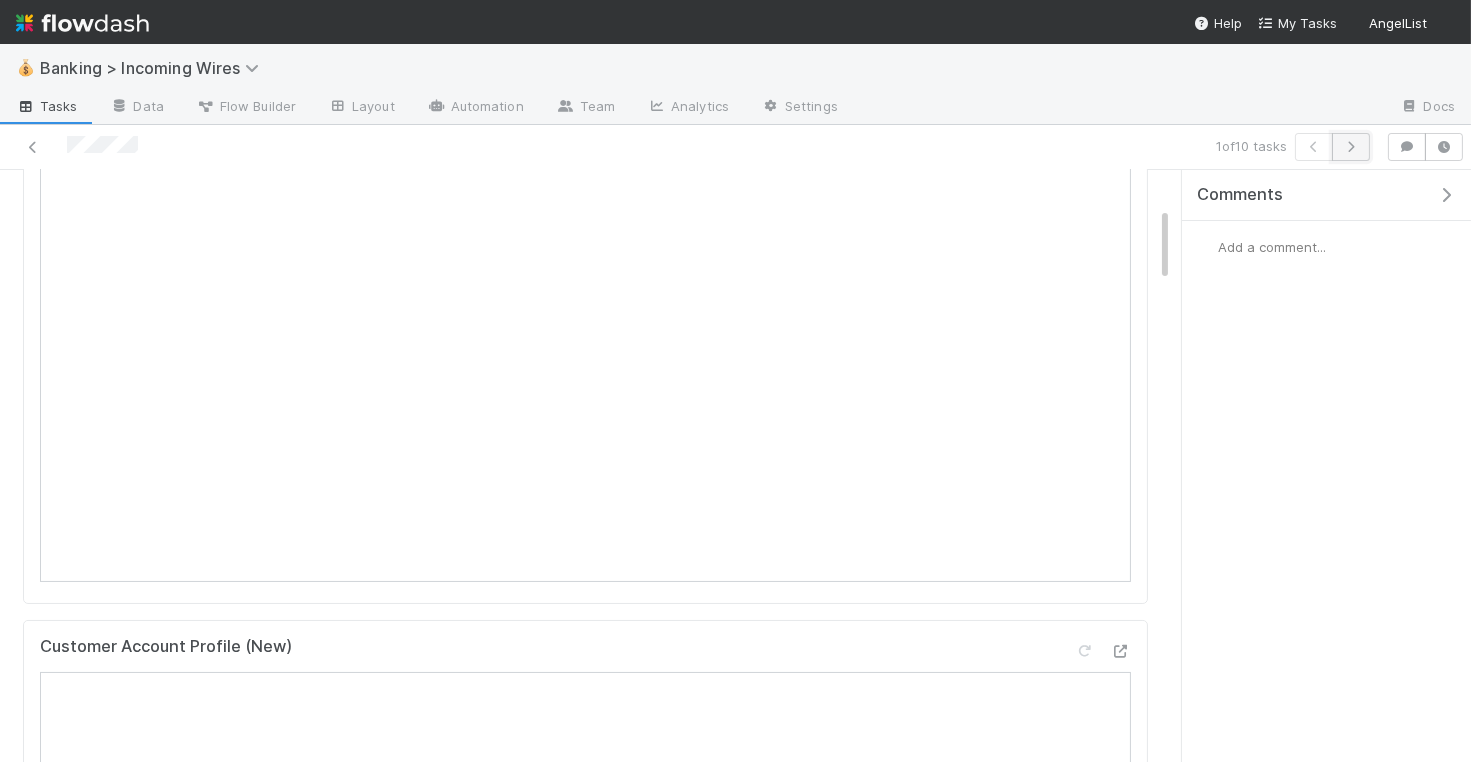click at bounding box center (1351, 147) 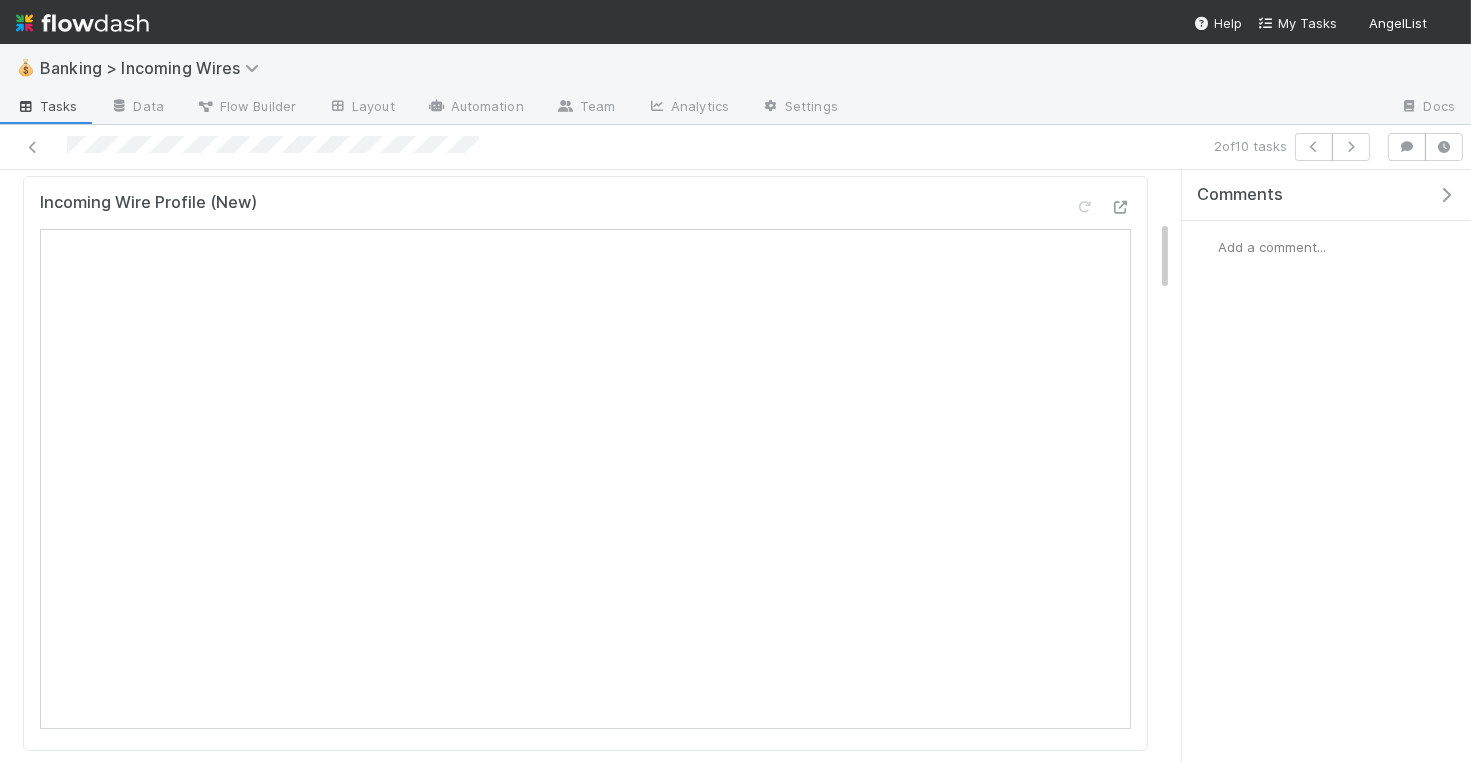scroll, scrollTop: 117, scrollLeft: 0, axis: vertical 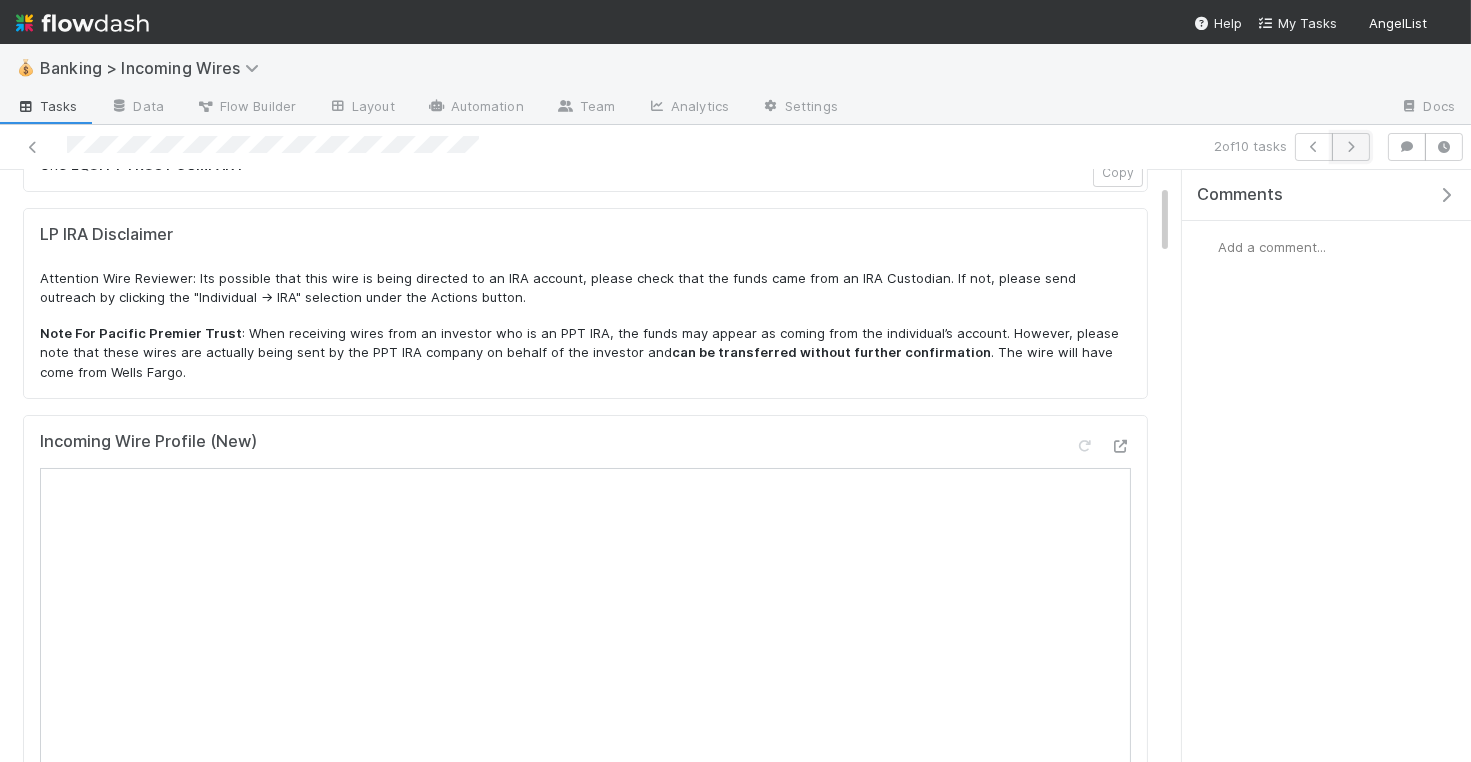 click at bounding box center (1351, 147) 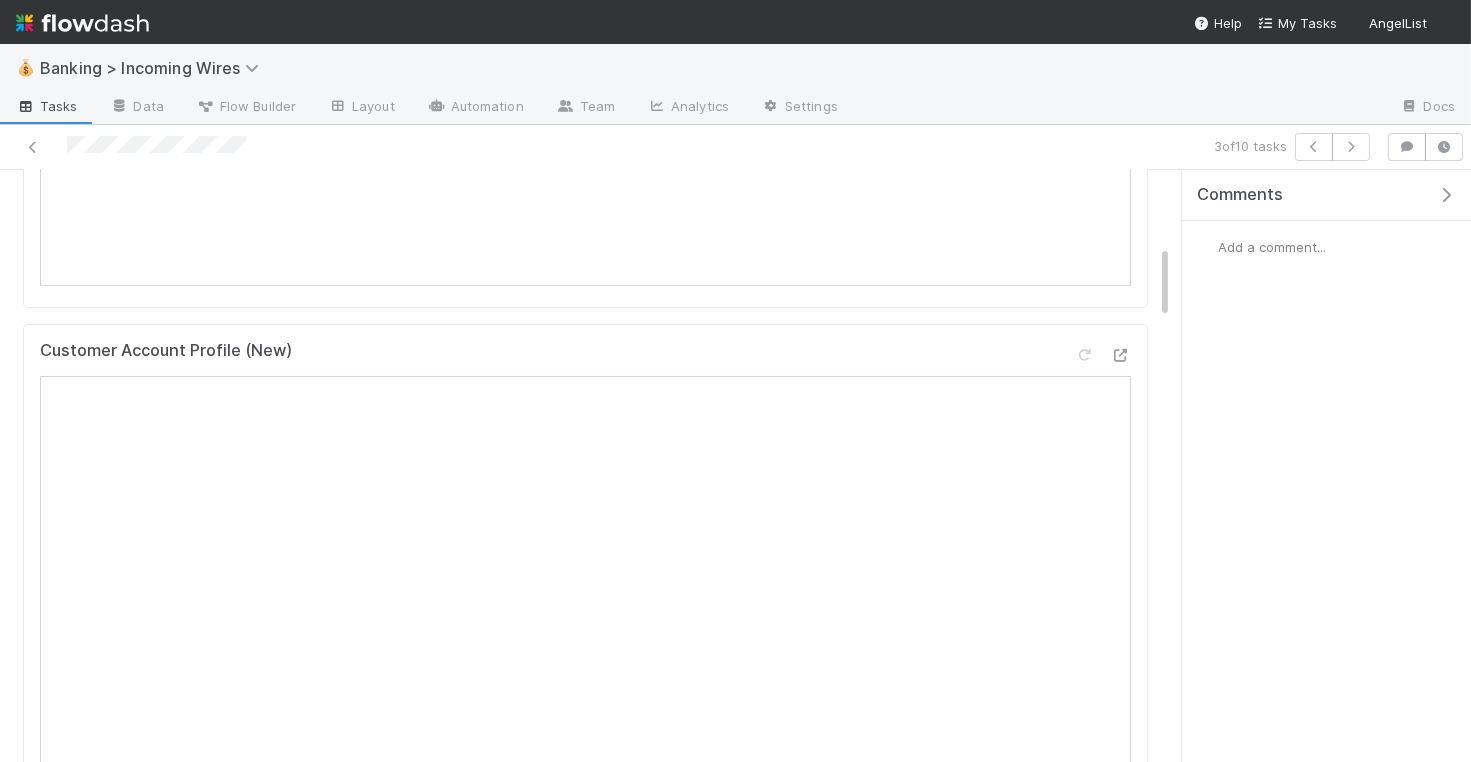 scroll, scrollTop: 0, scrollLeft: 0, axis: both 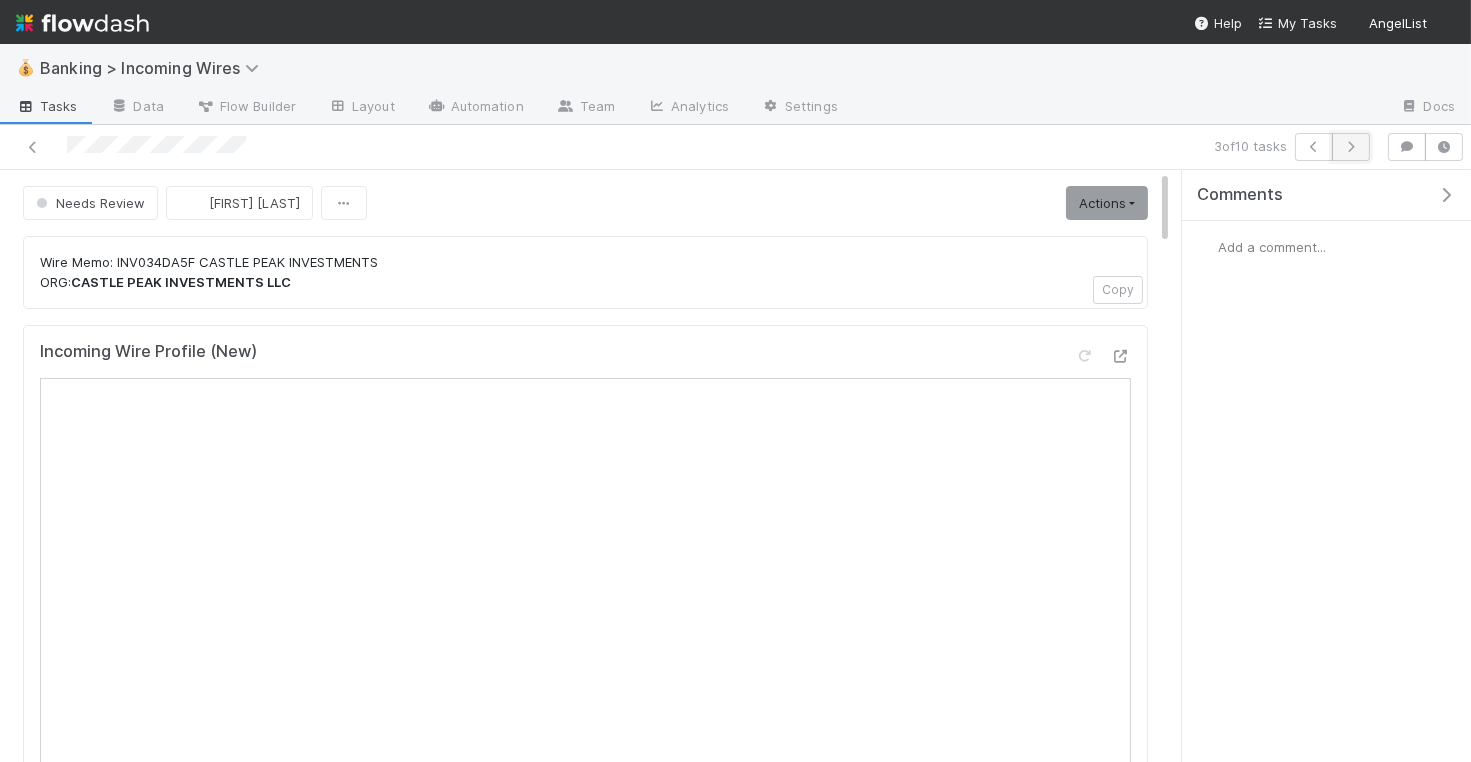 click at bounding box center [1351, 147] 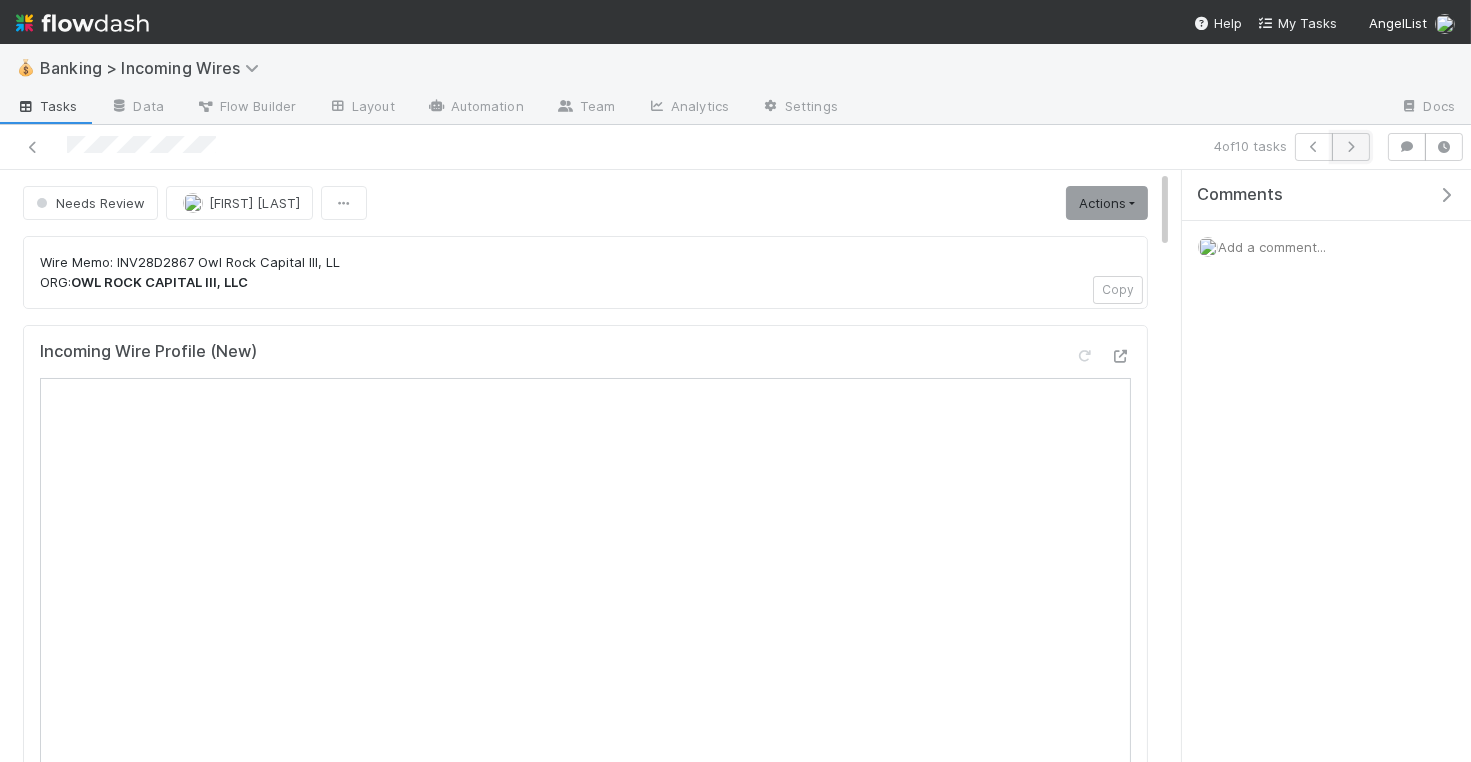 click at bounding box center (1351, 147) 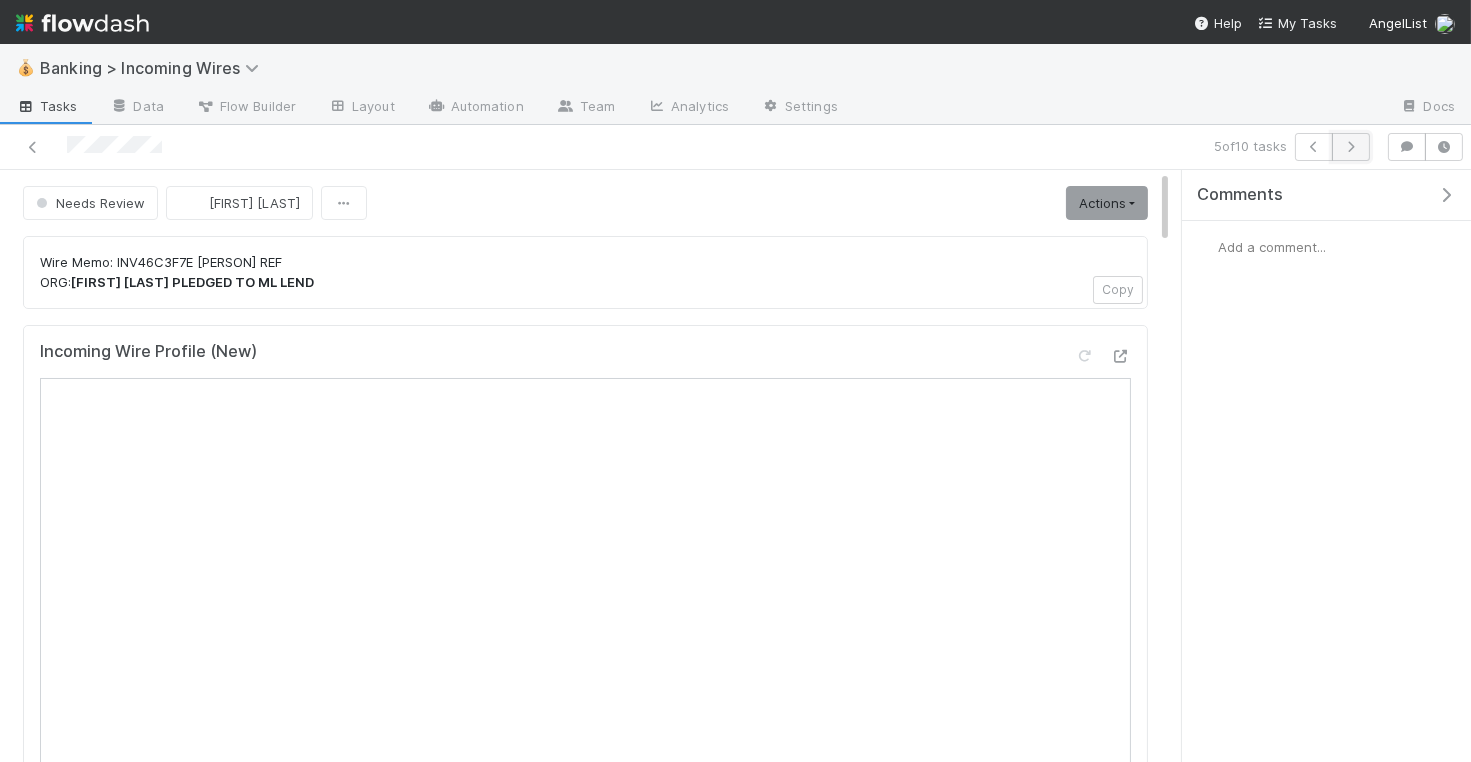 click at bounding box center [1351, 147] 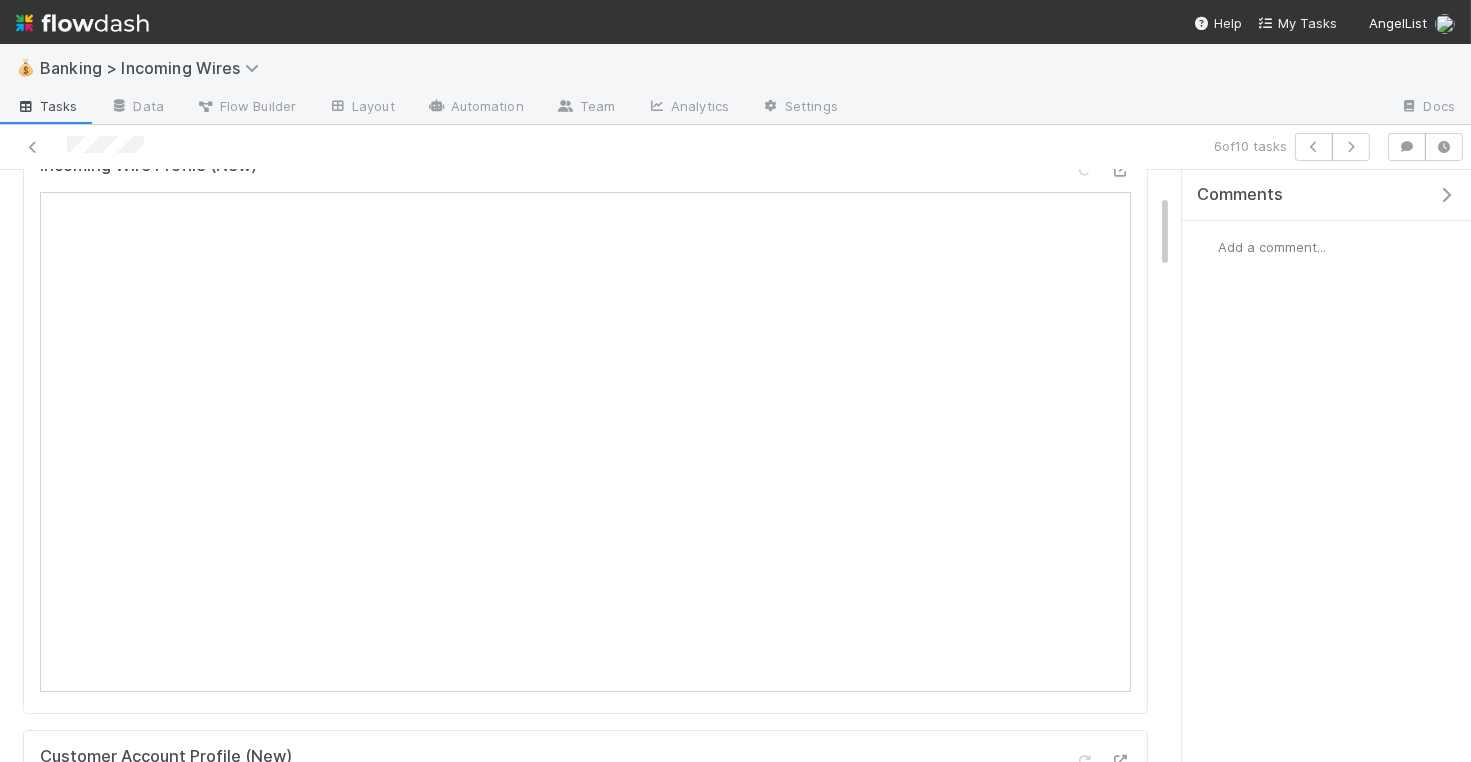 scroll, scrollTop: 196, scrollLeft: 0, axis: vertical 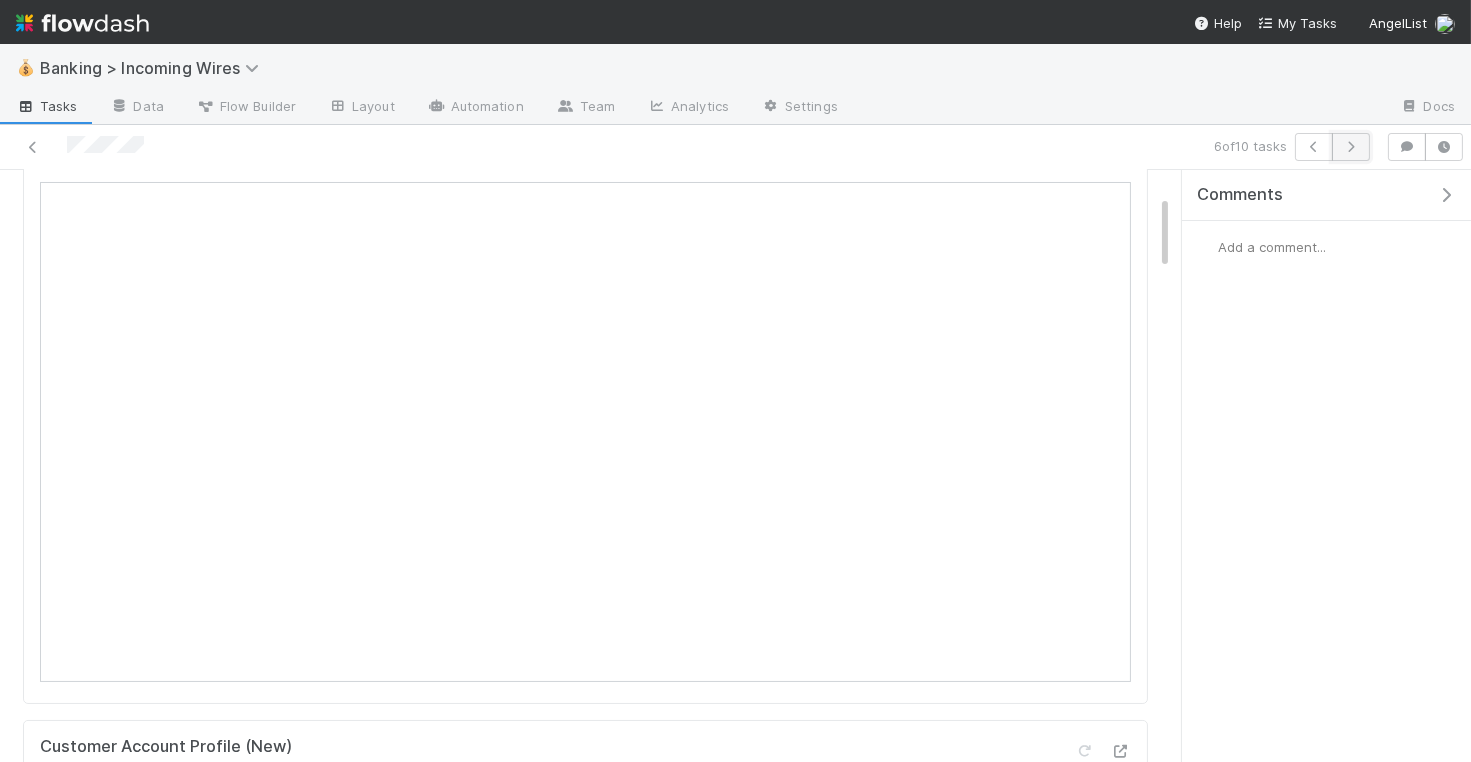 click at bounding box center [1351, 147] 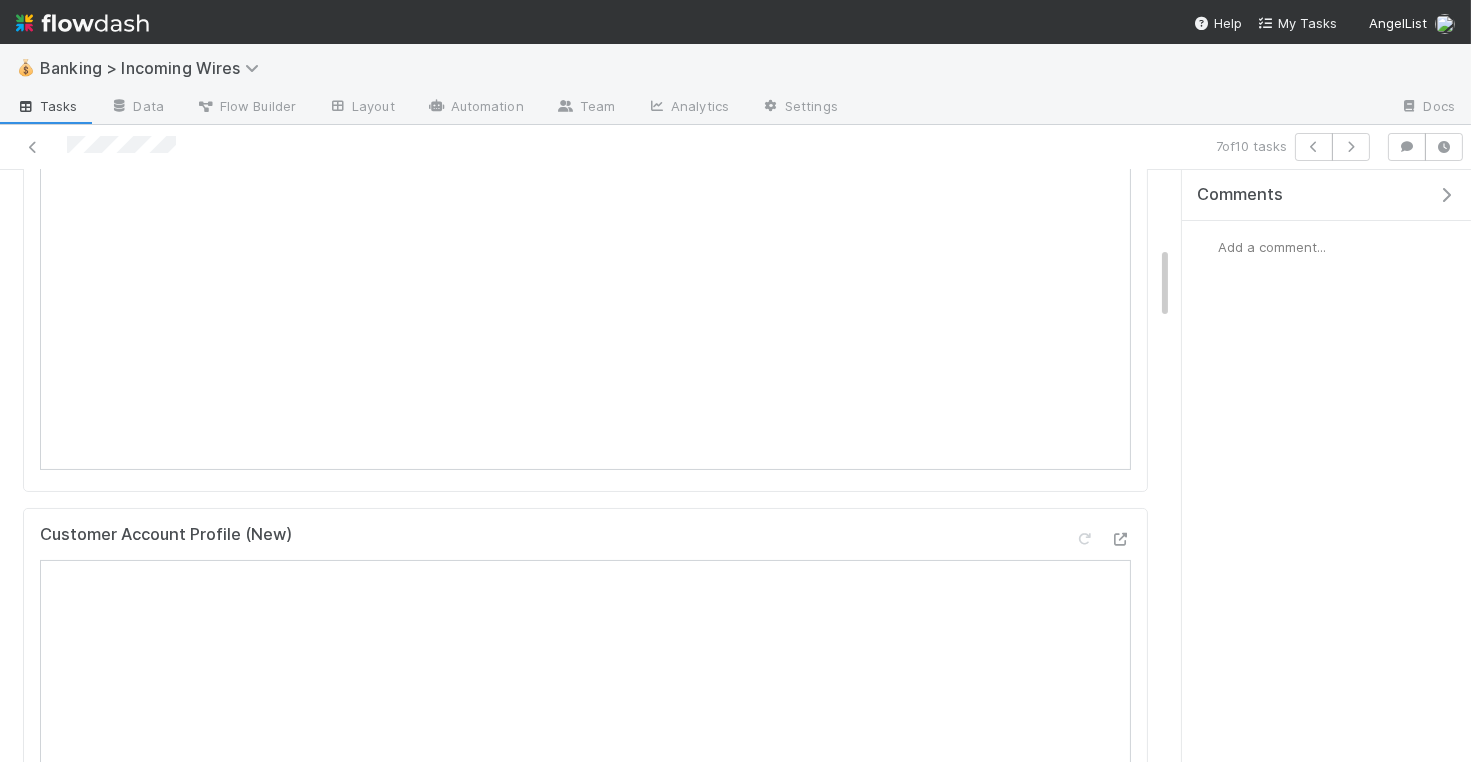 scroll, scrollTop: 333, scrollLeft: 0, axis: vertical 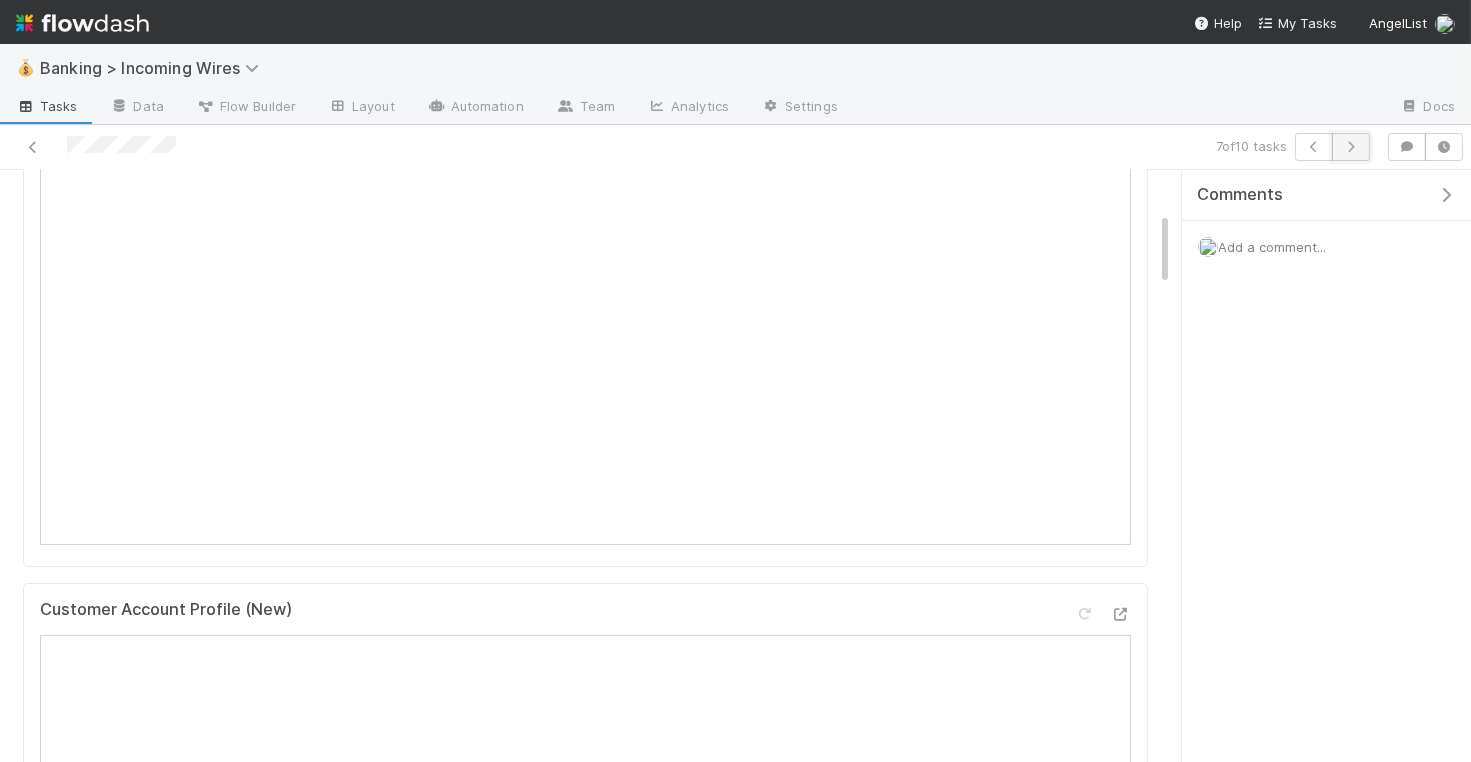 click at bounding box center (1351, 147) 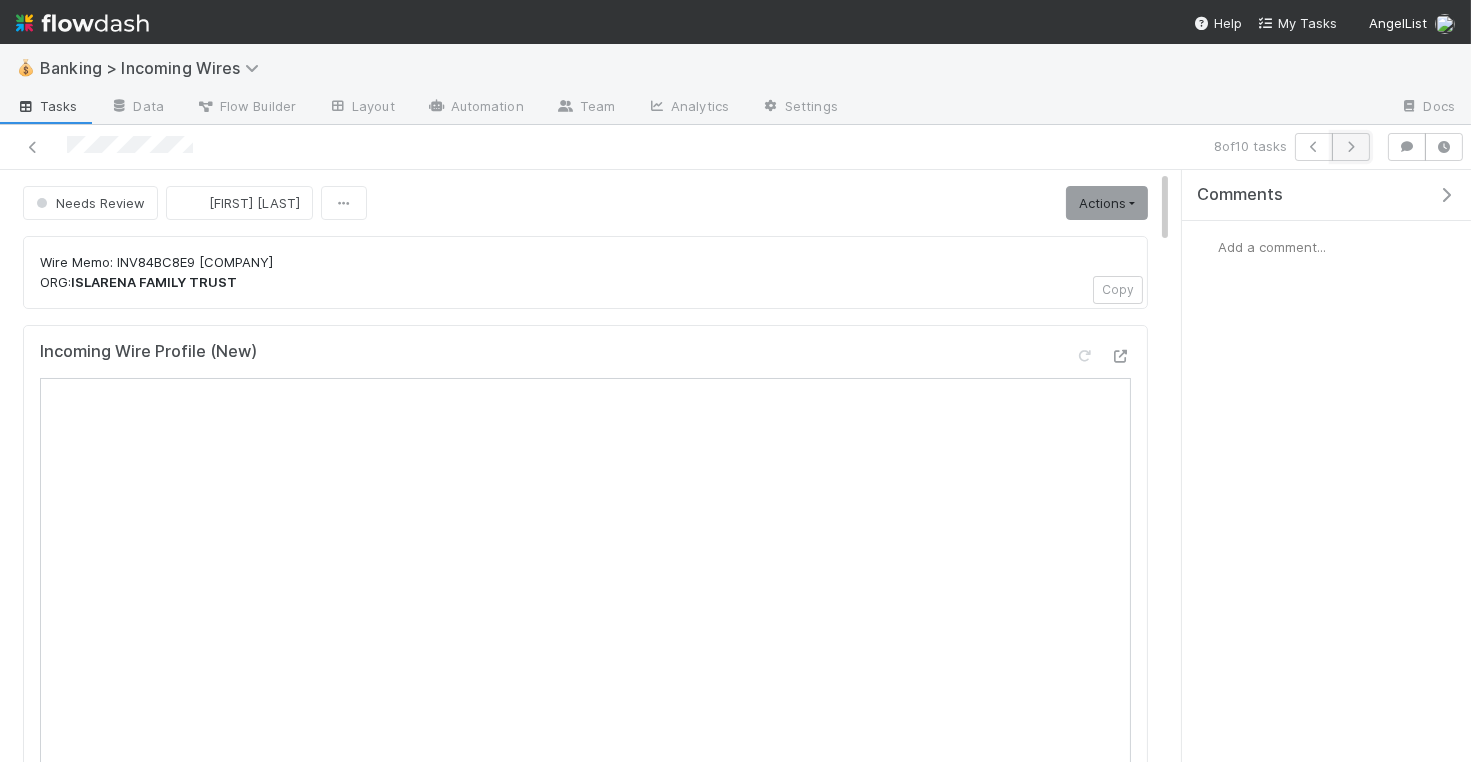 click at bounding box center [1351, 147] 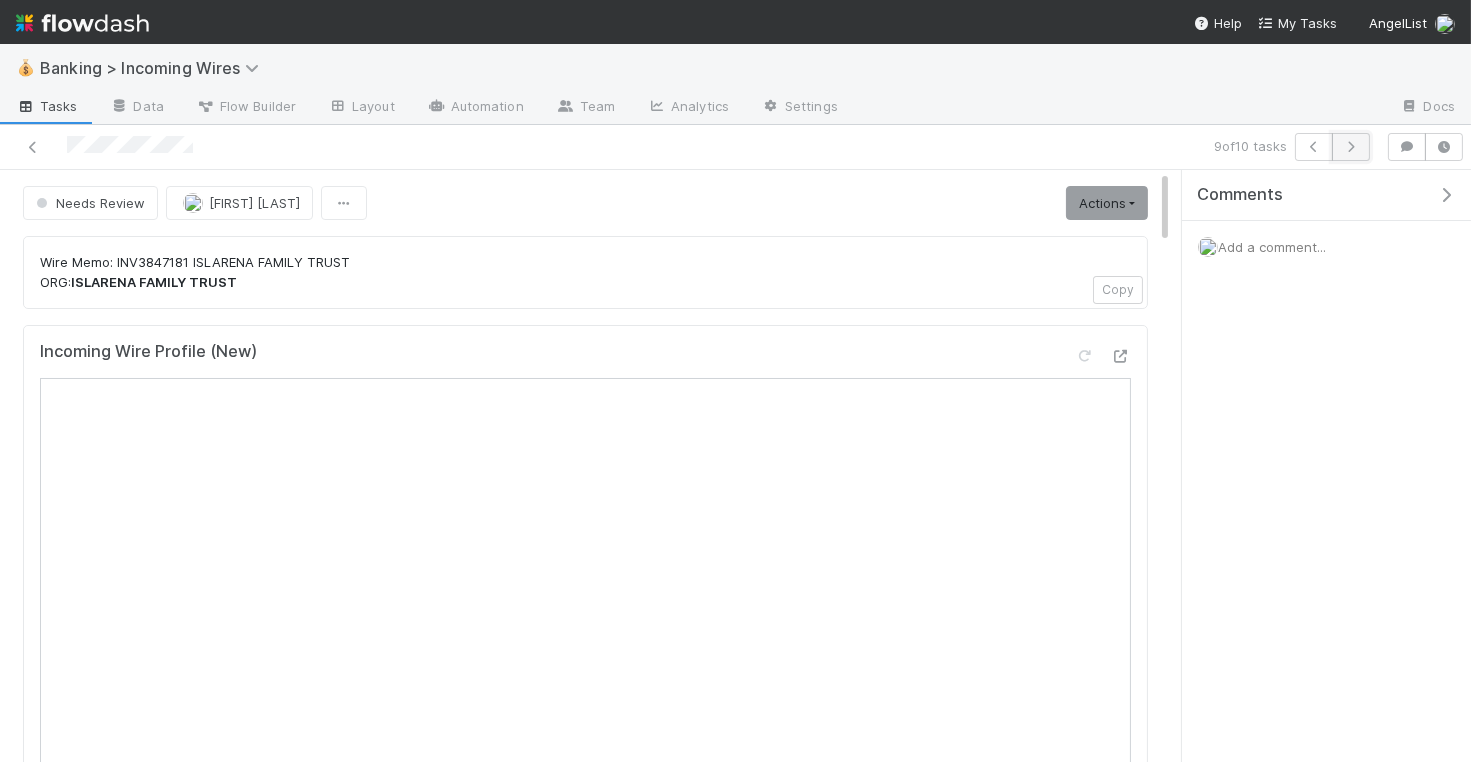 click at bounding box center (1351, 147) 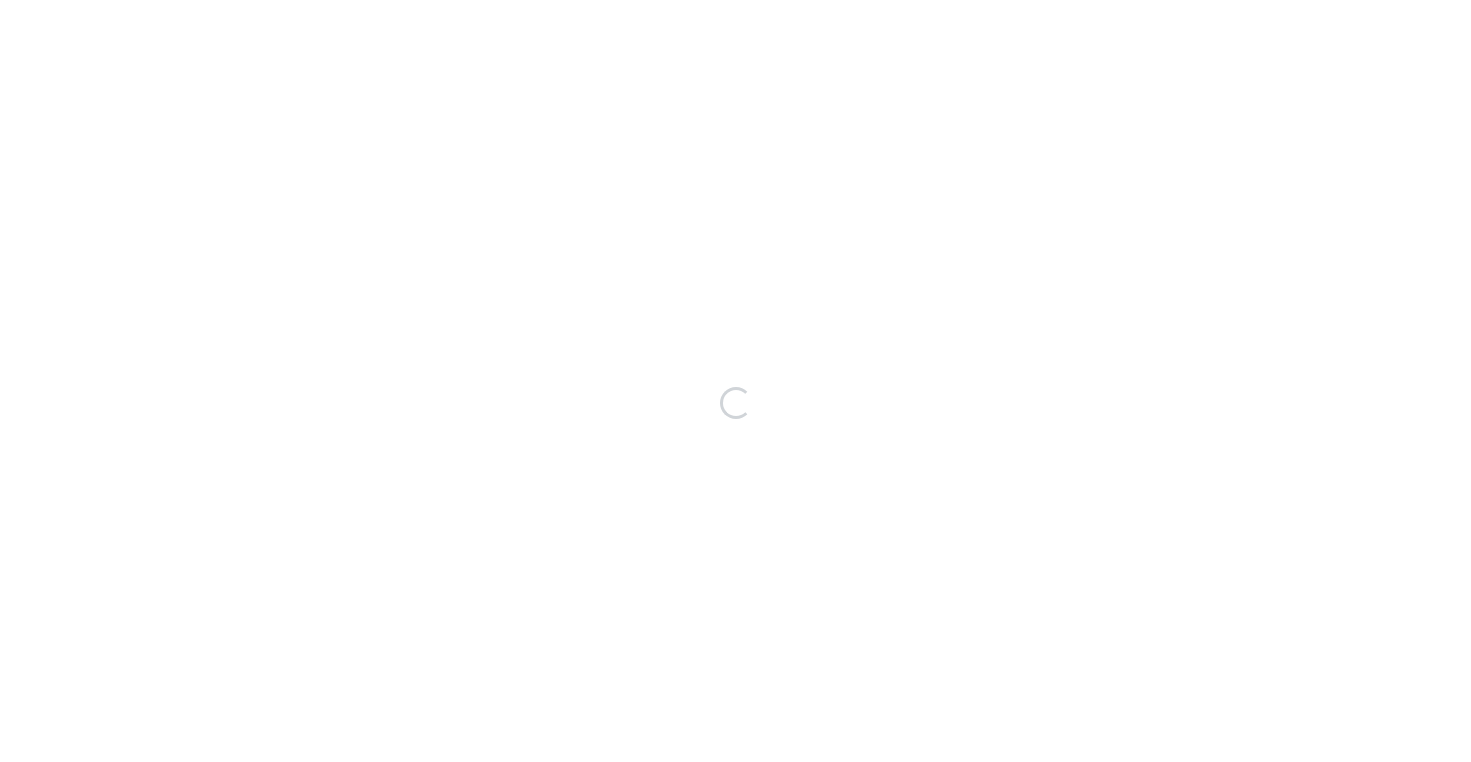 scroll, scrollTop: 0, scrollLeft: 0, axis: both 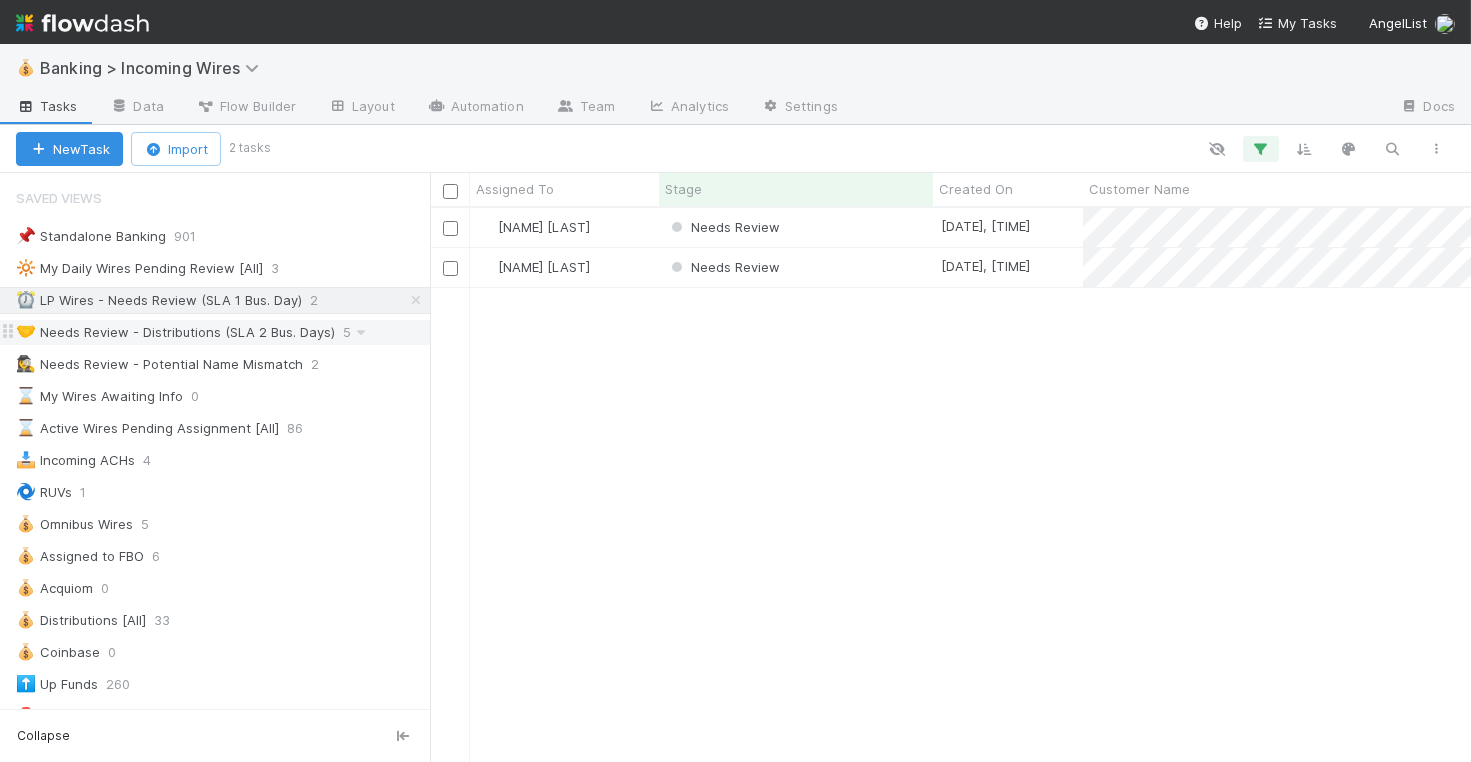 click on "🤝 Needs Review - Distributions (SLA 2 Bus. Days)" at bounding box center (175, 332) 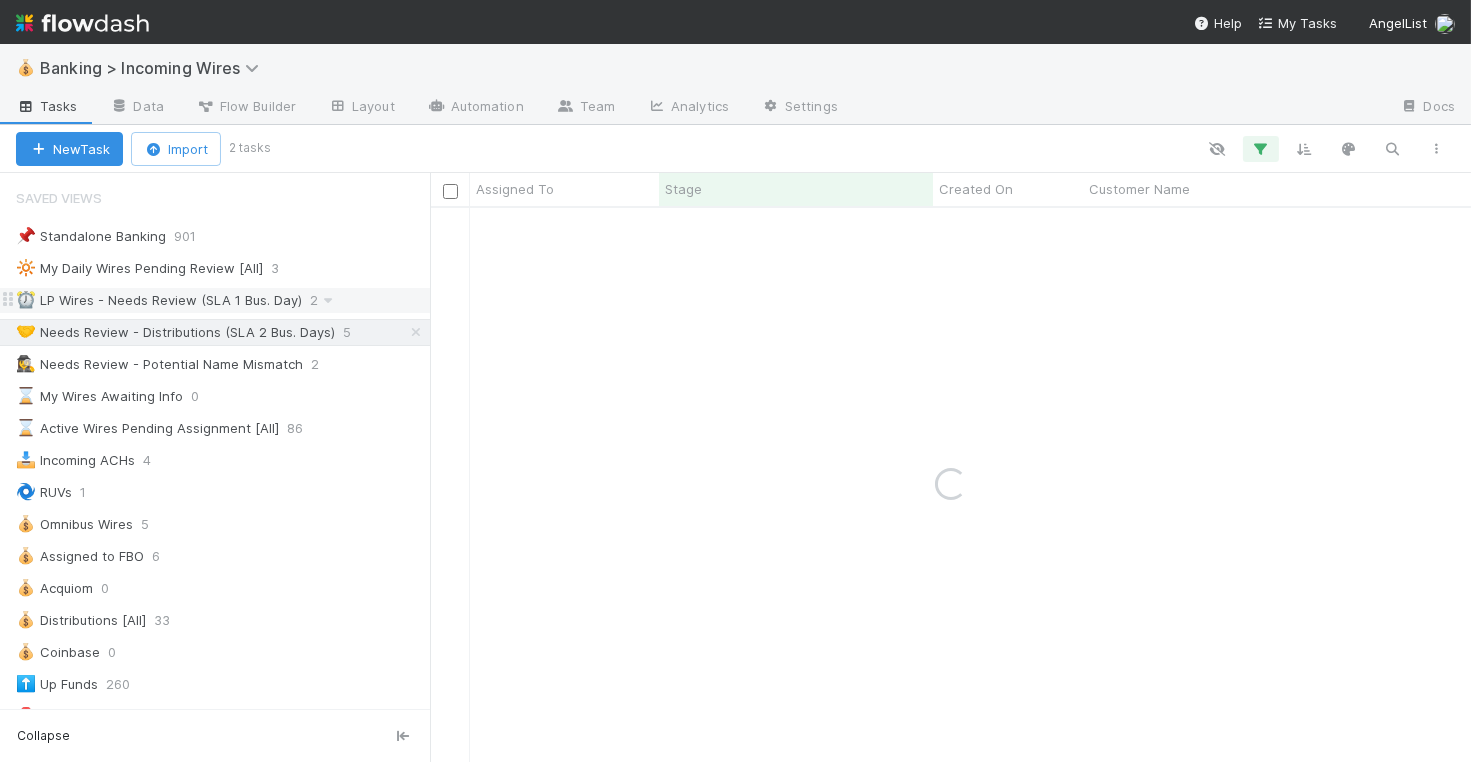 click on "⏰ LP Wires - Needs Review (SLA 1 Bus. Day)" at bounding box center (159, 300) 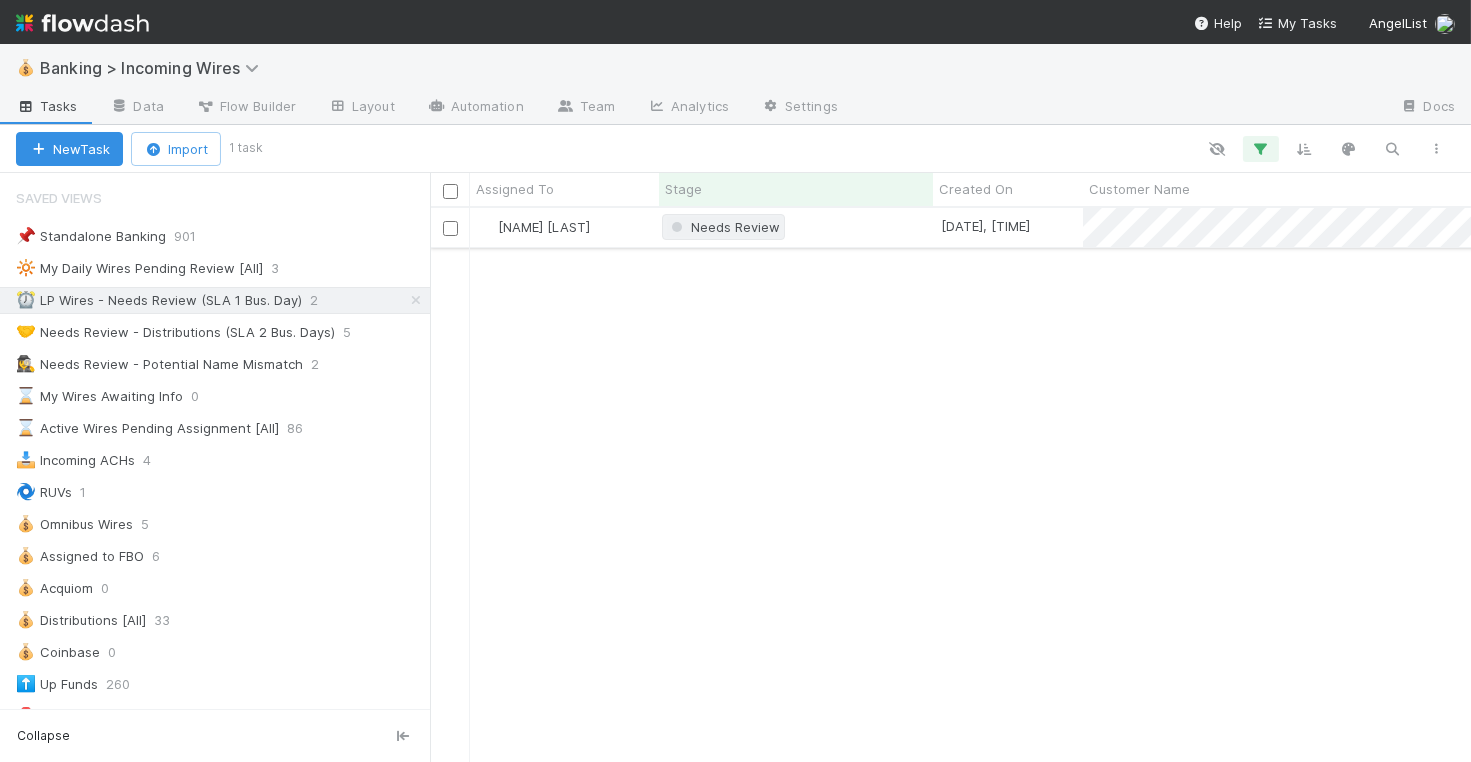 scroll, scrollTop: 1, scrollLeft: 1, axis: both 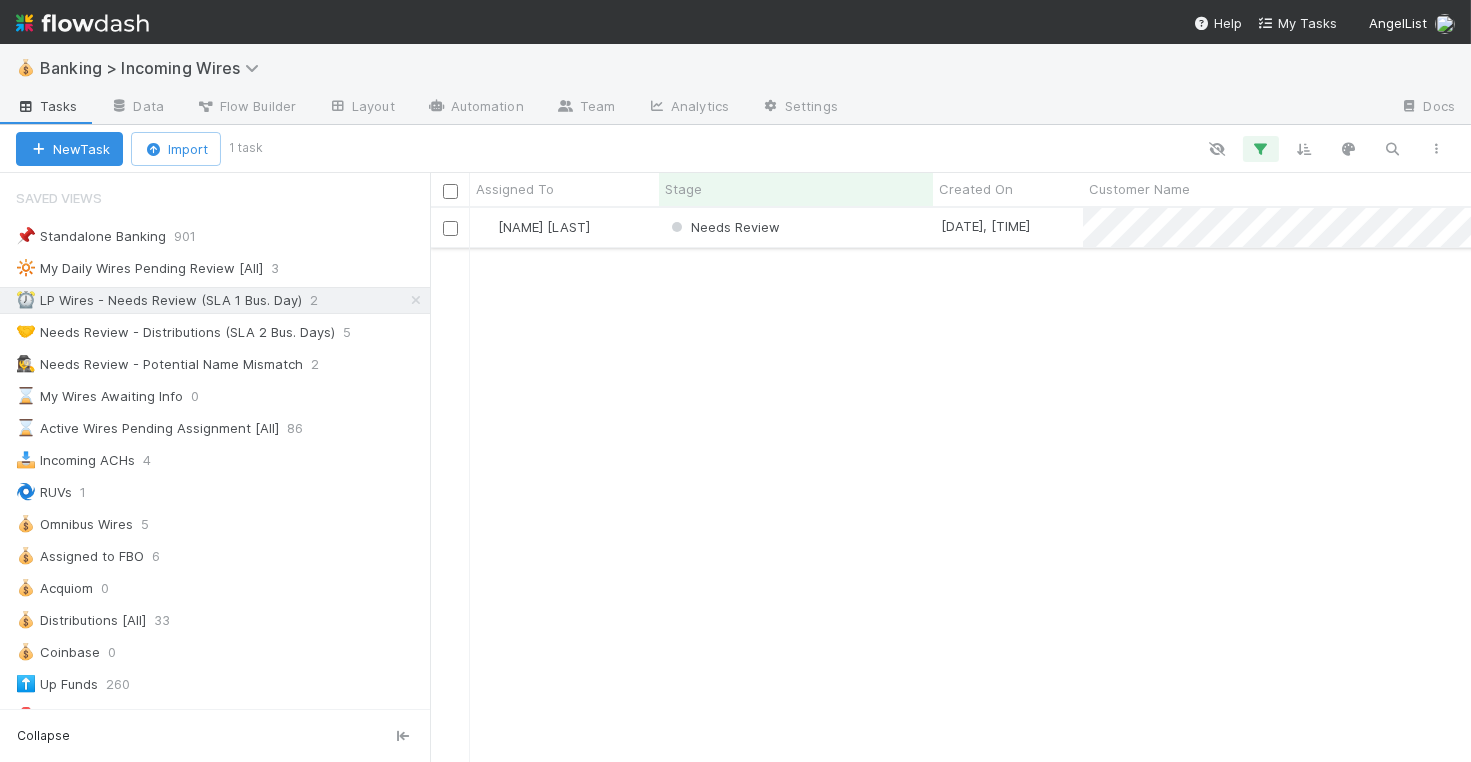 click on "Needs Review" at bounding box center [796, 227] 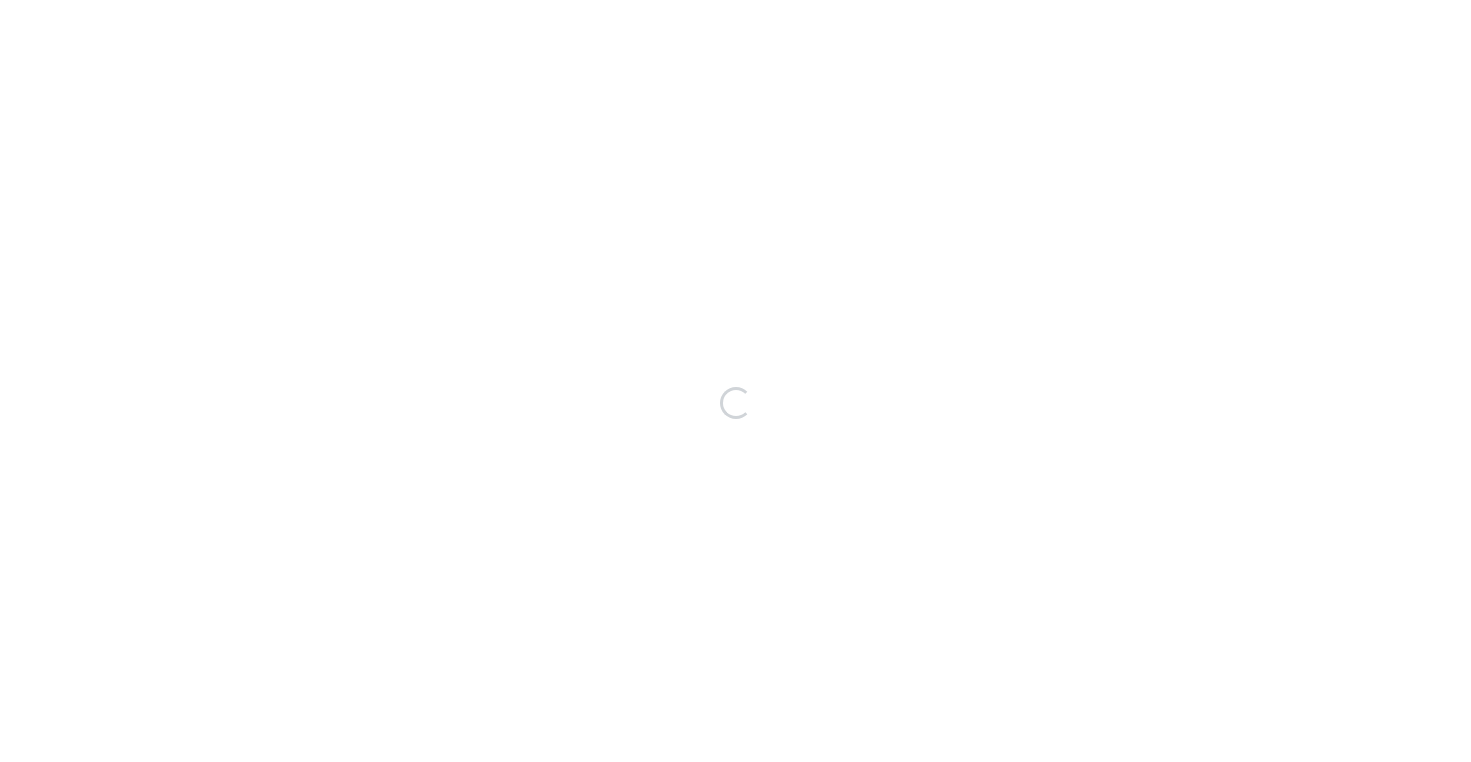scroll, scrollTop: 0, scrollLeft: 0, axis: both 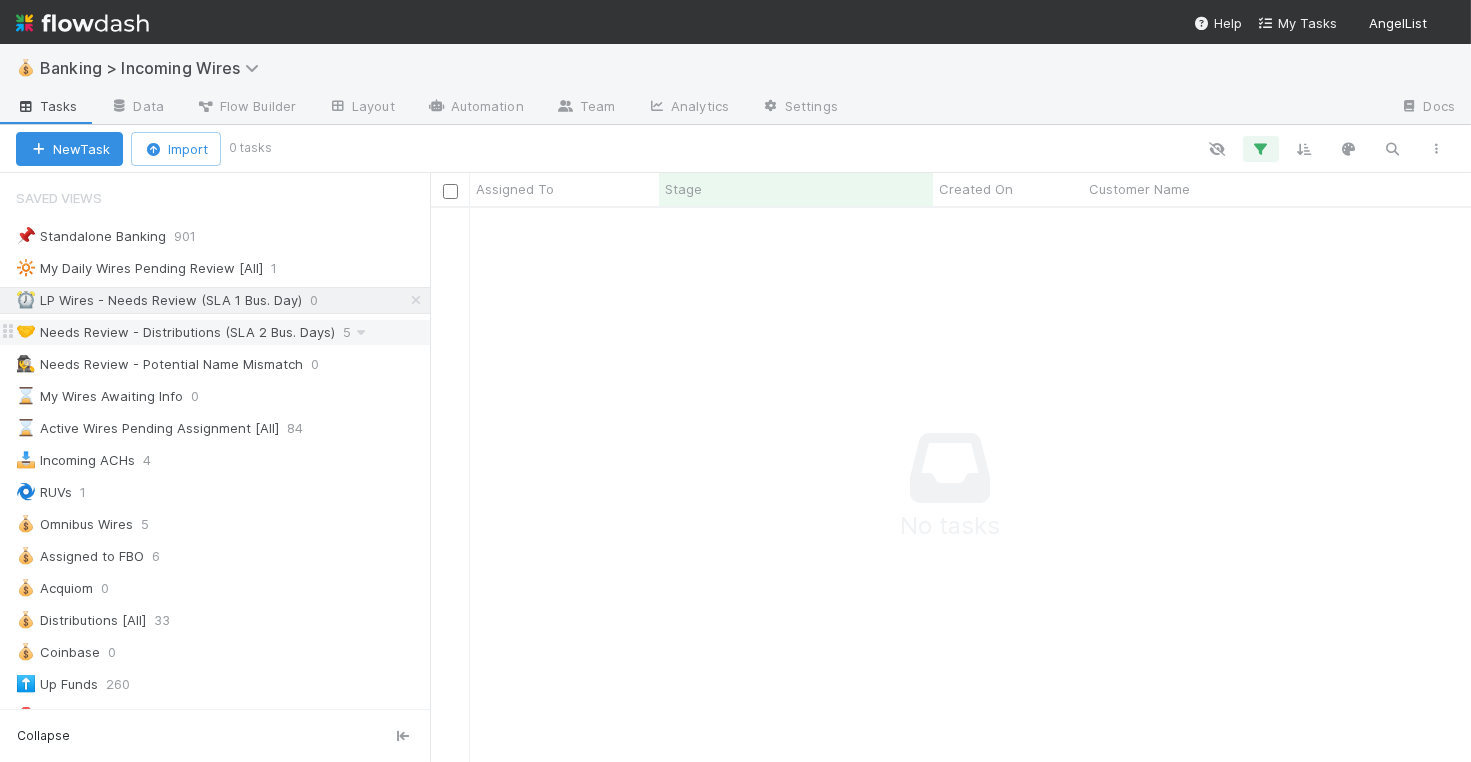click on "🤝 Needs Review - Distributions (SLA 2 Bus. Days)" at bounding box center [175, 332] 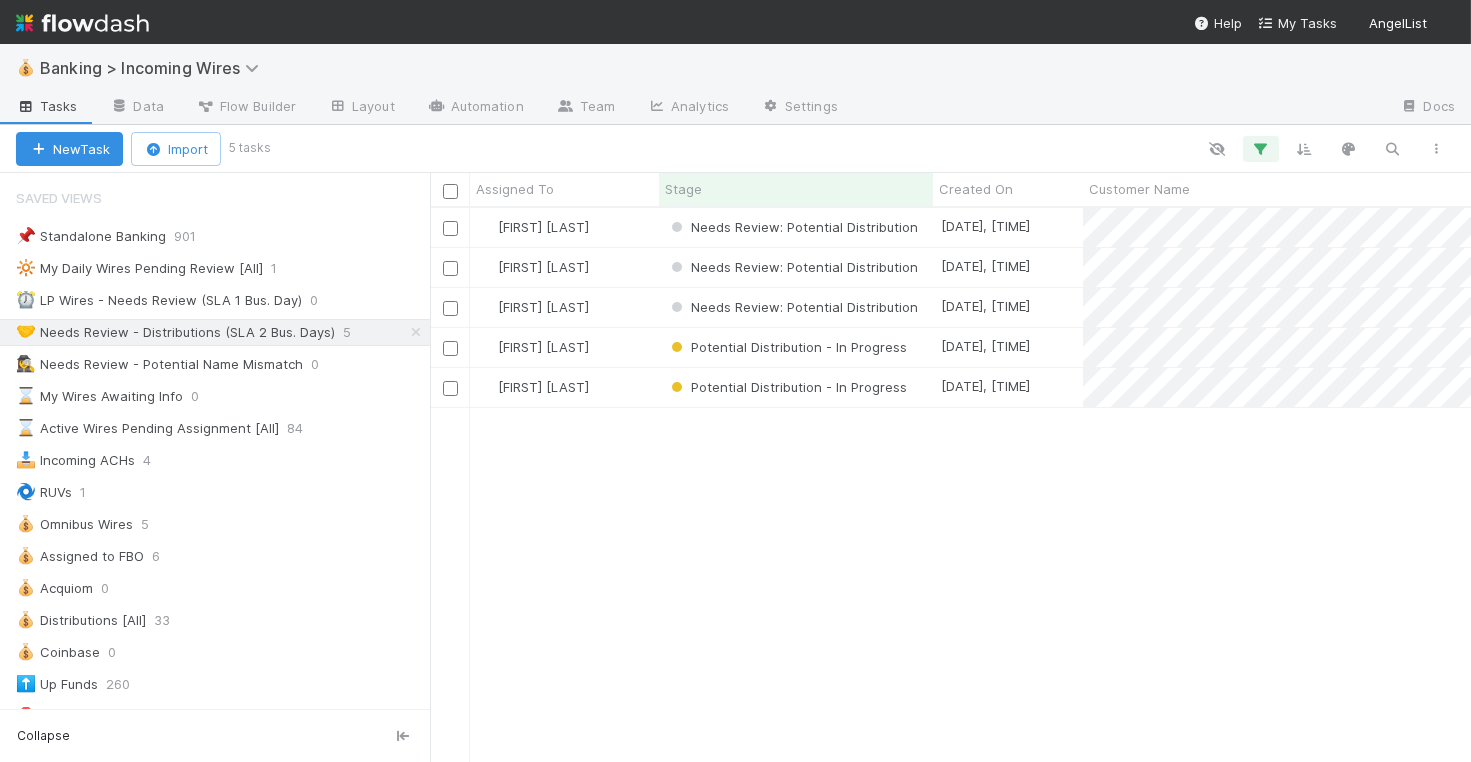 scroll, scrollTop: 1, scrollLeft: 1, axis: both 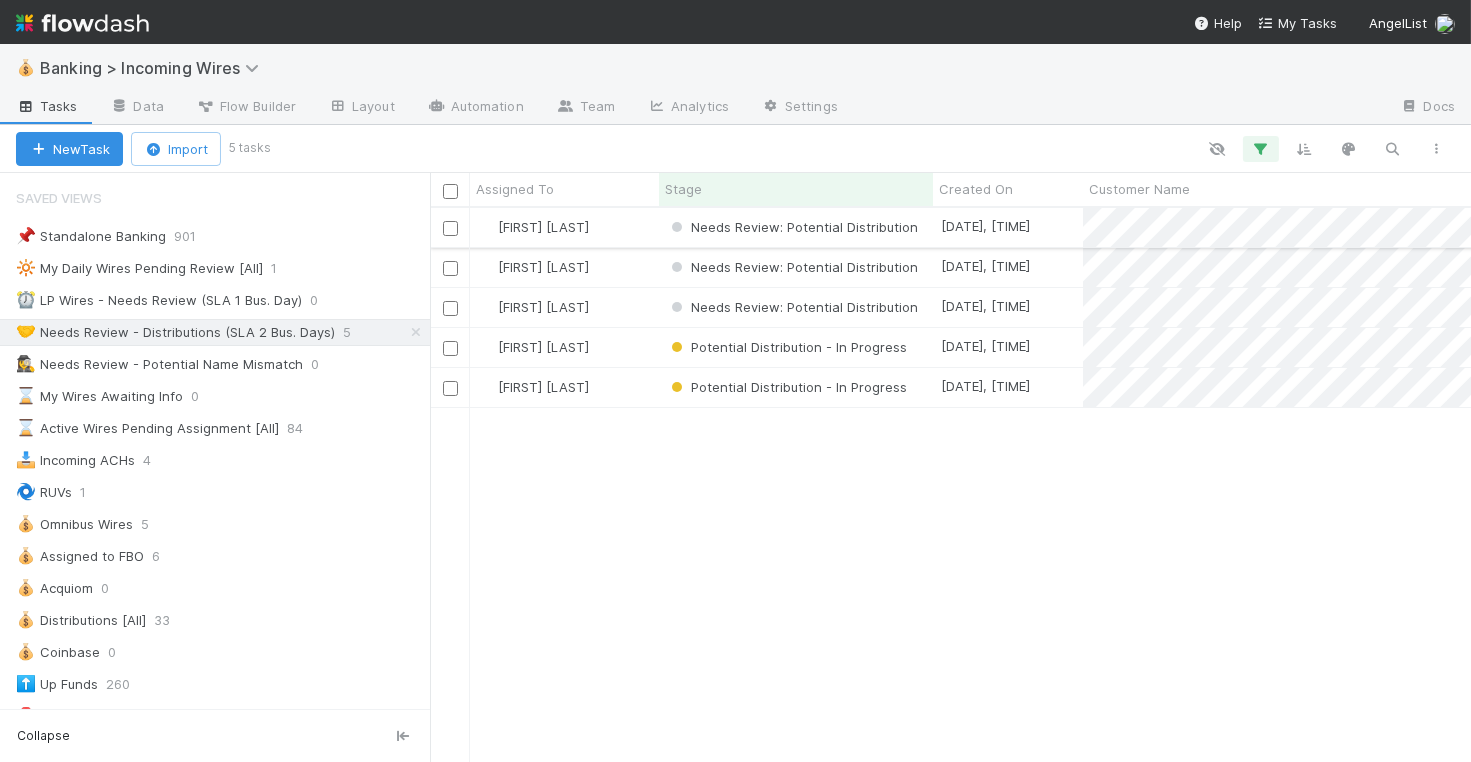click on "[FIRST] [LAST]" at bounding box center (564, 227) 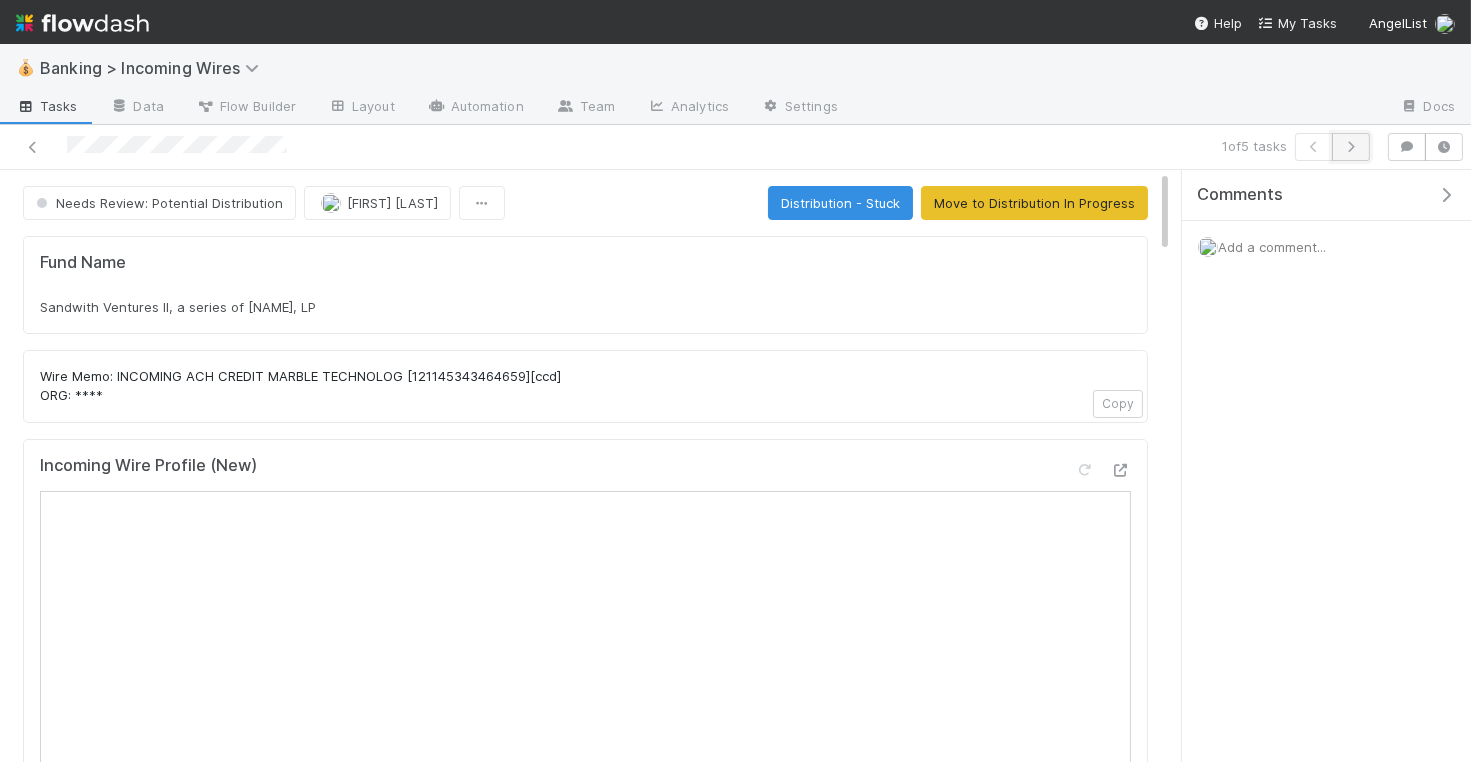 click at bounding box center (1351, 147) 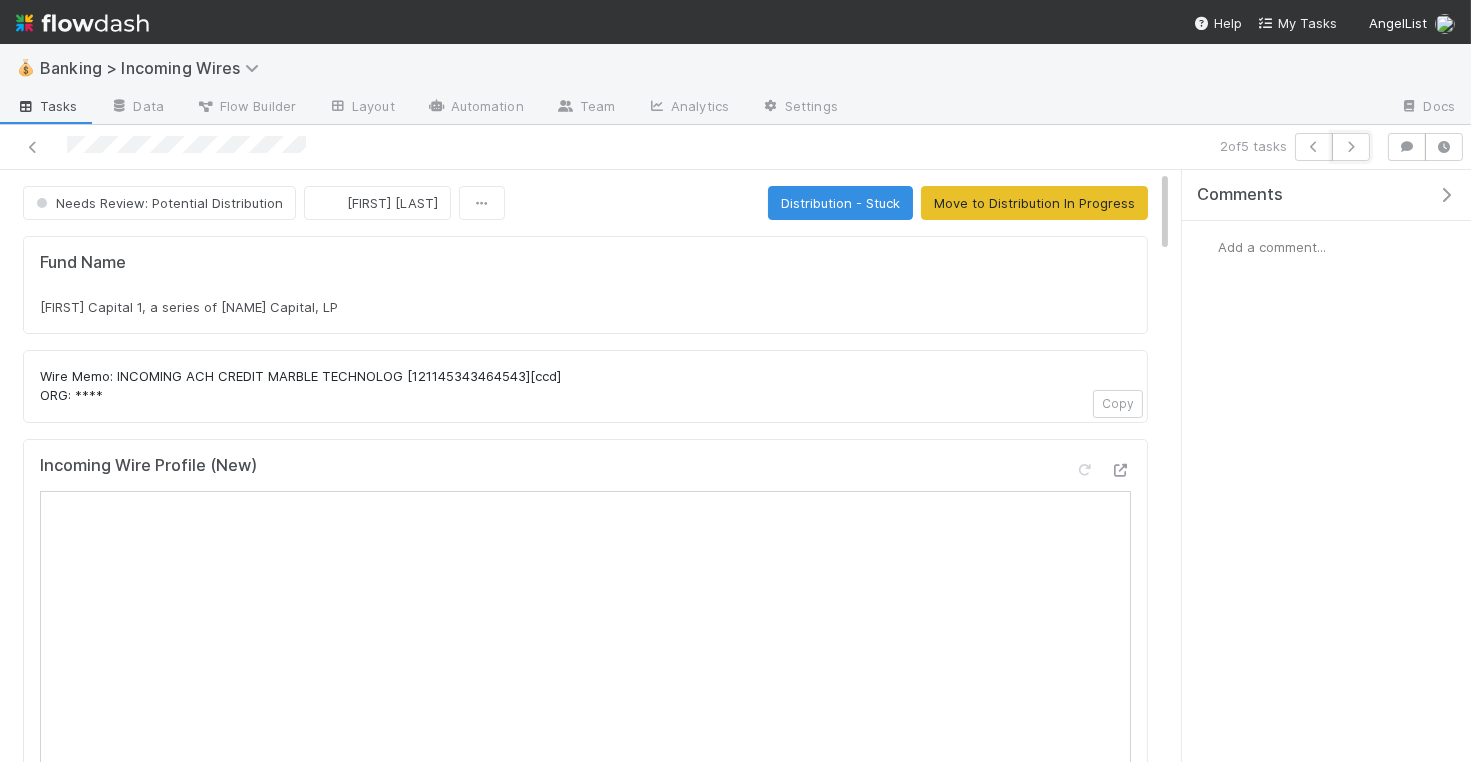 click at bounding box center (1351, 147) 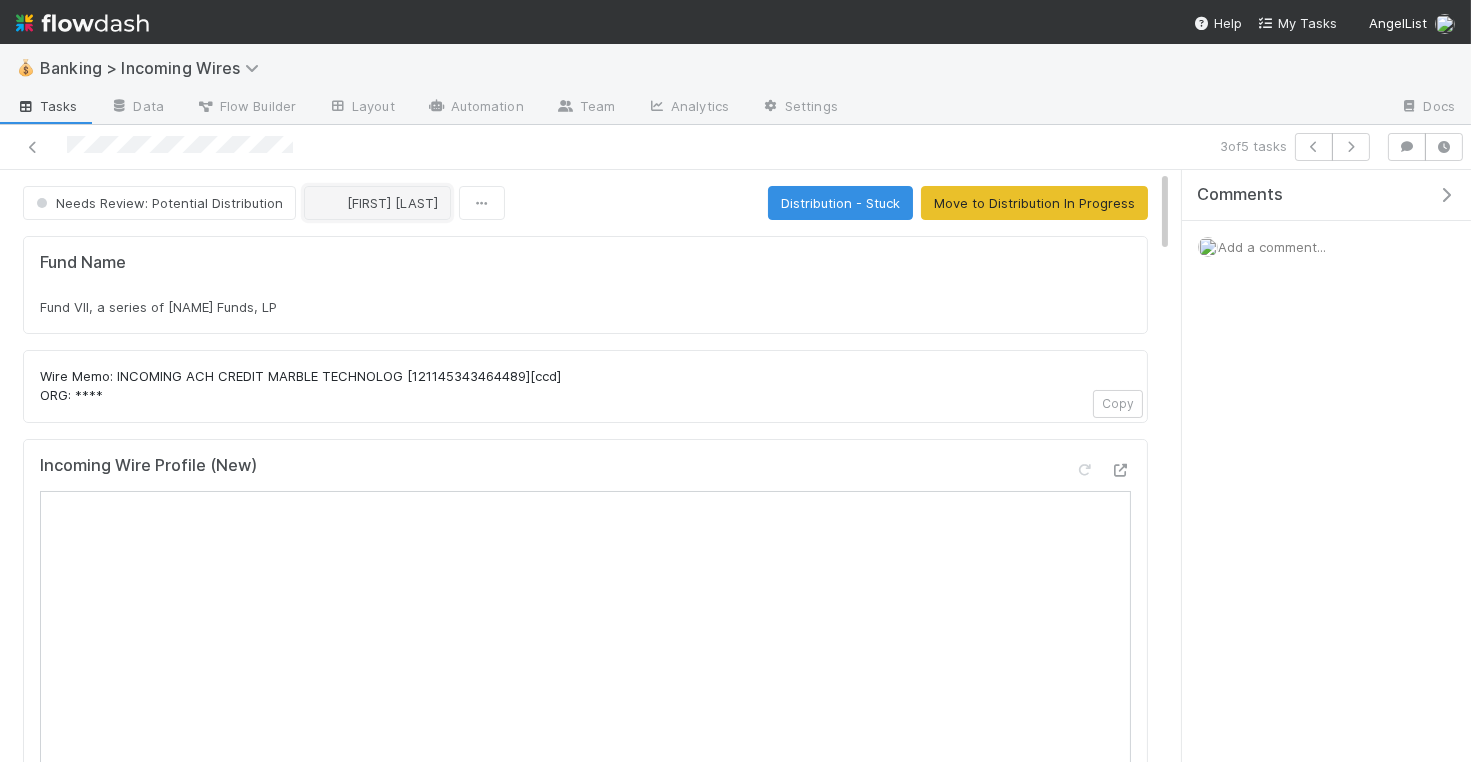 click on "[FIRST] [LAST]" at bounding box center (392, 203) 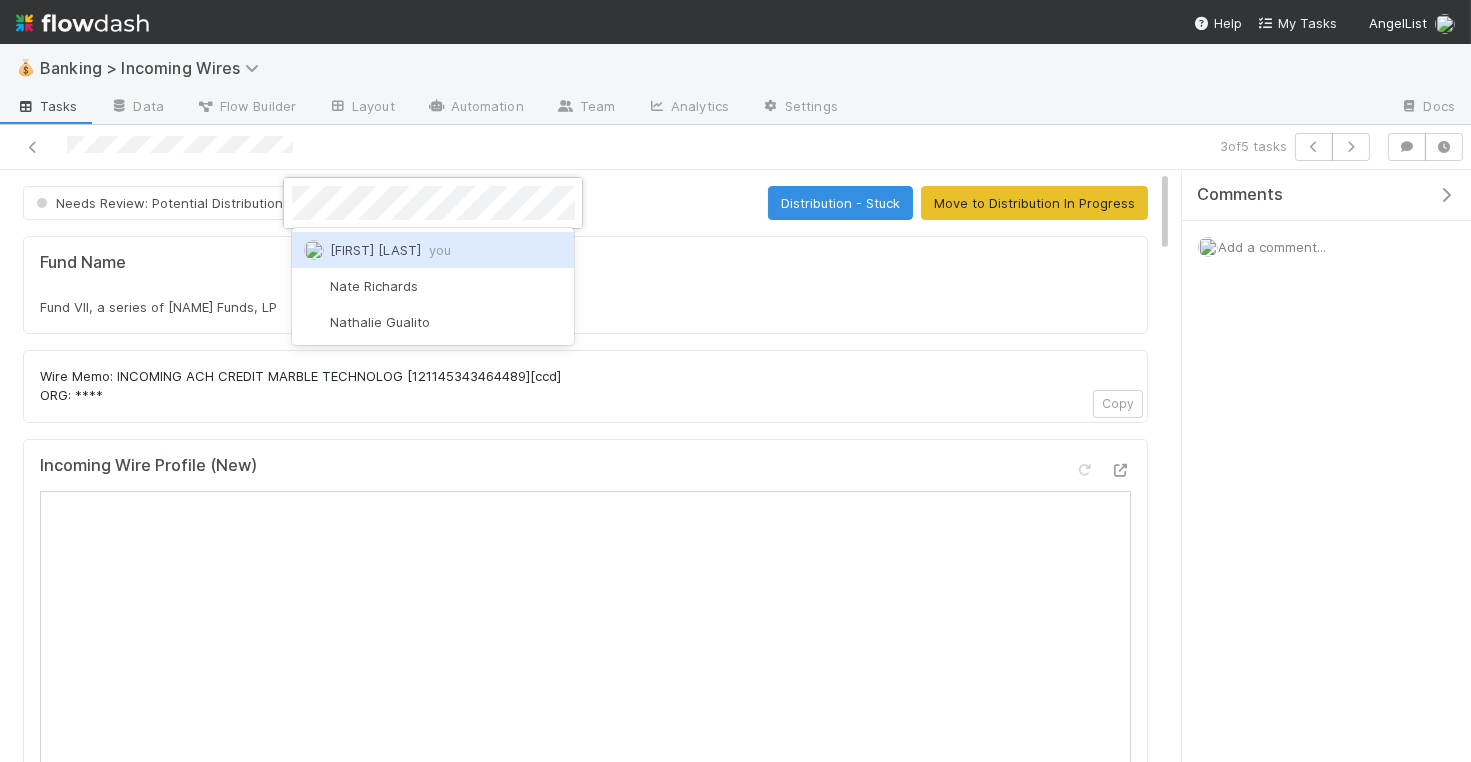 scroll, scrollTop: 0, scrollLeft: 0, axis: both 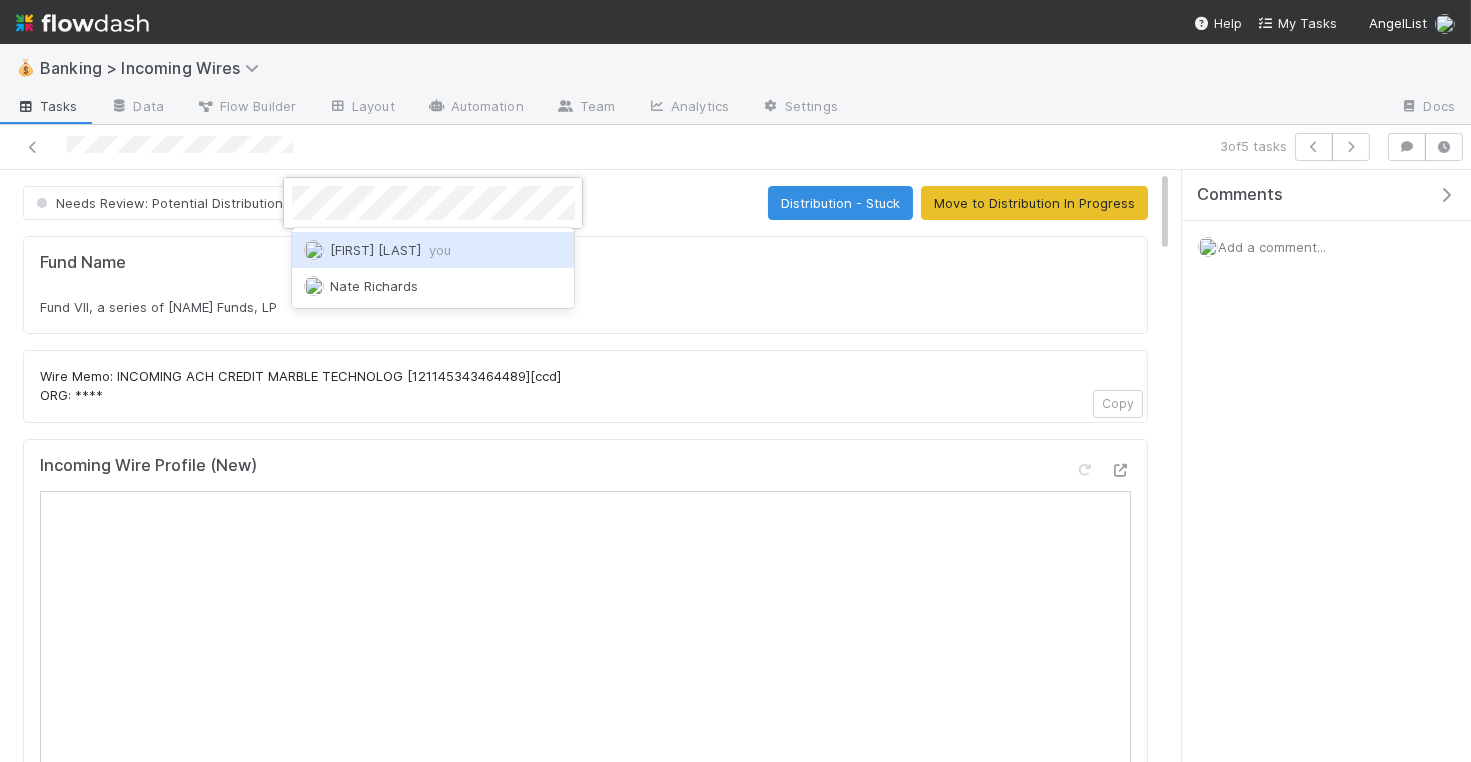click on "Nate  Eisenstein you" at bounding box center [390, 250] 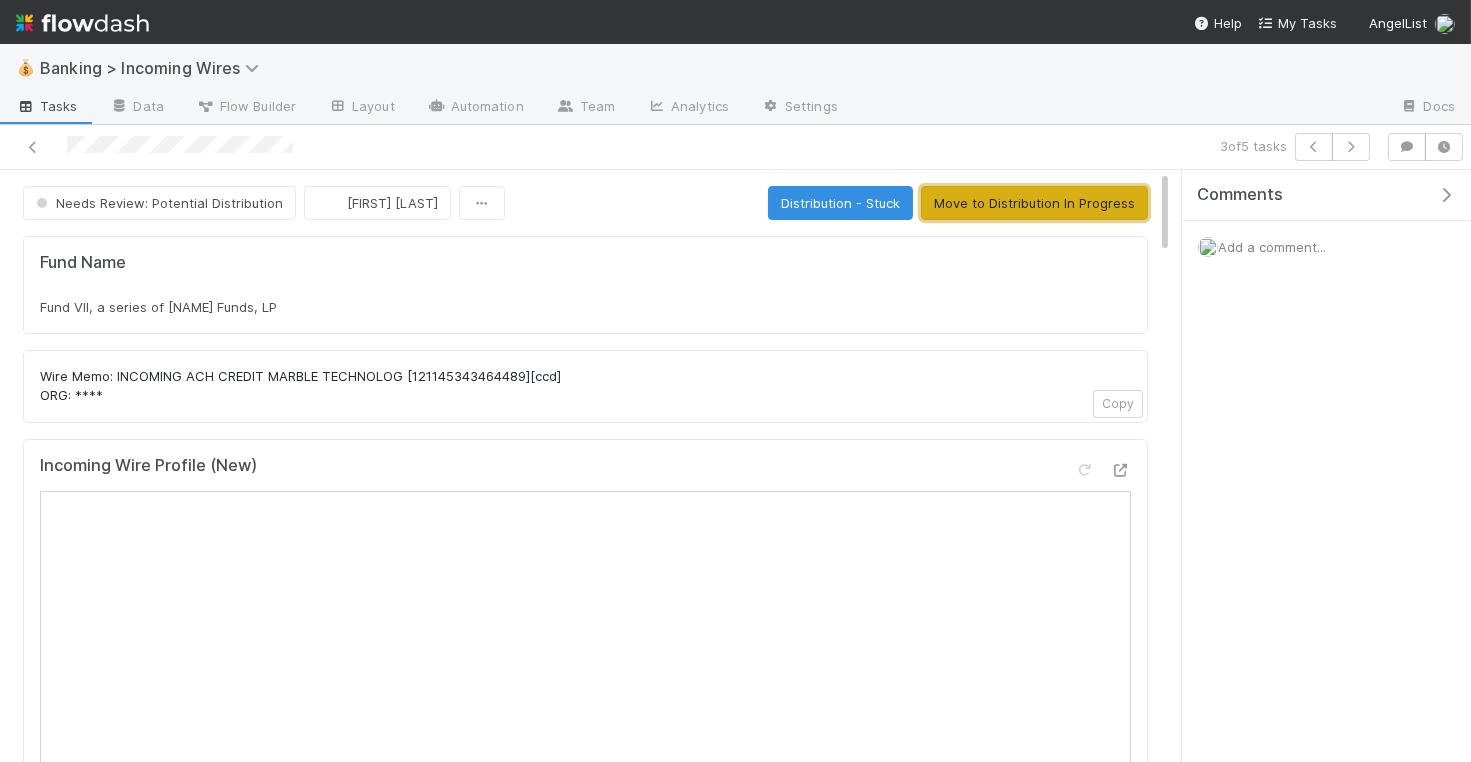 click on "Move to Distribution In Progress" at bounding box center (1034, 203) 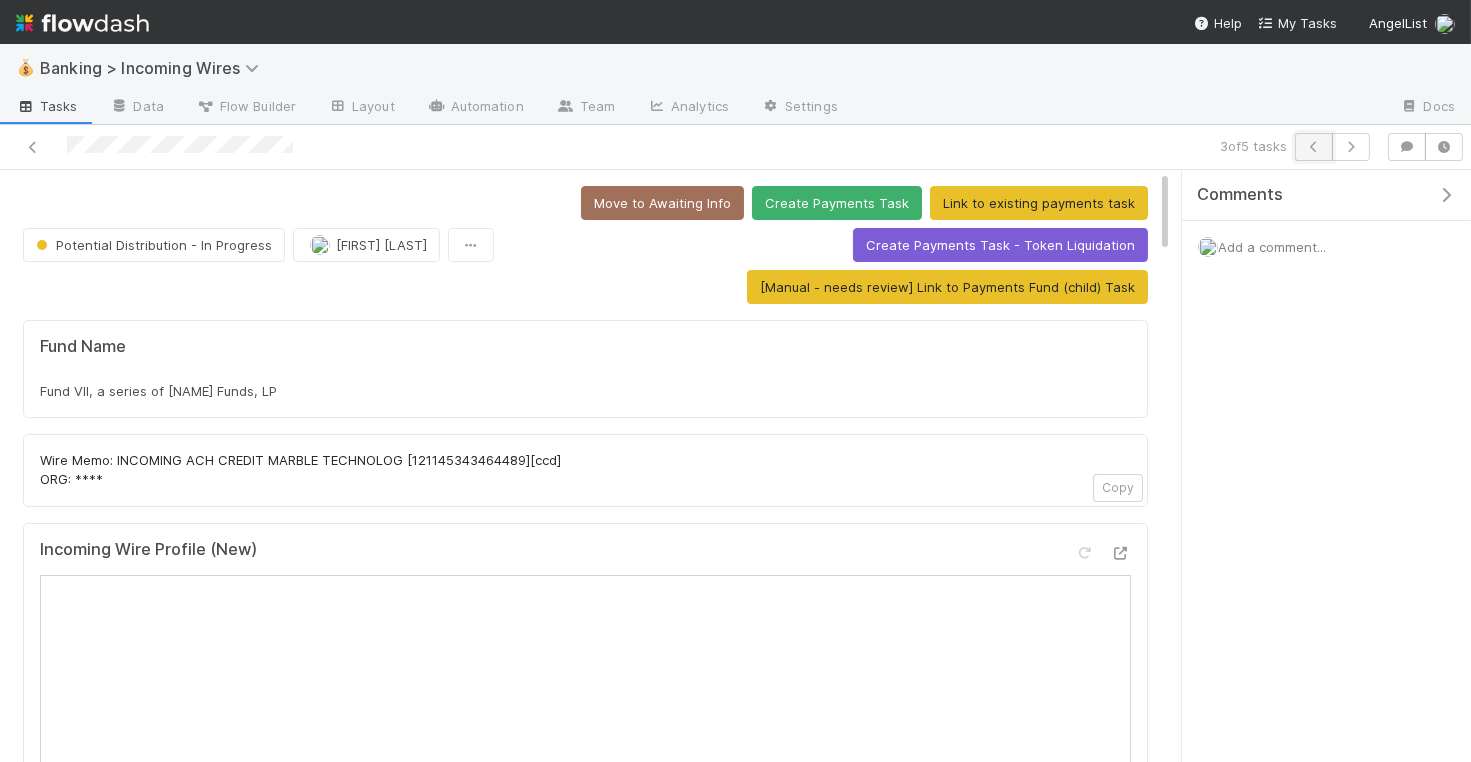 click at bounding box center (1314, 147) 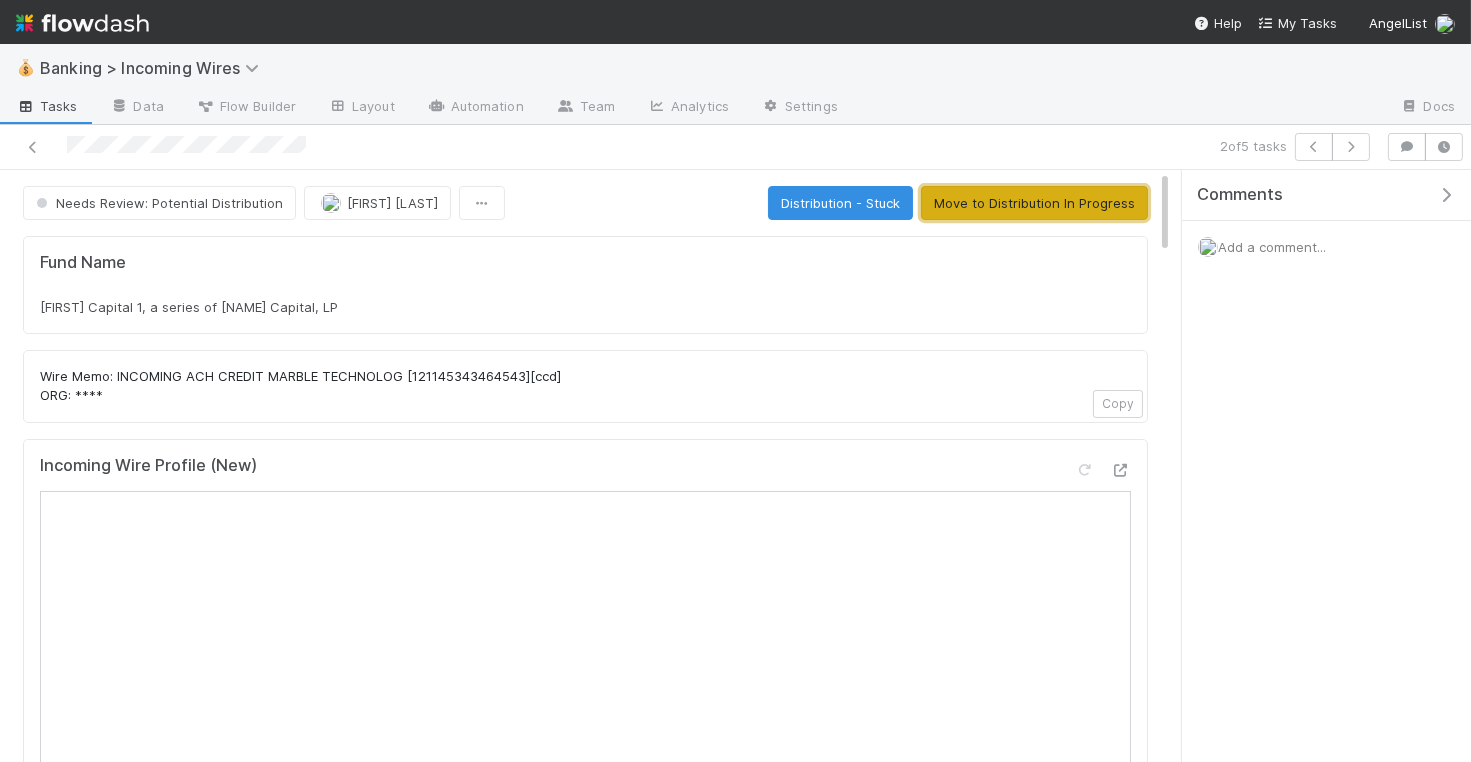 click on "Move to Distribution In Progress" at bounding box center [1034, 203] 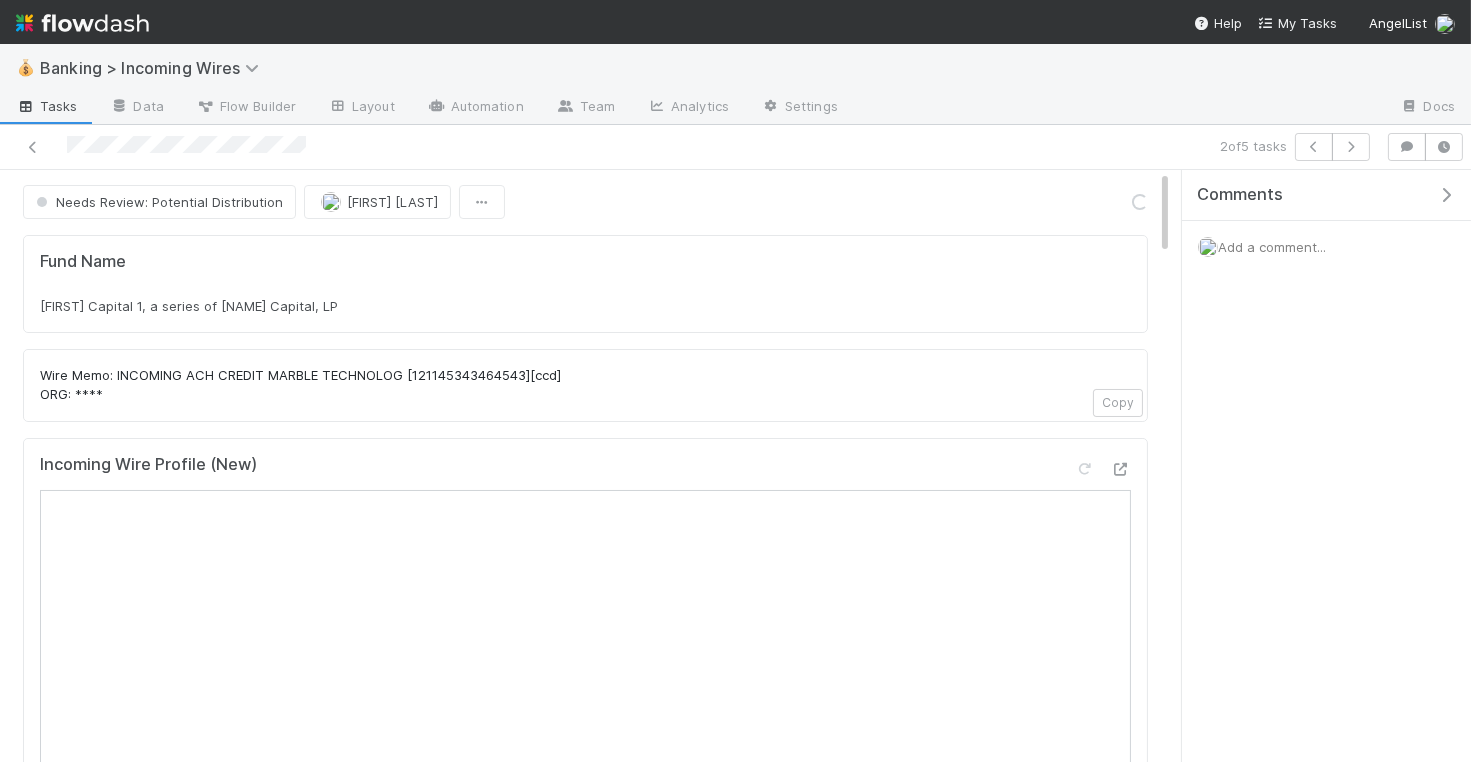 scroll, scrollTop: 0, scrollLeft: 0, axis: both 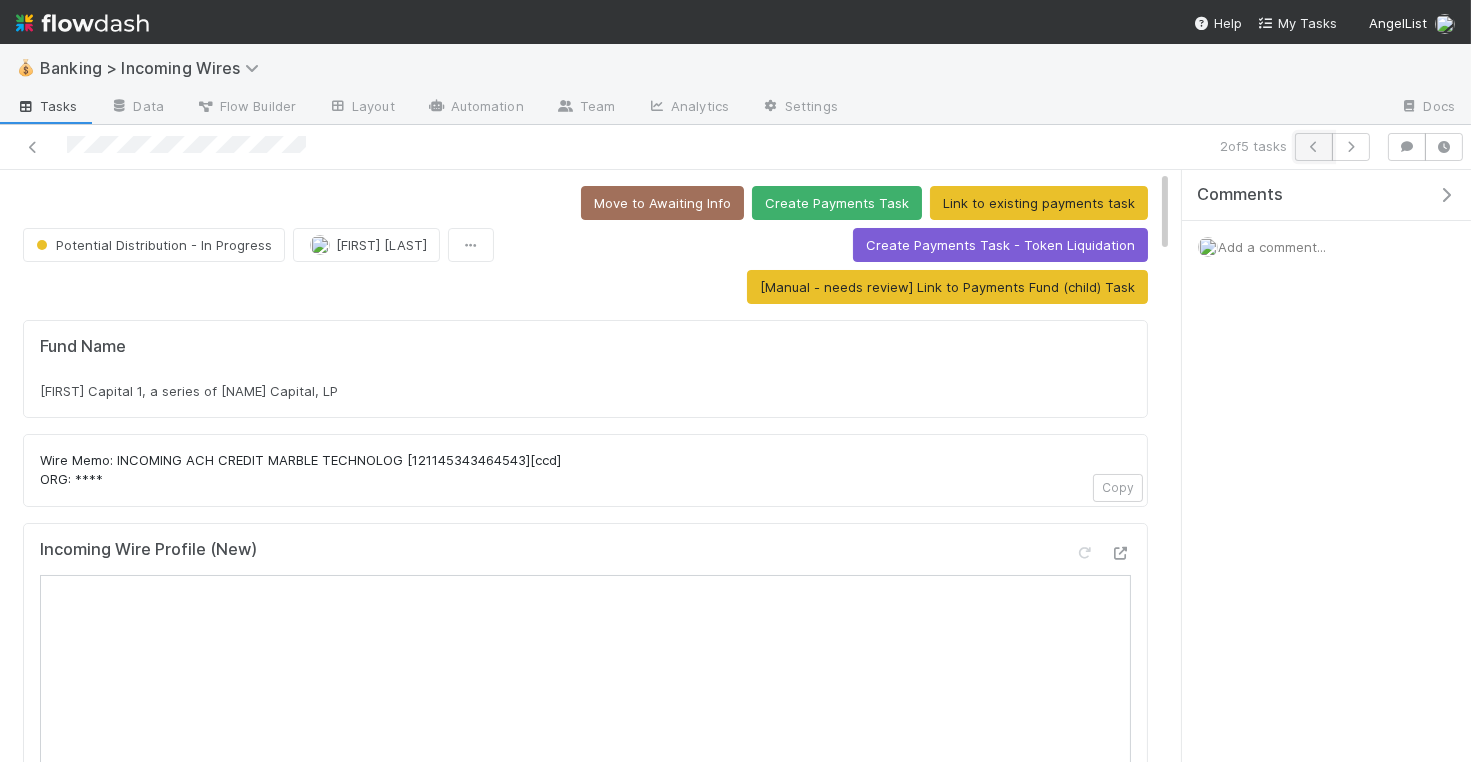 click at bounding box center [1314, 147] 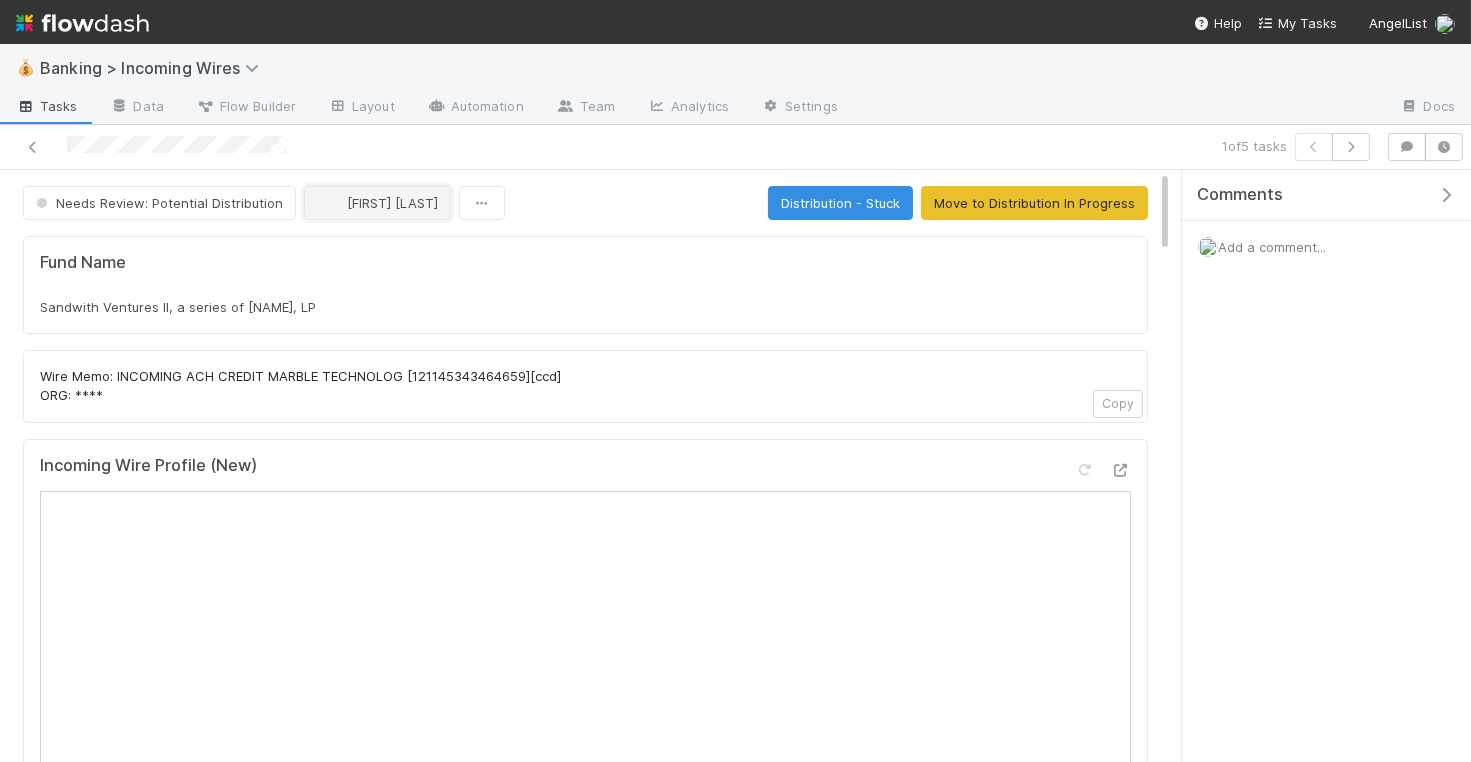 click on "[FIRST] [LAST]" at bounding box center [392, 203] 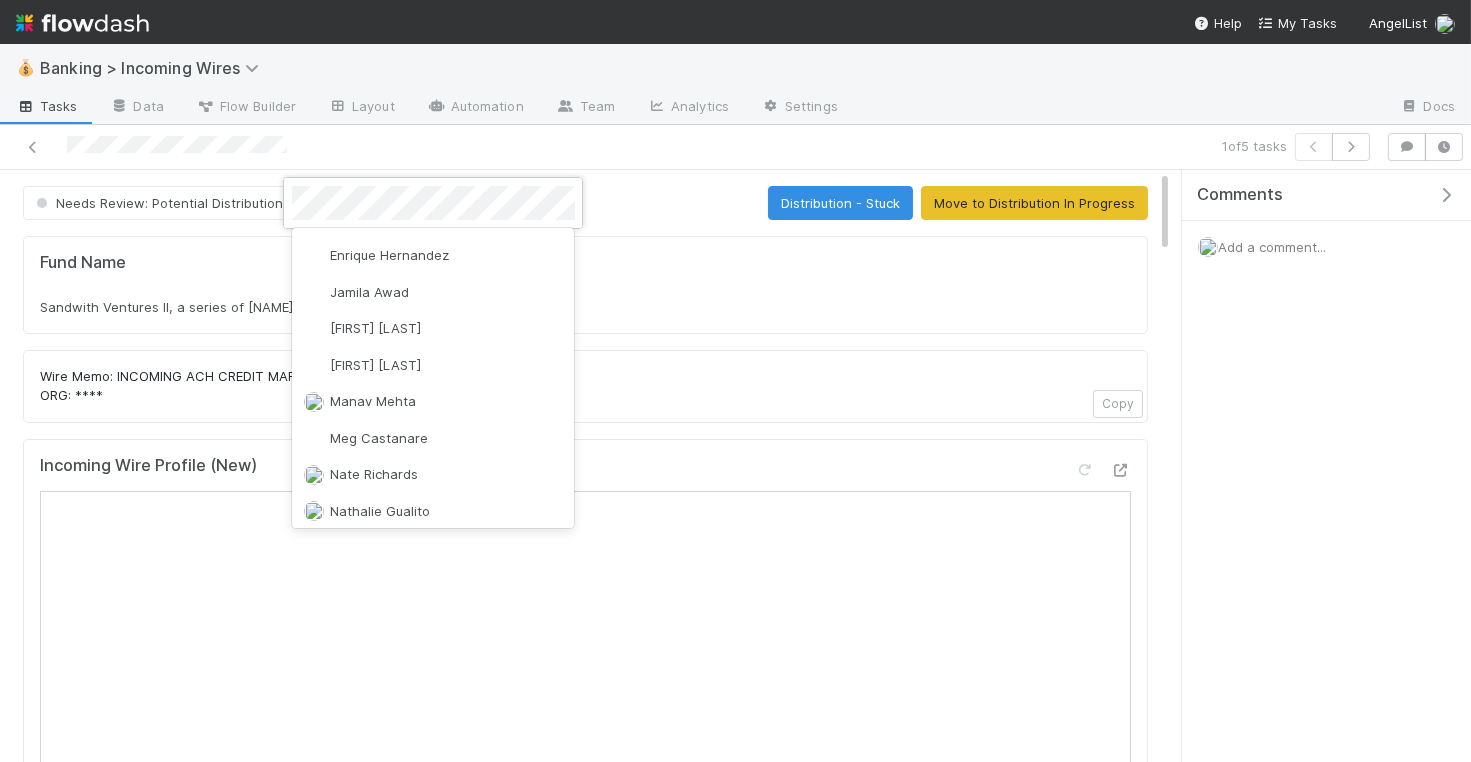 scroll, scrollTop: 0, scrollLeft: 0, axis: both 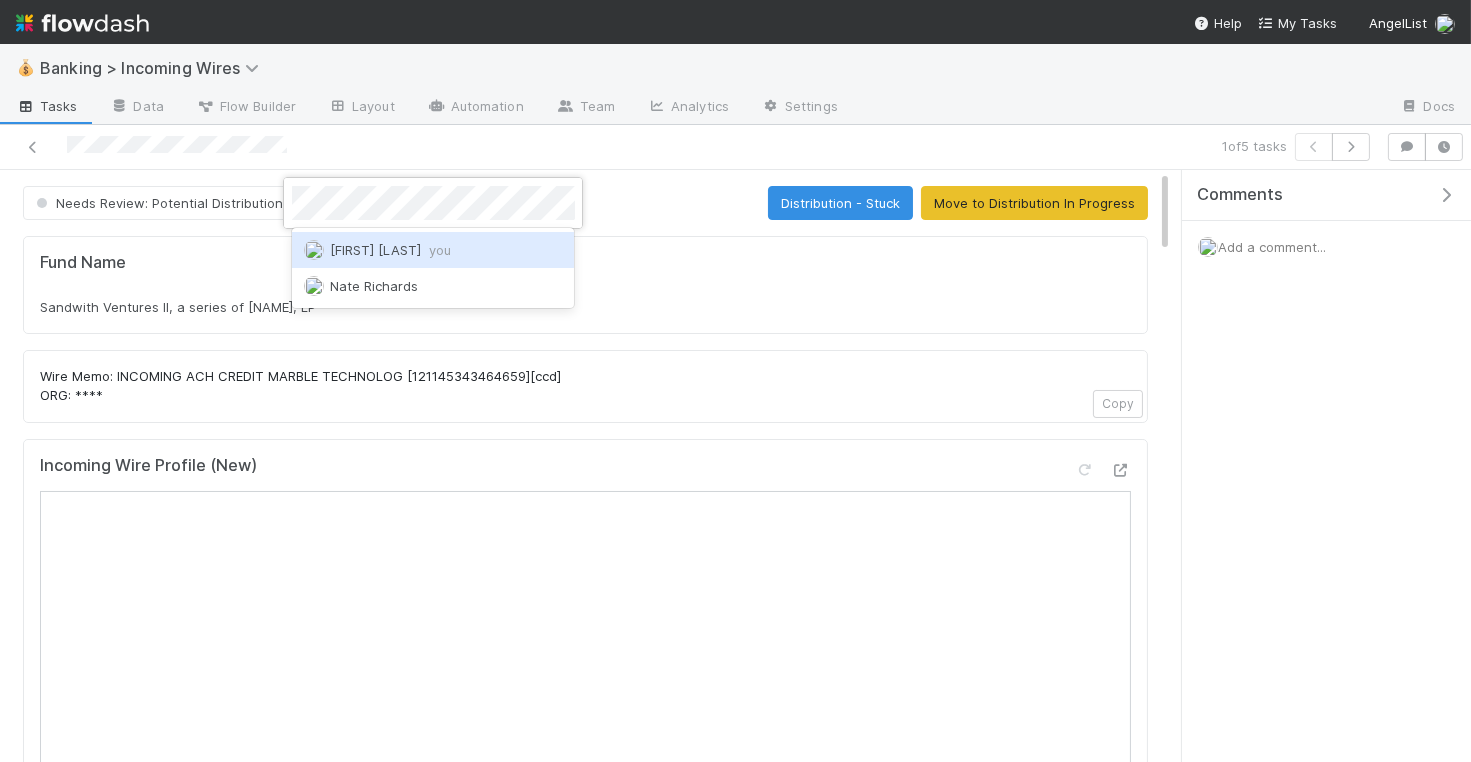 click on "Nate  Eisenstein you" at bounding box center [390, 250] 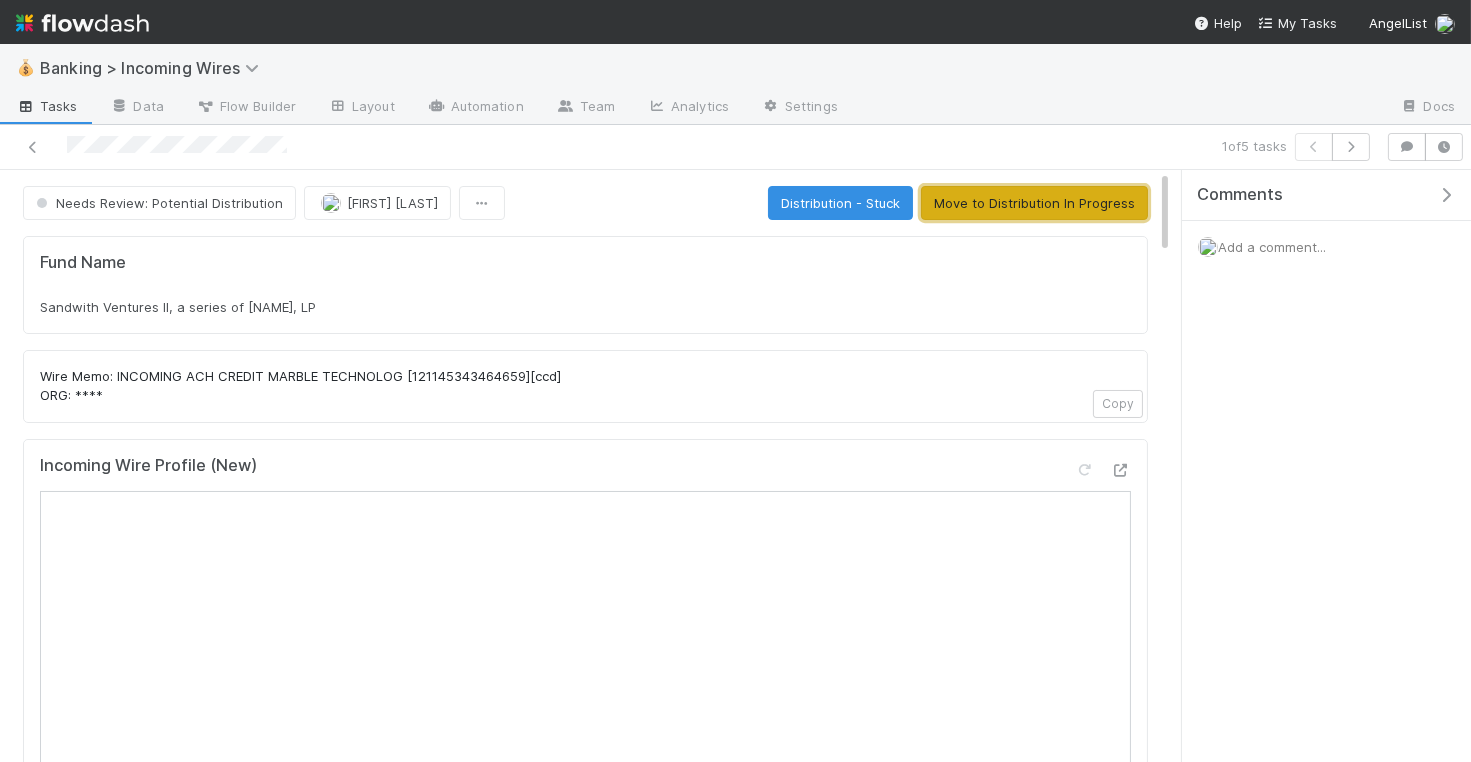 click on "Move to Distribution In Progress" at bounding box center [1034, 203] 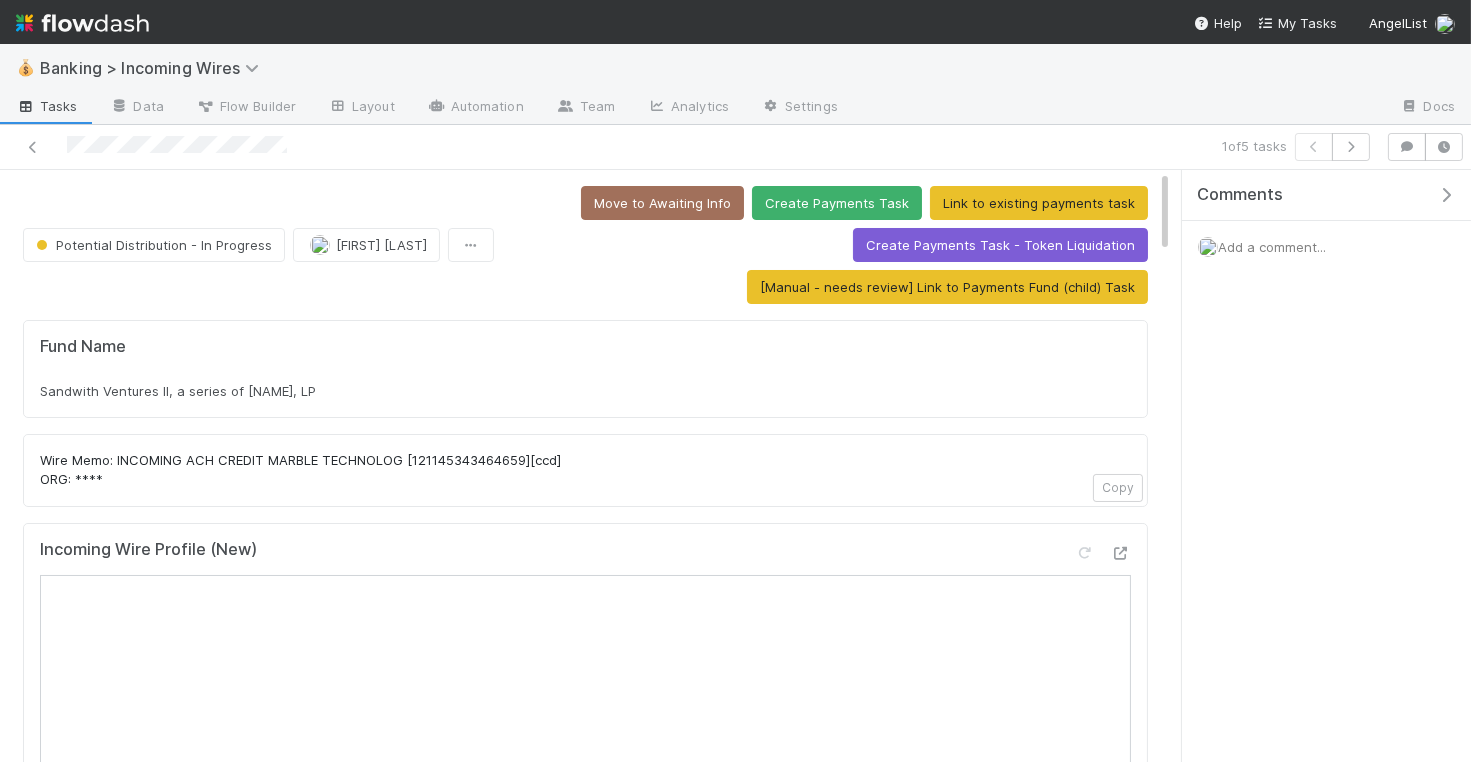 click on "Sandwith Ventures II, a series of Sandwith Ventures, LP" at bounding box center [585, 391] 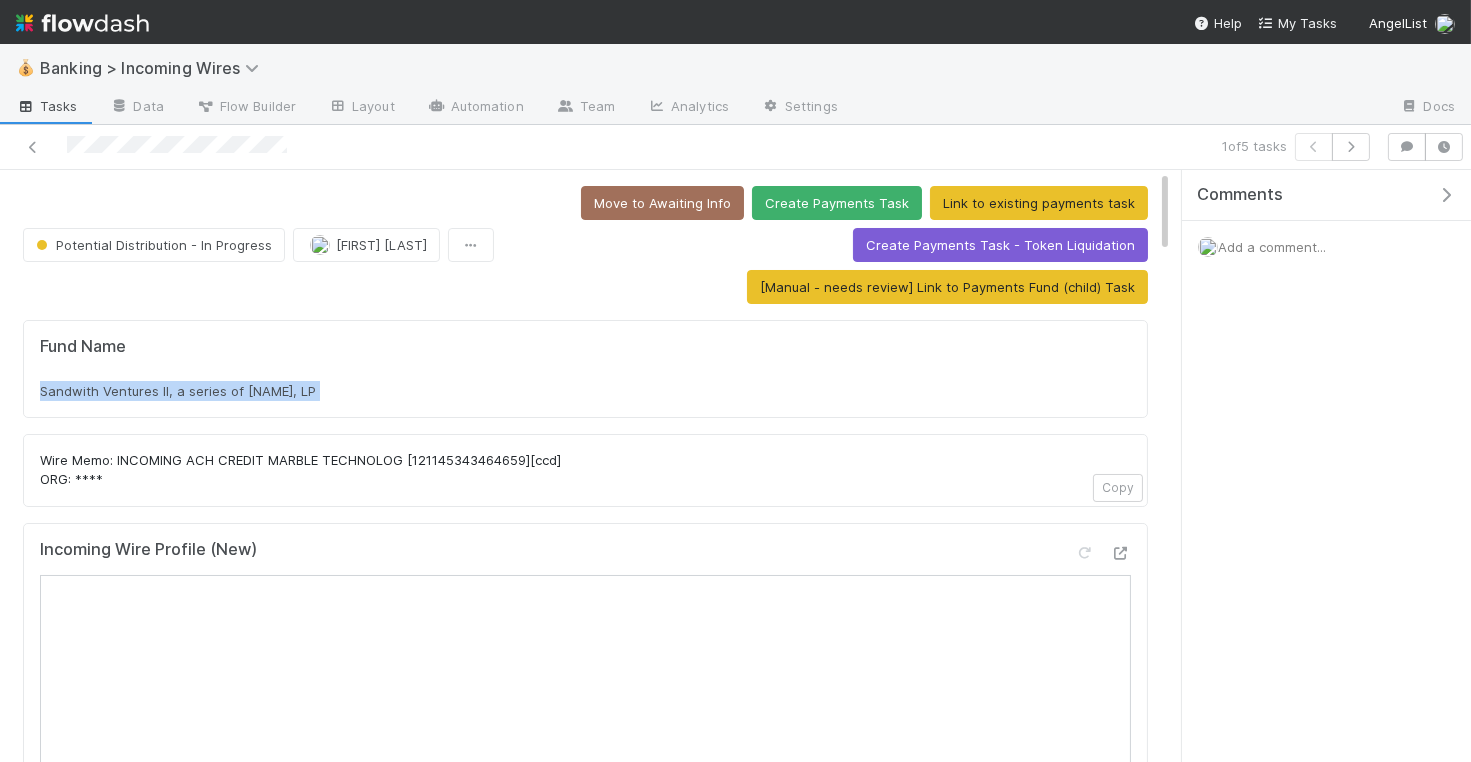 click on "Sandwith Ventures II, a series of Sandwith Ventures, LP" at bounding box center (585, 391) 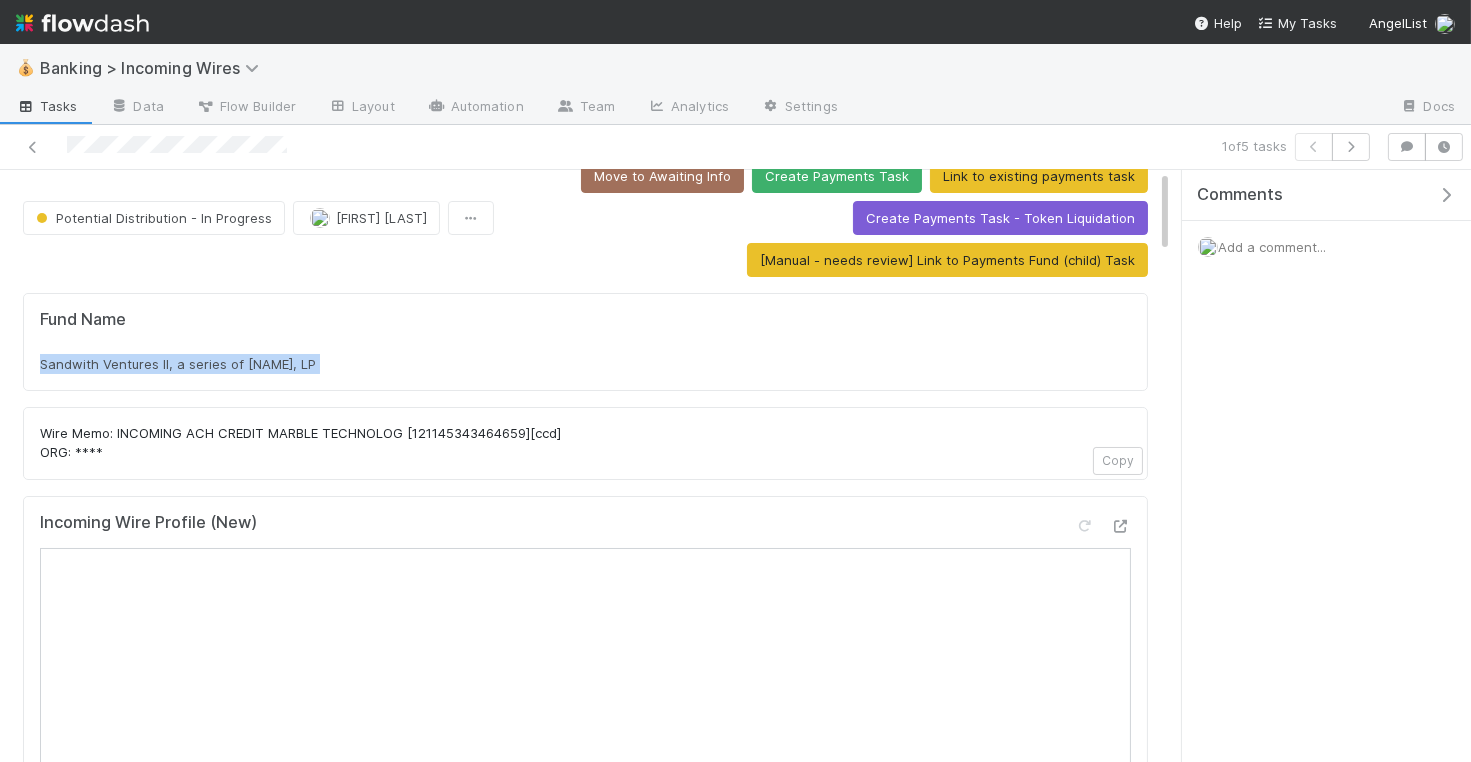 scroll, scrollTop: 0, scrollLeft: 0, axis: both 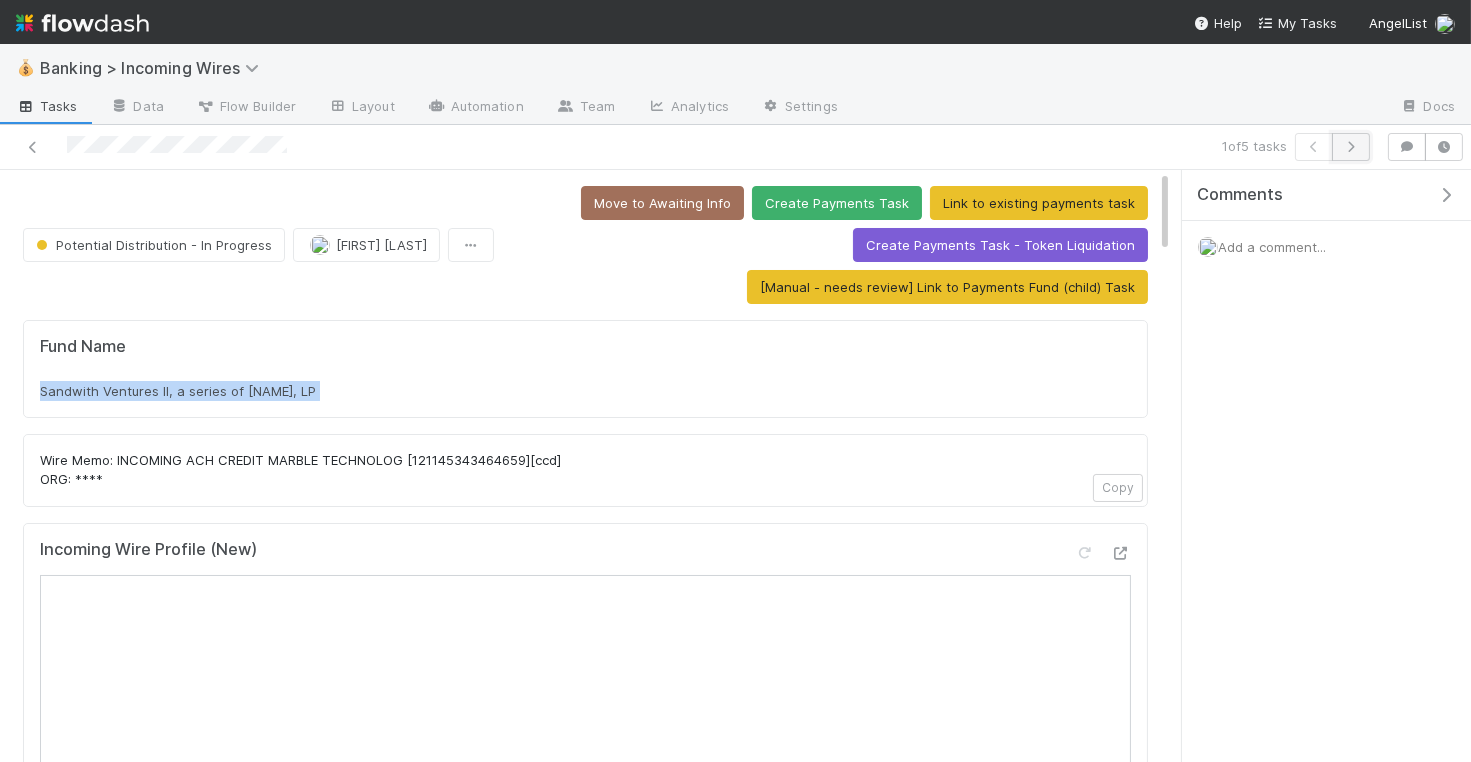 click at bounding box center [1351, 147] 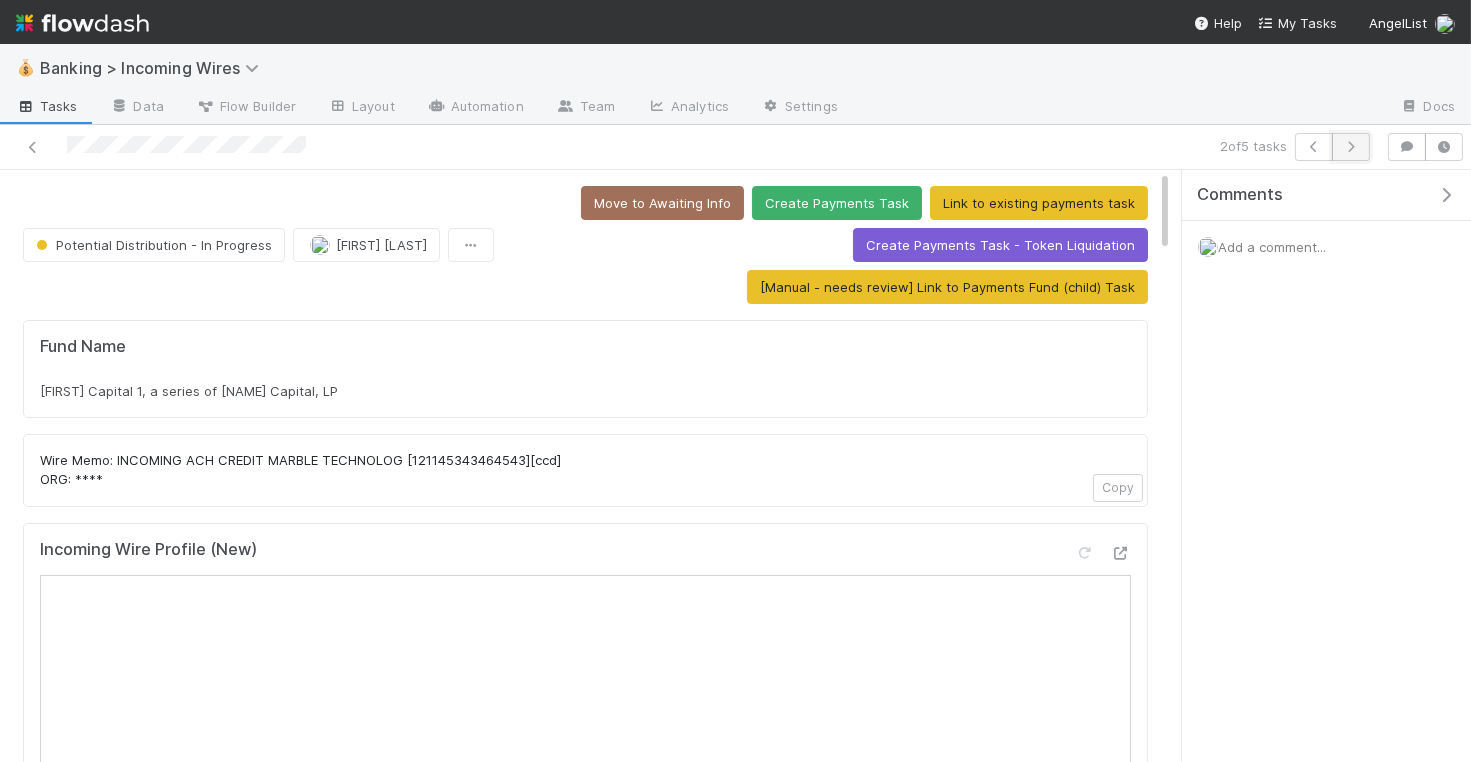 click at bounding box center (1351, 147) 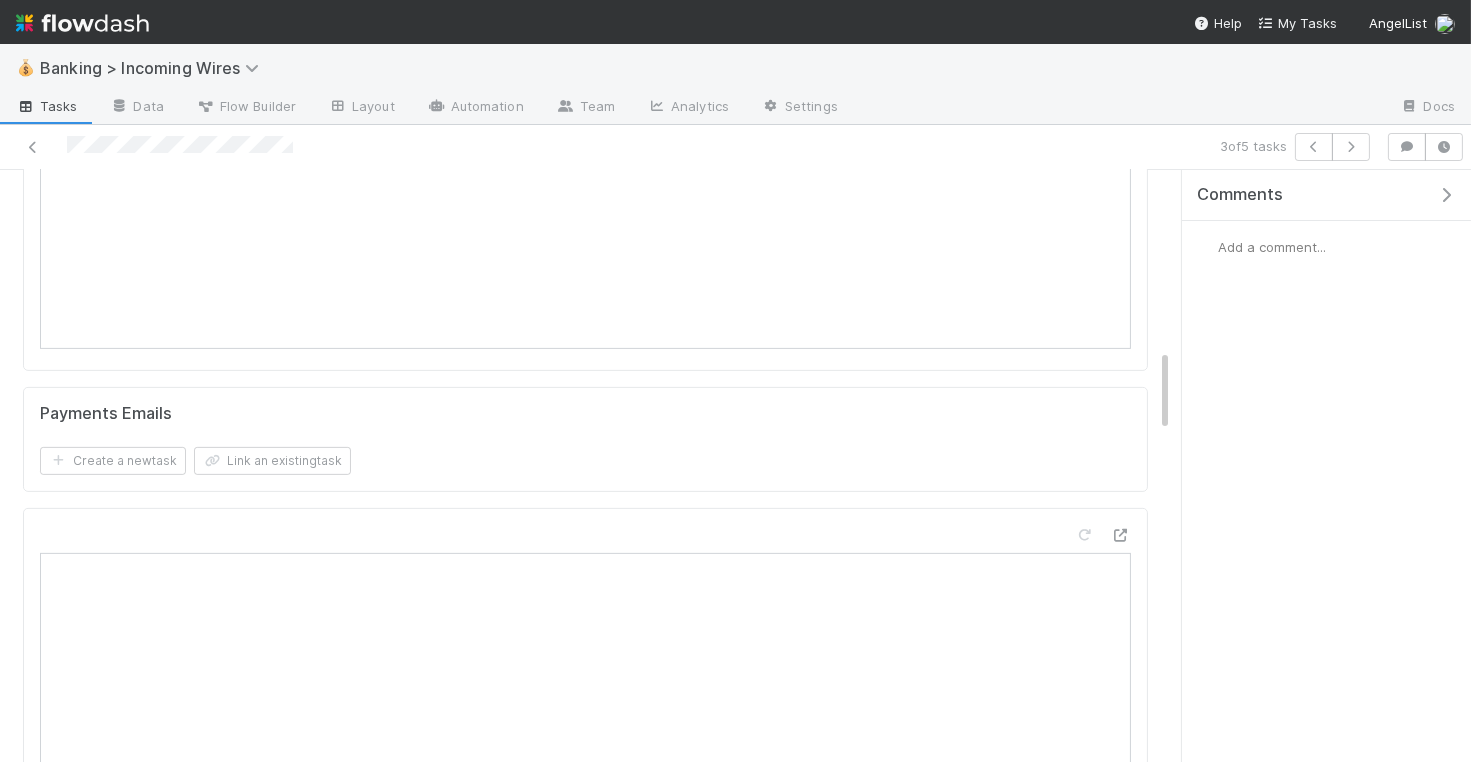 scroll, scrollTop: 1340, scrollLeft: 0, axis: vertical 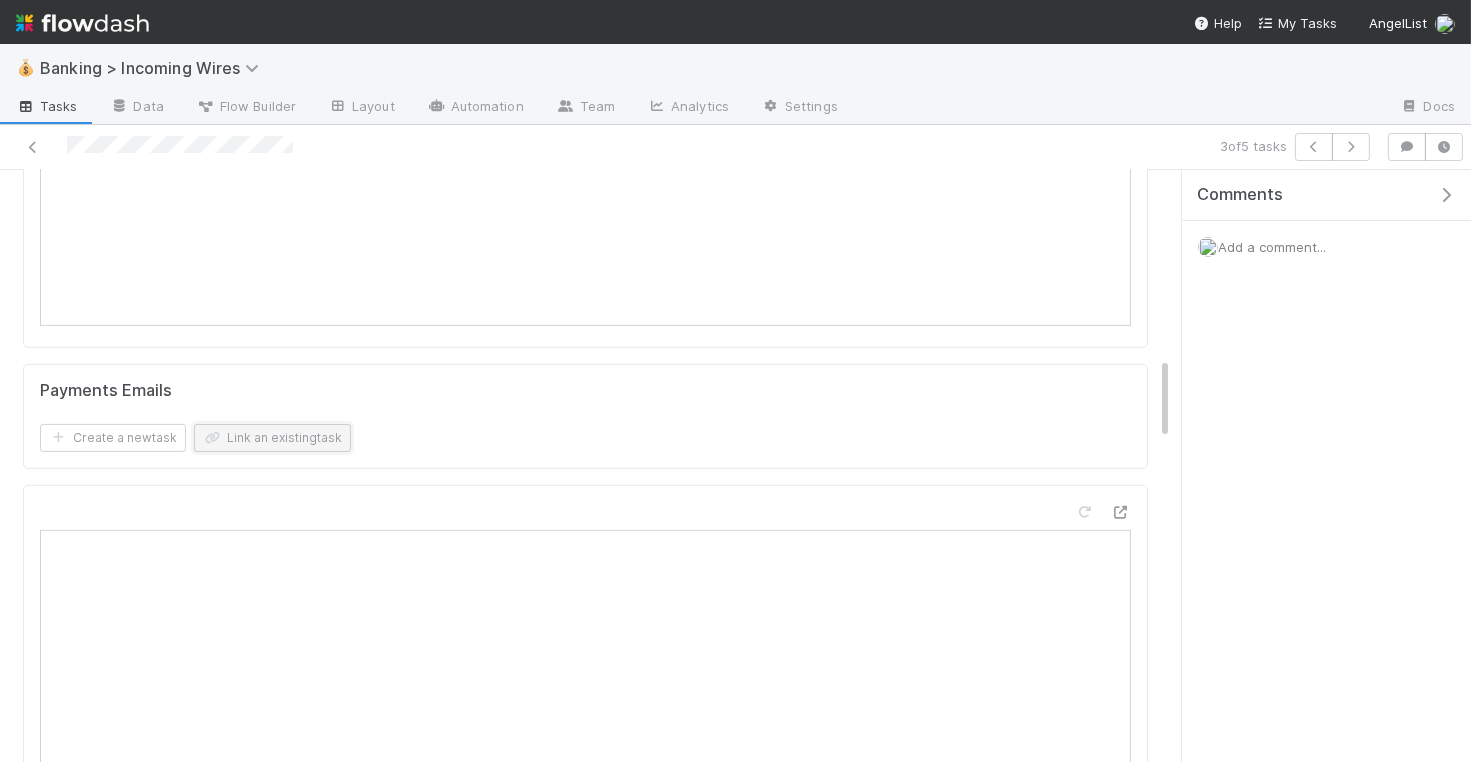 click on "Link an existing  task" at bounding box center (272, 438) 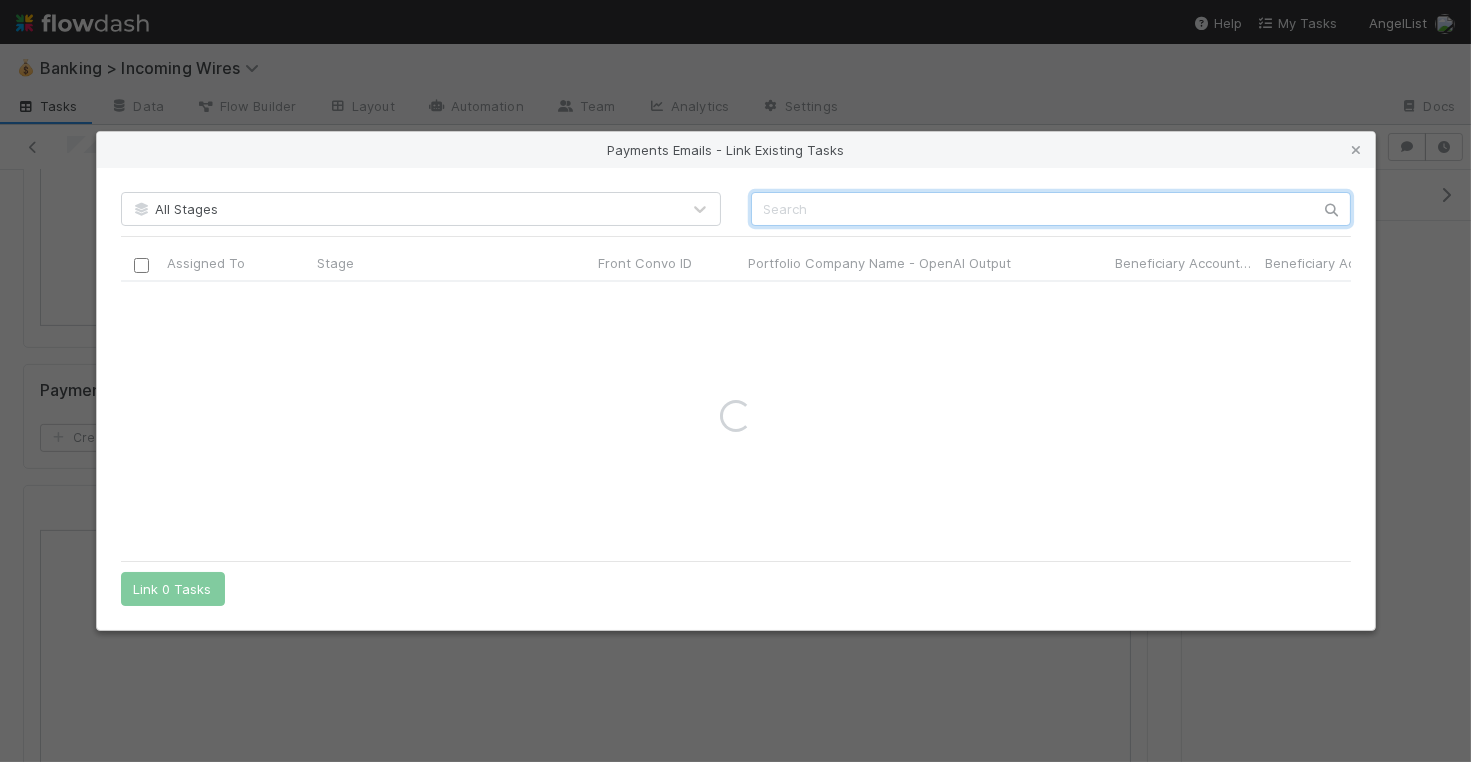 click at bounding box center [1051, 209] 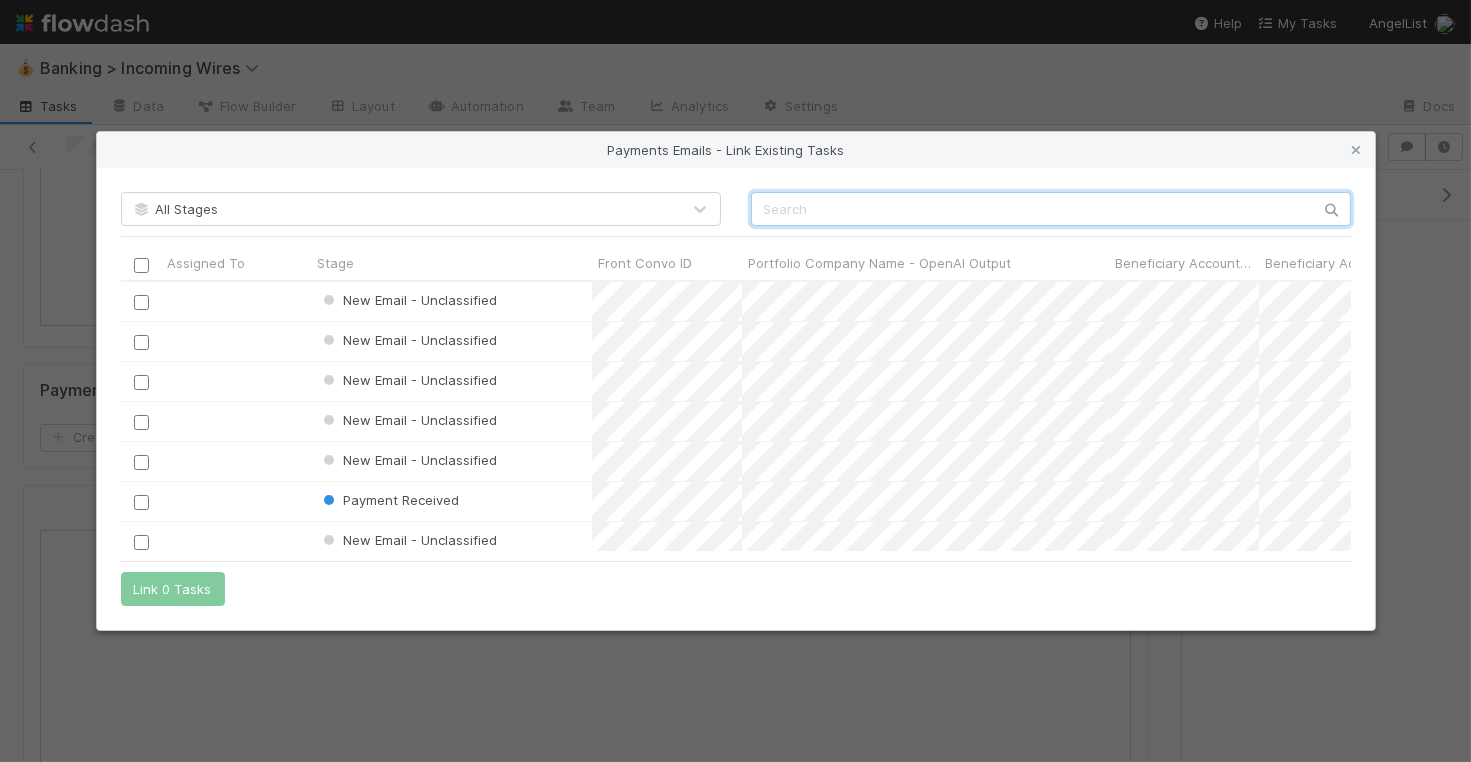 scroll, scrollTop: 1, scrollLeft: 1, axis: both 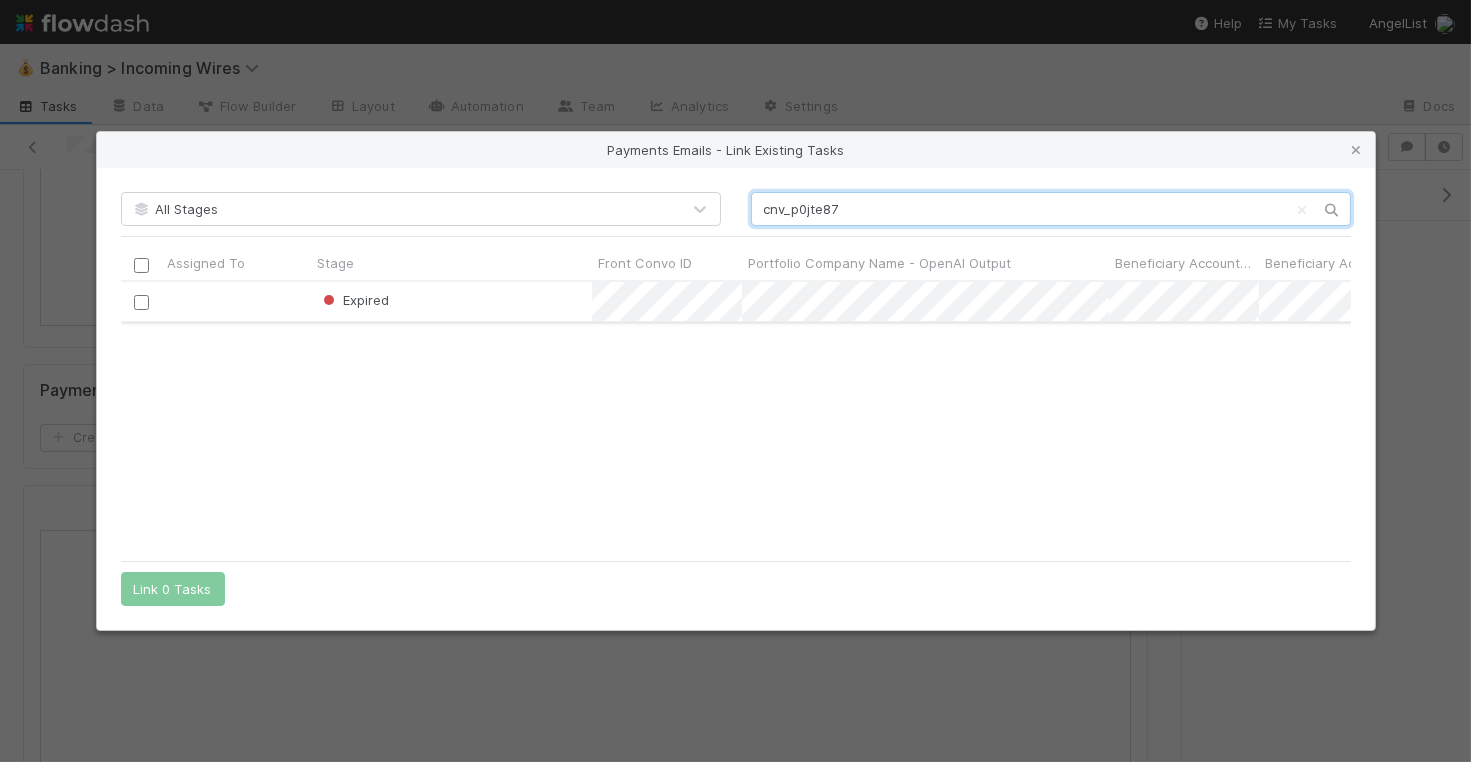 type on "cnv_p0jte87" 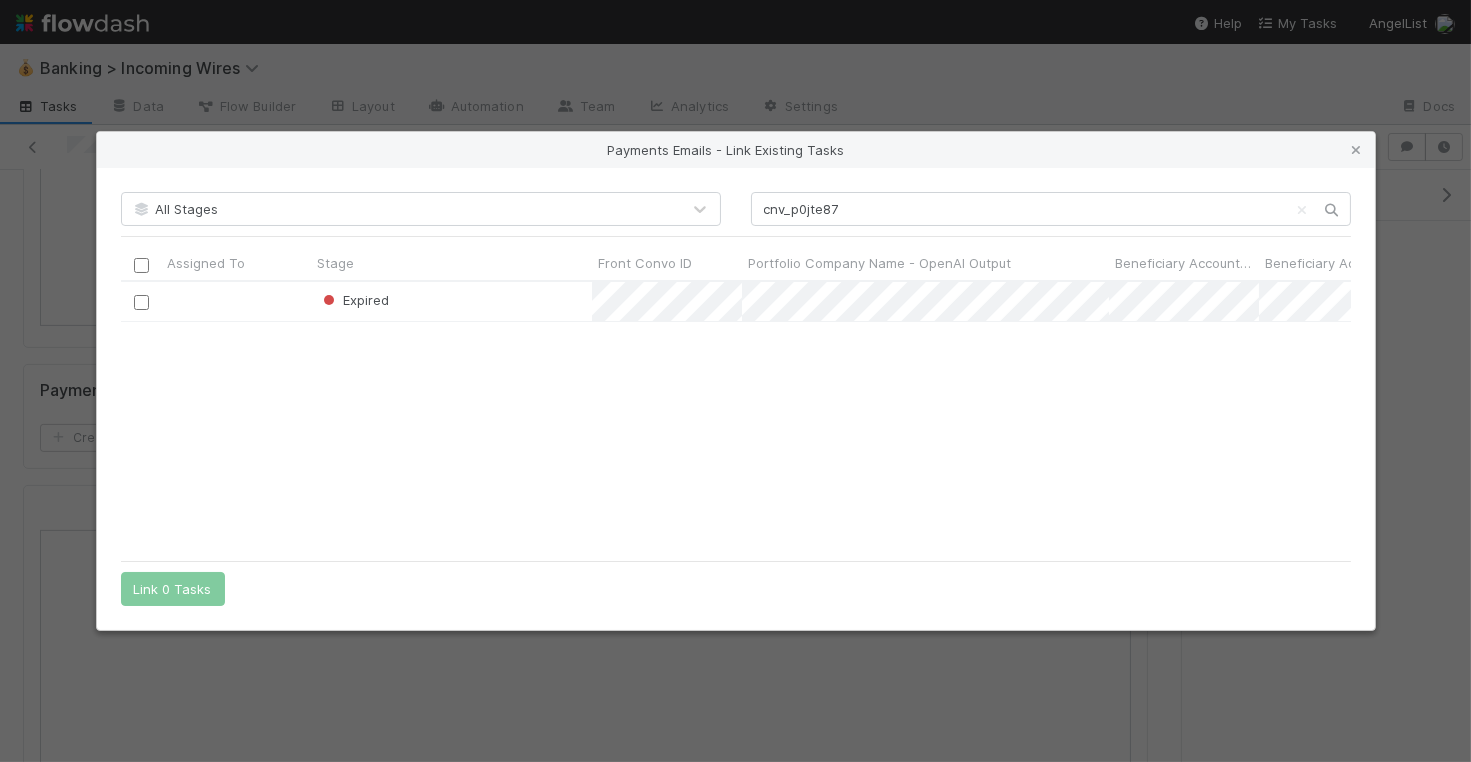 drag, startPoint x: 139, startPoint y: 302, endPoint x: 144, endPoint y: 386, distance: 84.14868 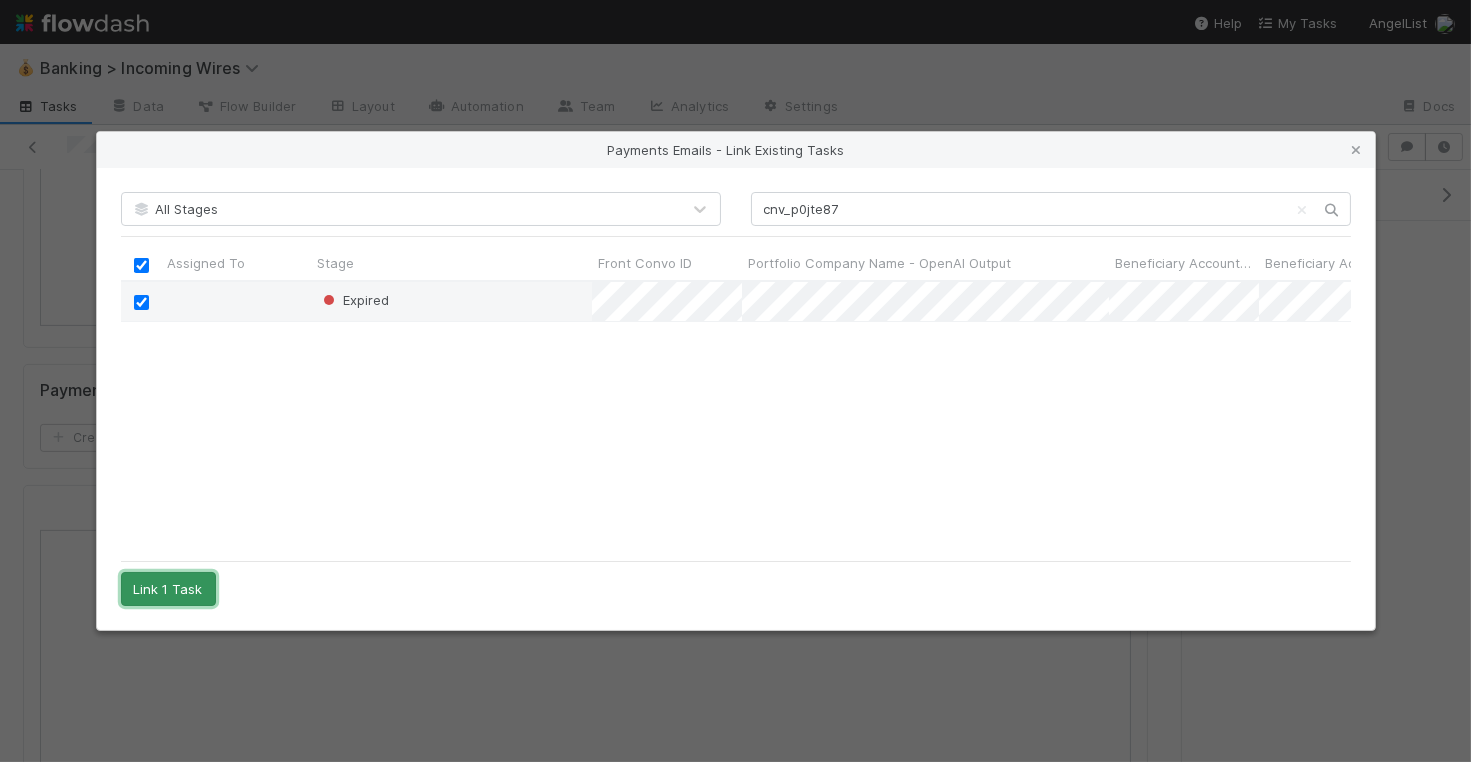 click on "Link   1 Task" at bounding box center [168, 589] 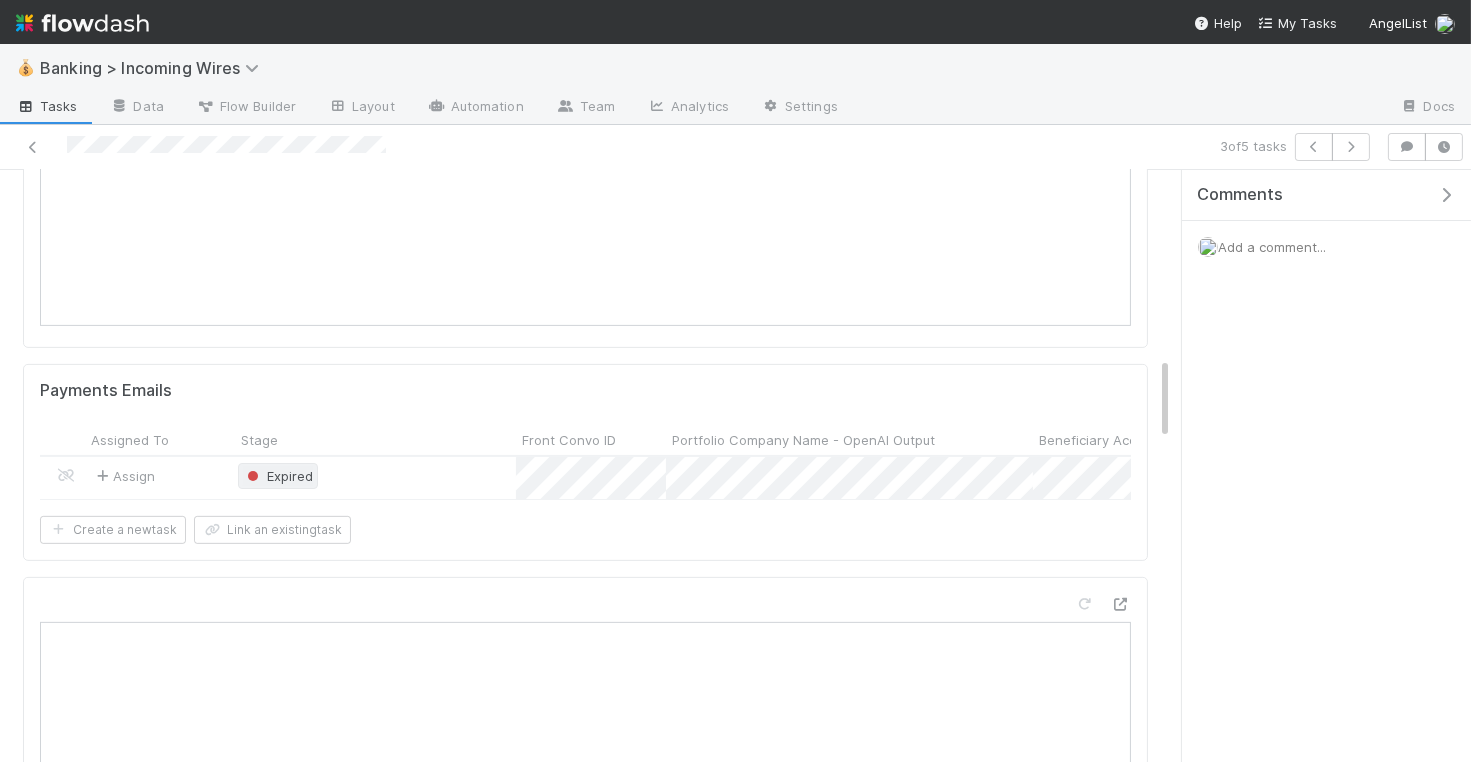 click on "Expired" at bounding box center [278, 476] 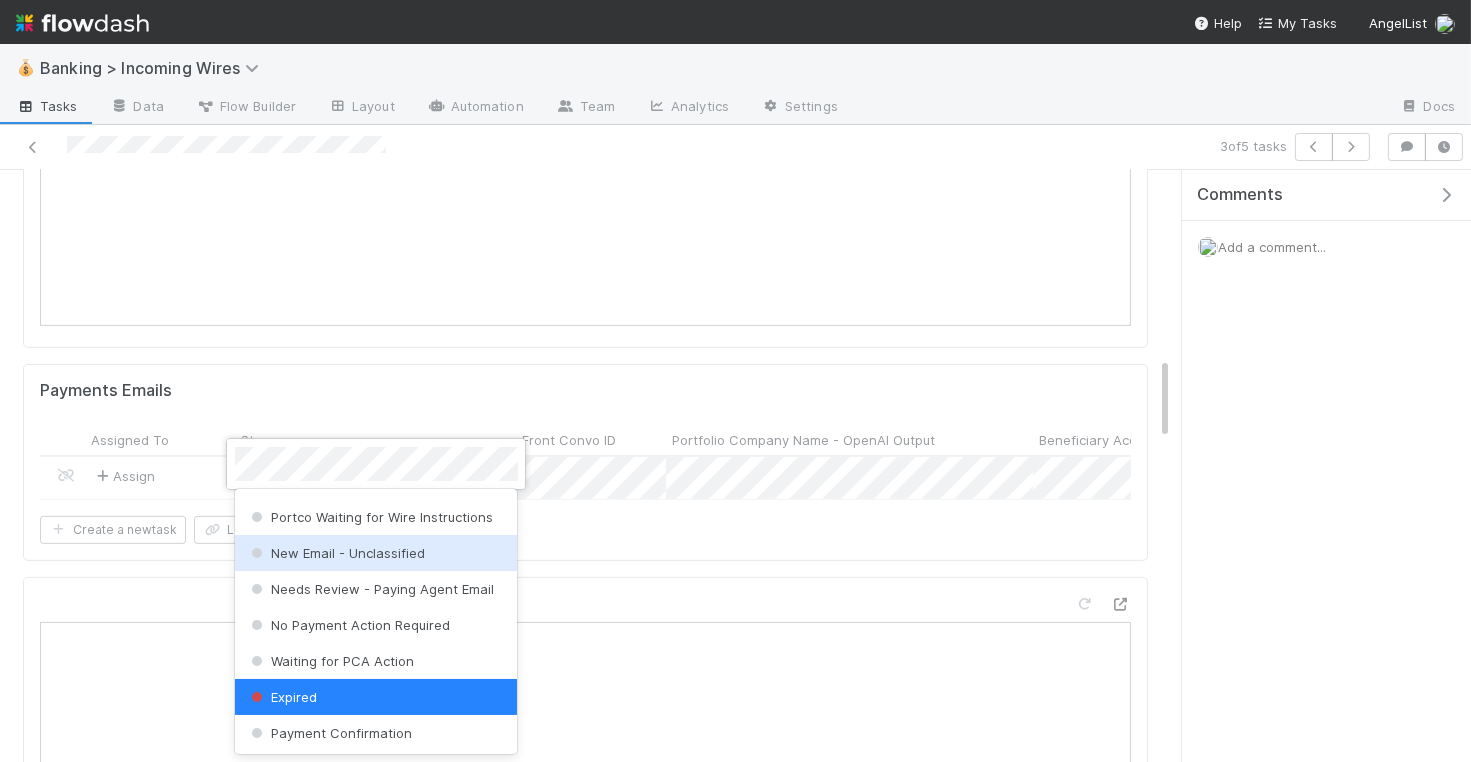 scroll, scrollTop: 0, scrollLeft: 0, axis: both 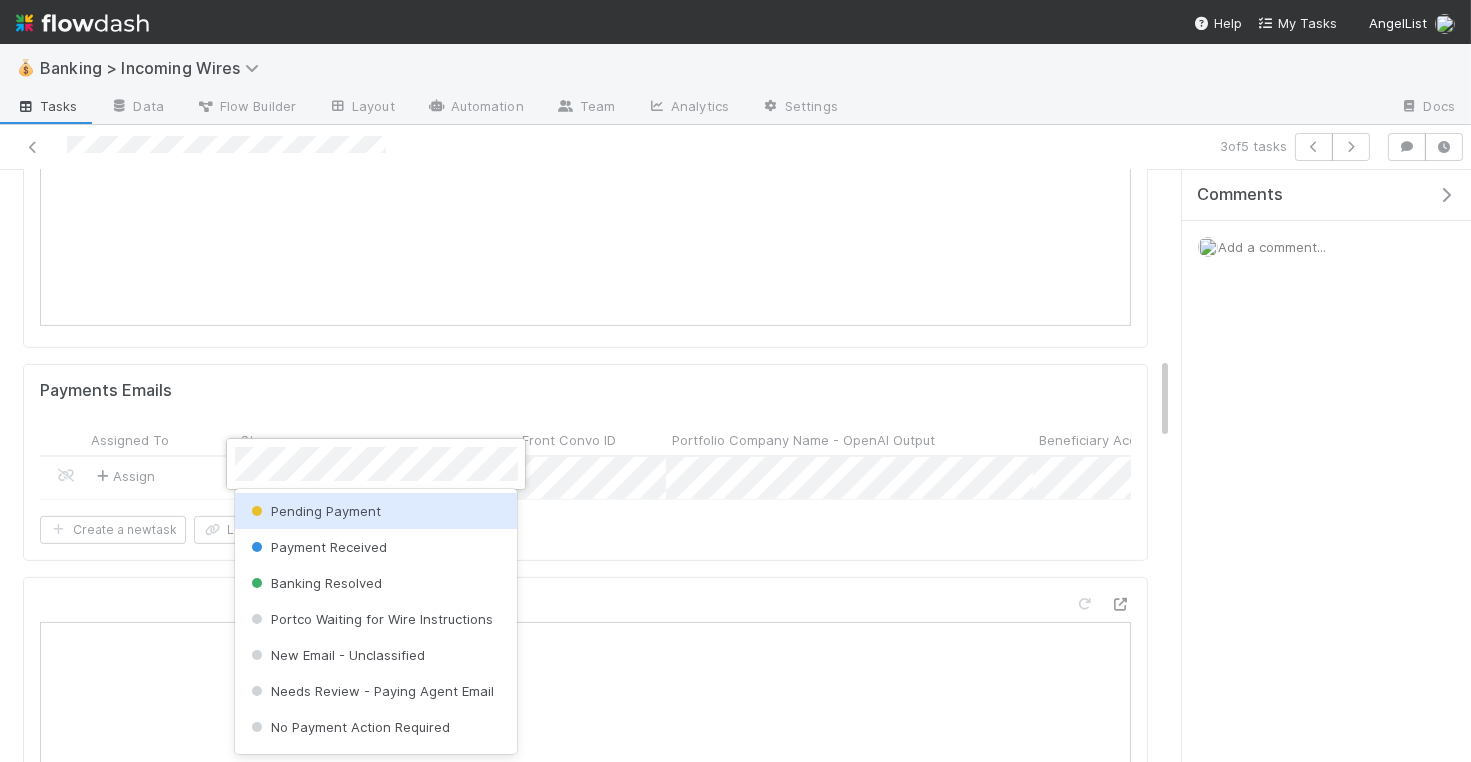 click on "Pending Payment" at bounding box center [376, 511] 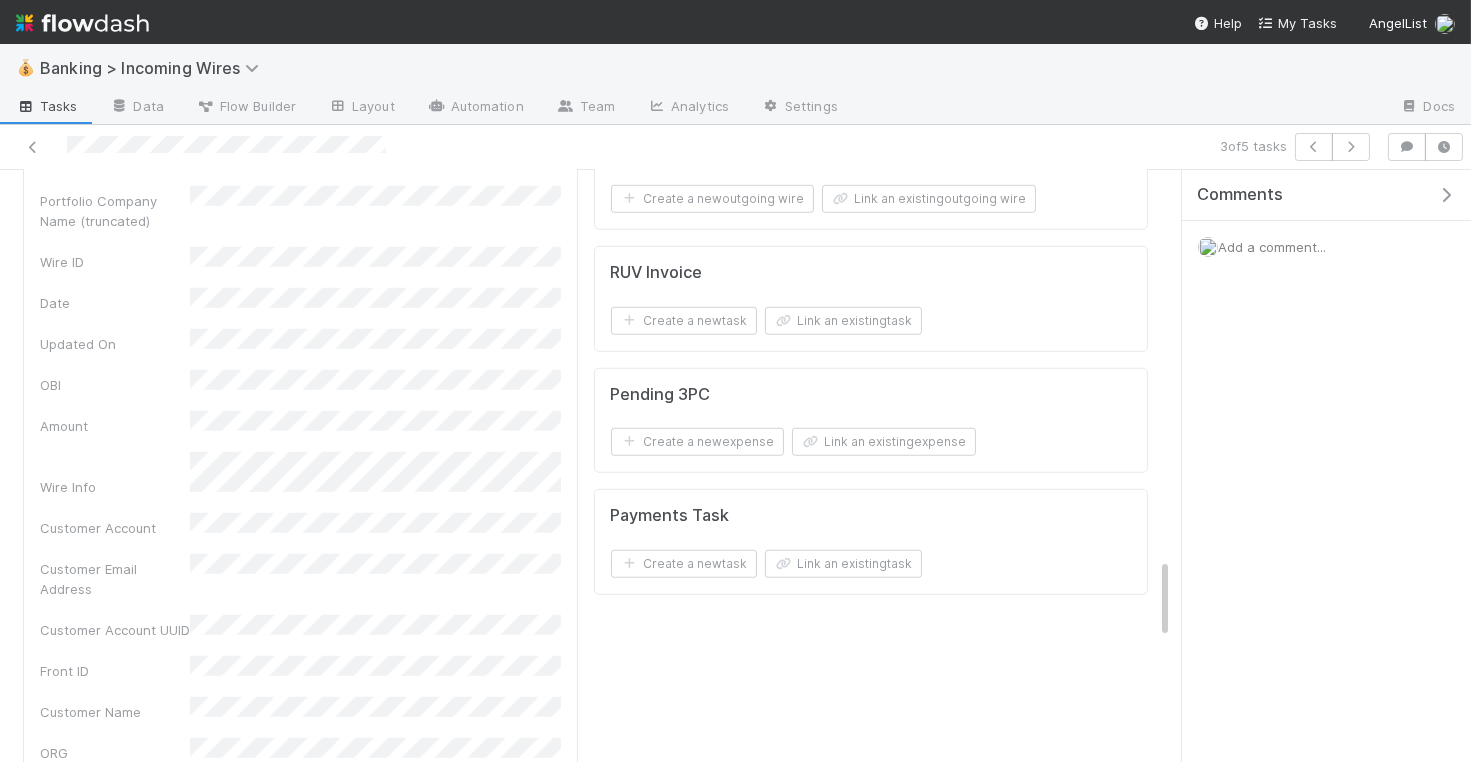 scroll, scrollTop: 2838, scrollLeft: 0, axis: vertical 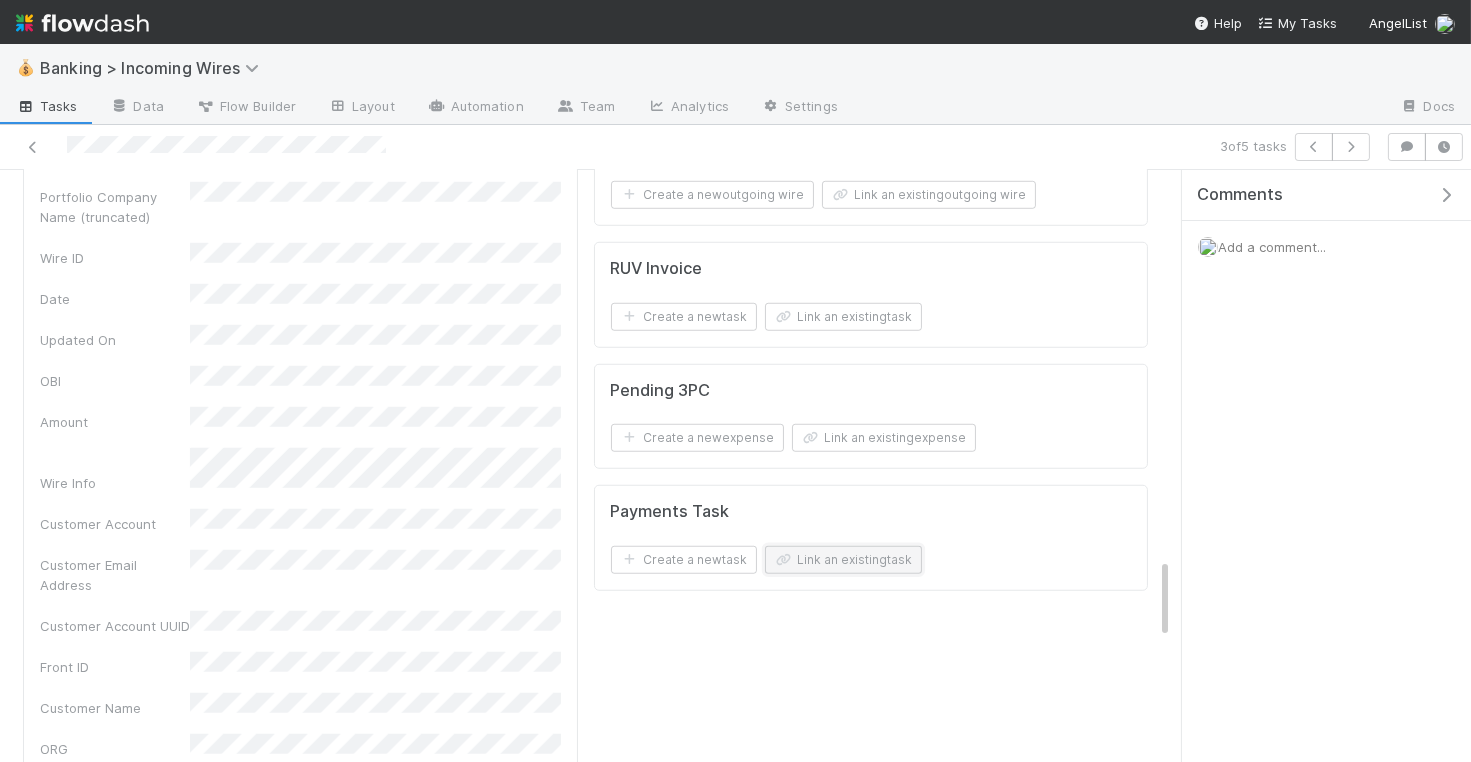 click on "Link an existing  task" at bounding box center (843, 560) 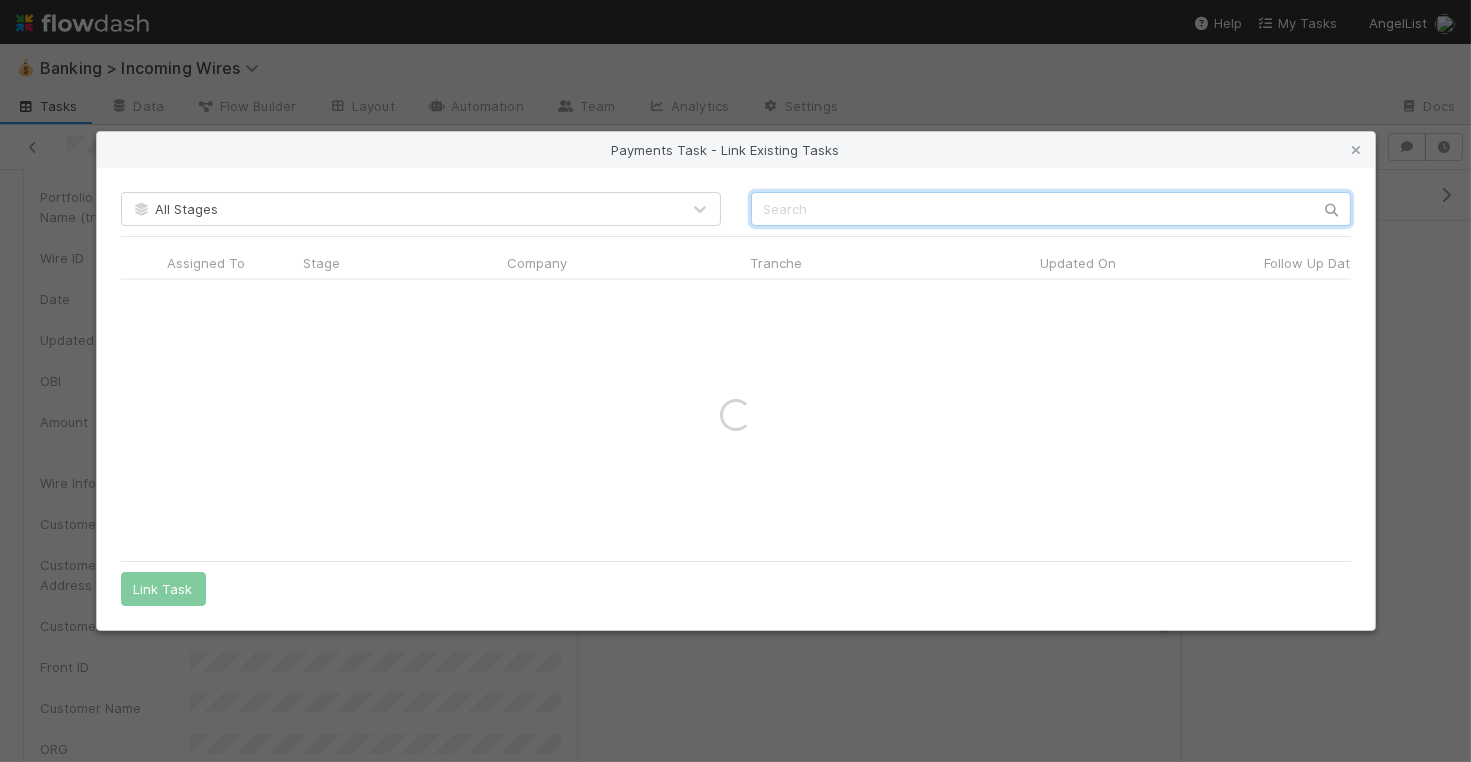 click at bounding box center [1051, 209] 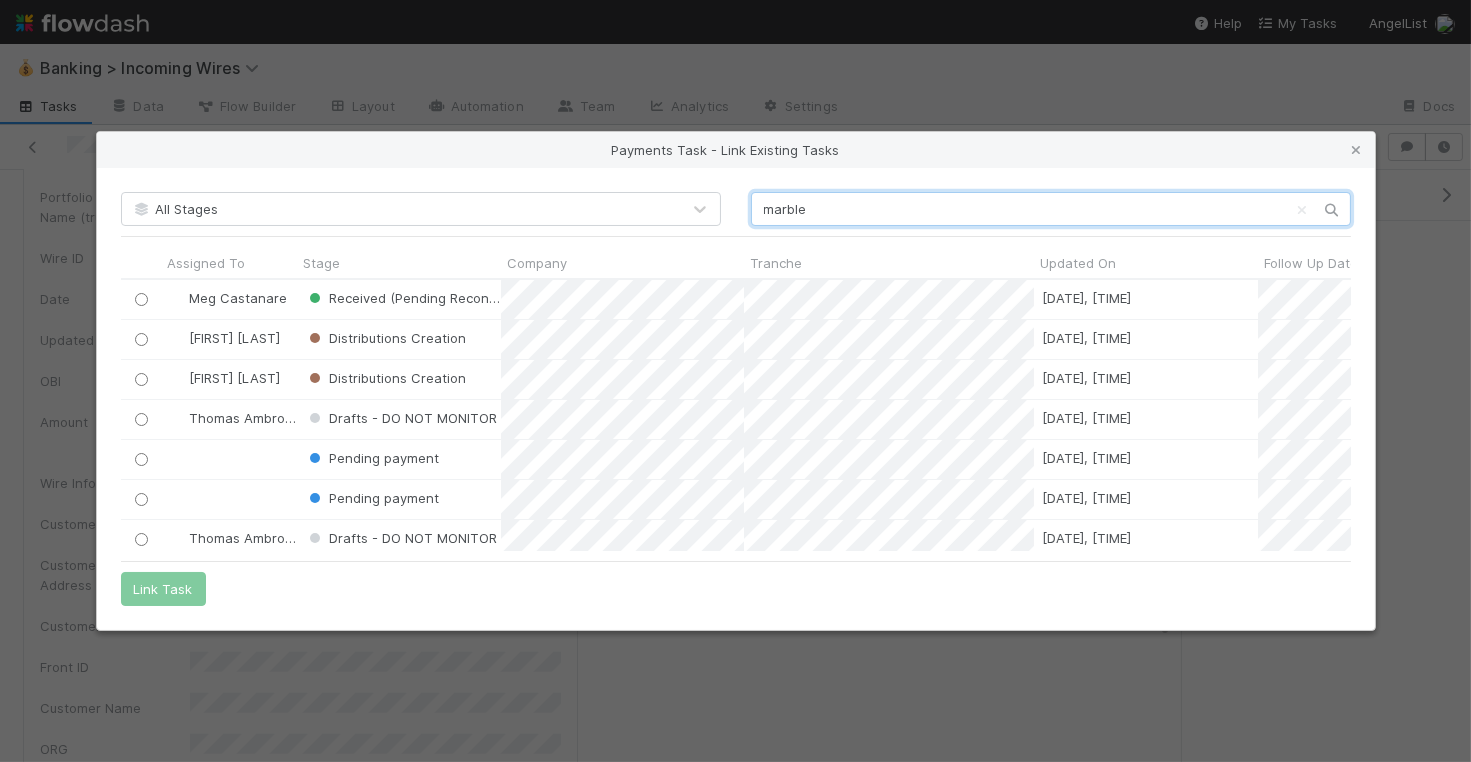 scroll, scrollTop: 0, scrollLeft: 1, axis: horizontal 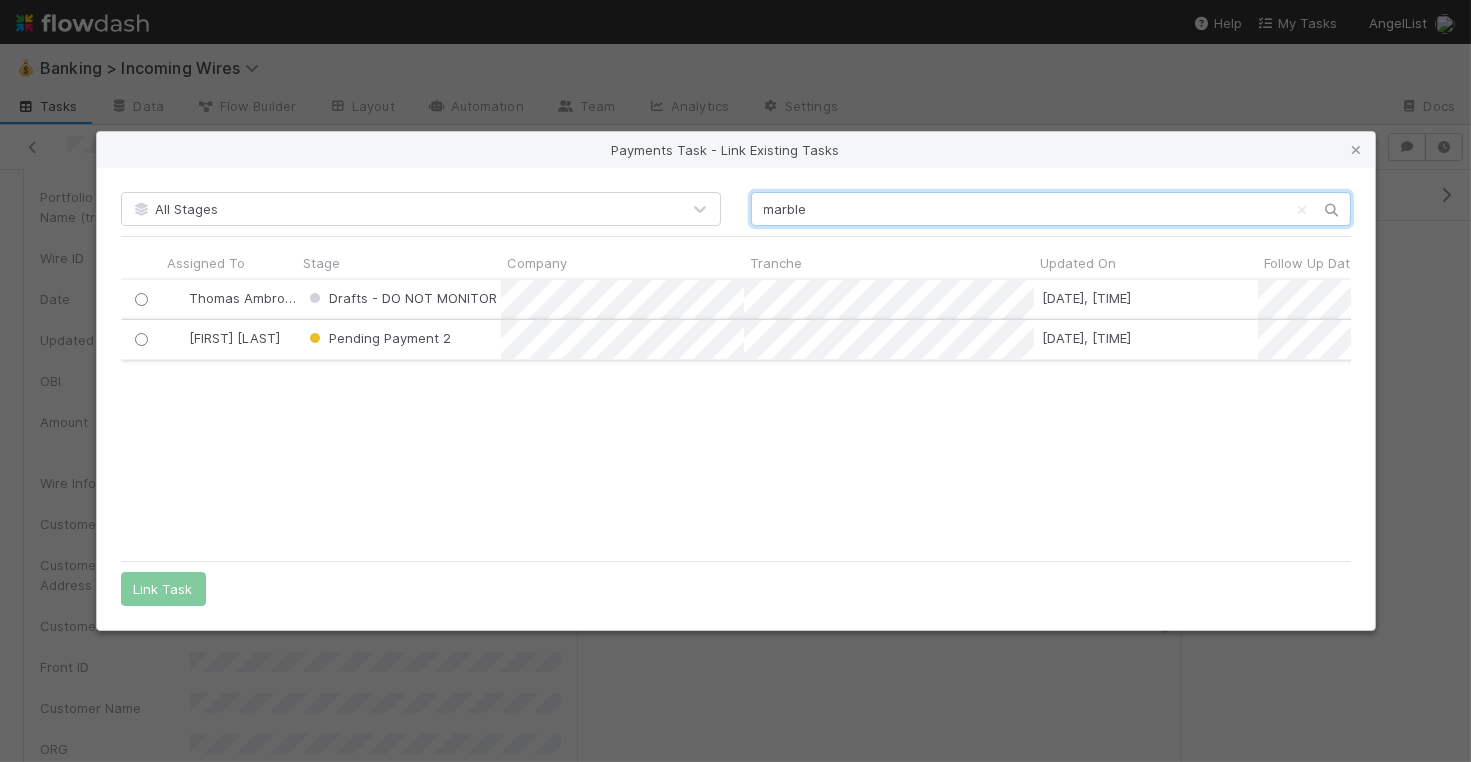 type on "marble" 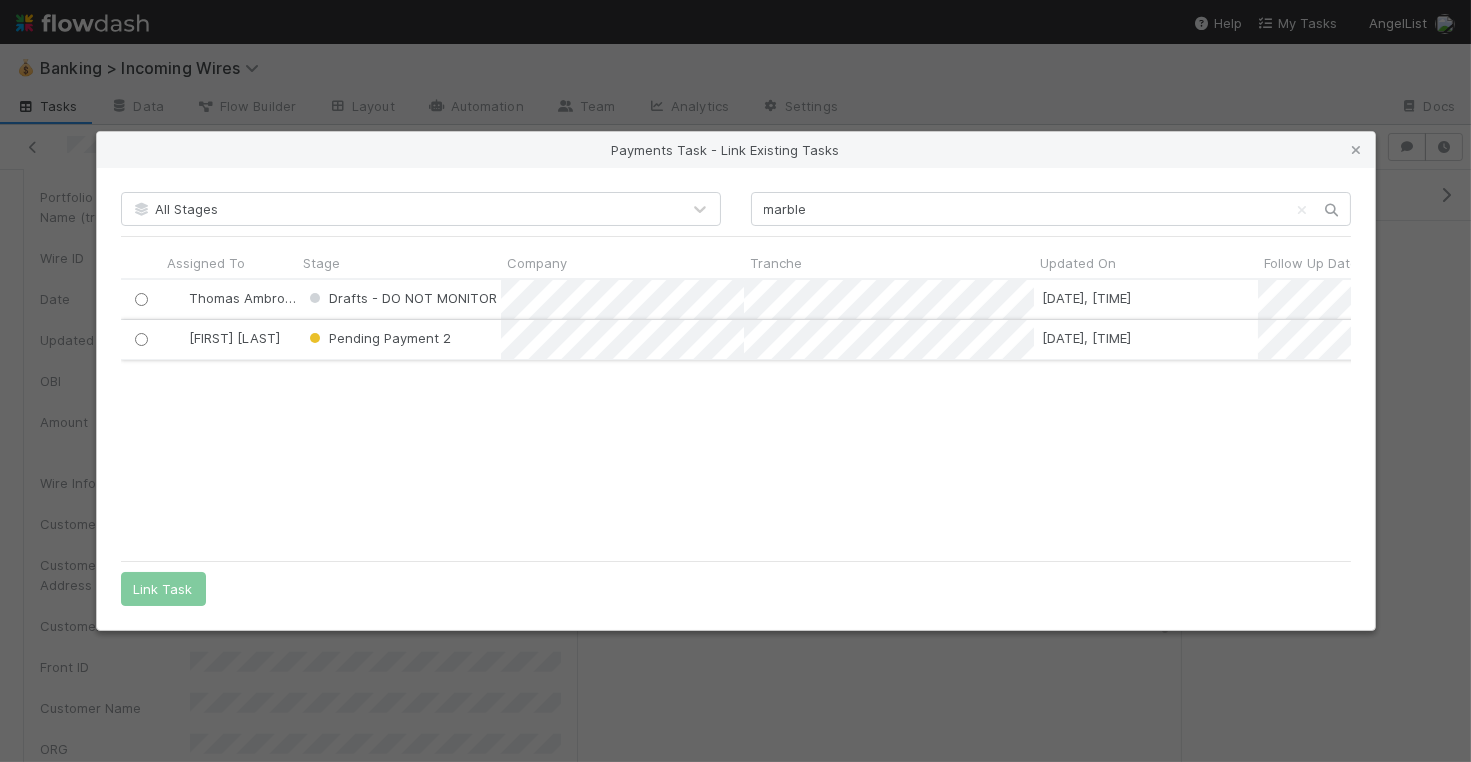 click at bounding box center (140, 339) 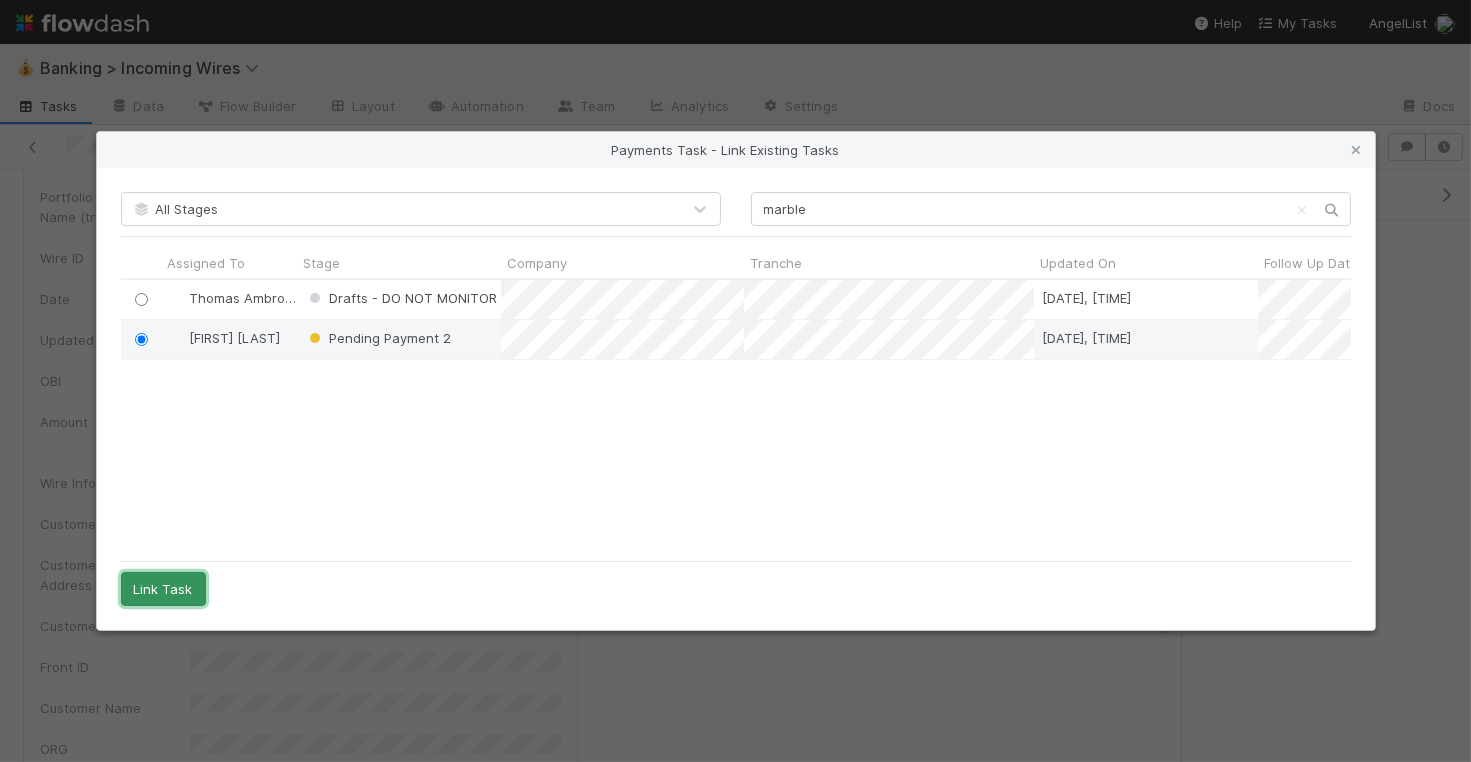 click on "Link   Task" at bounding box center (163, 589) 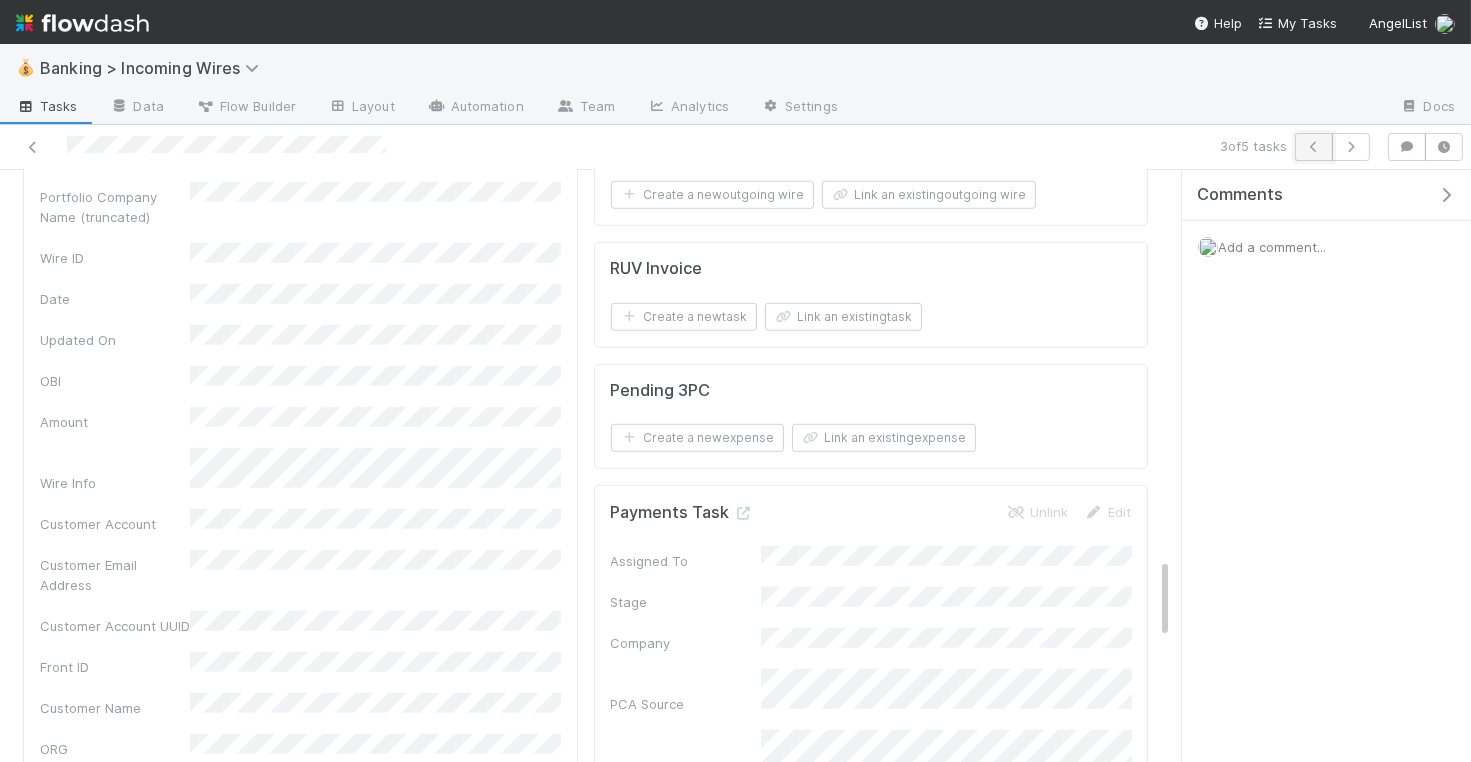 click at bounding box center [1314, 147] 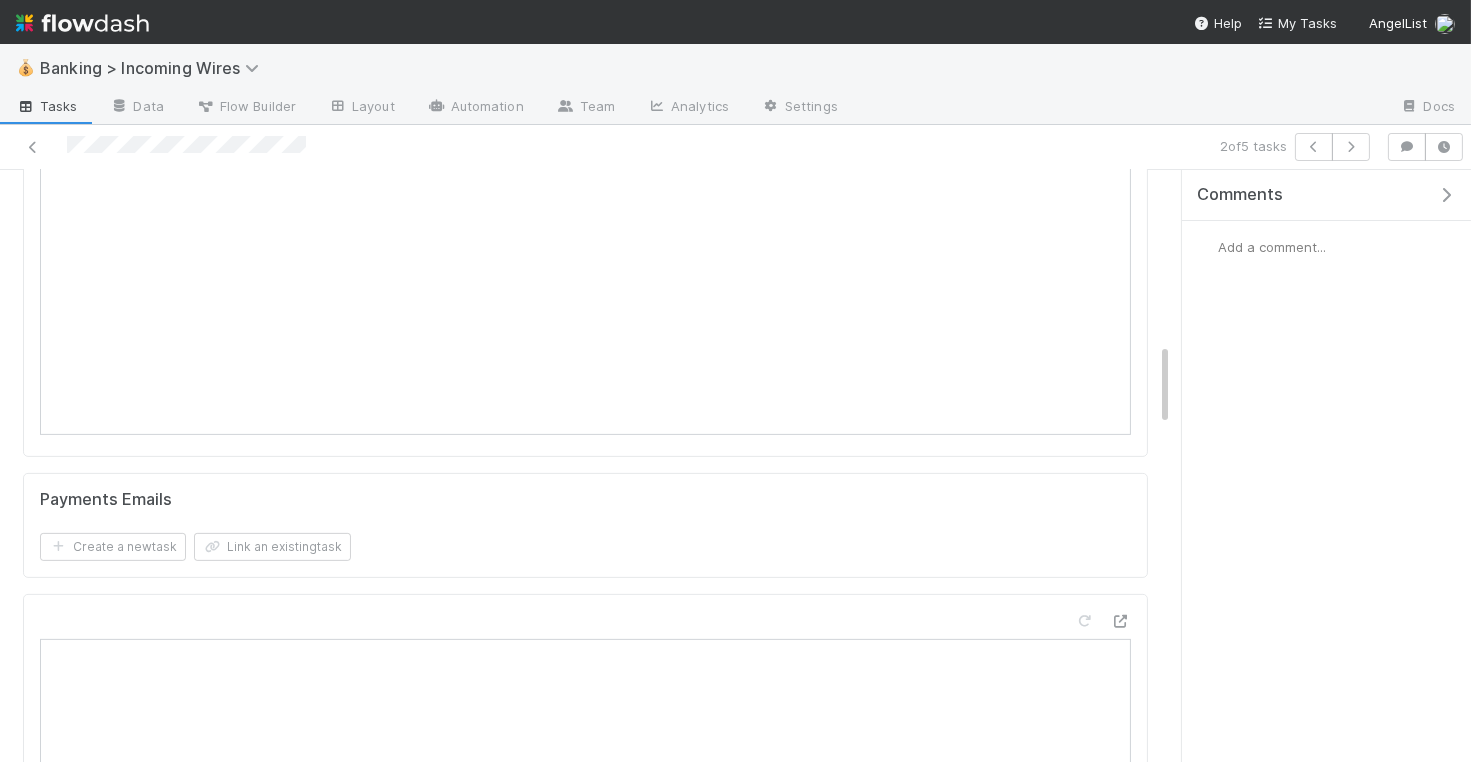 scroll, scrollTop: 1261, scrollLeft: 0, axis: vertical 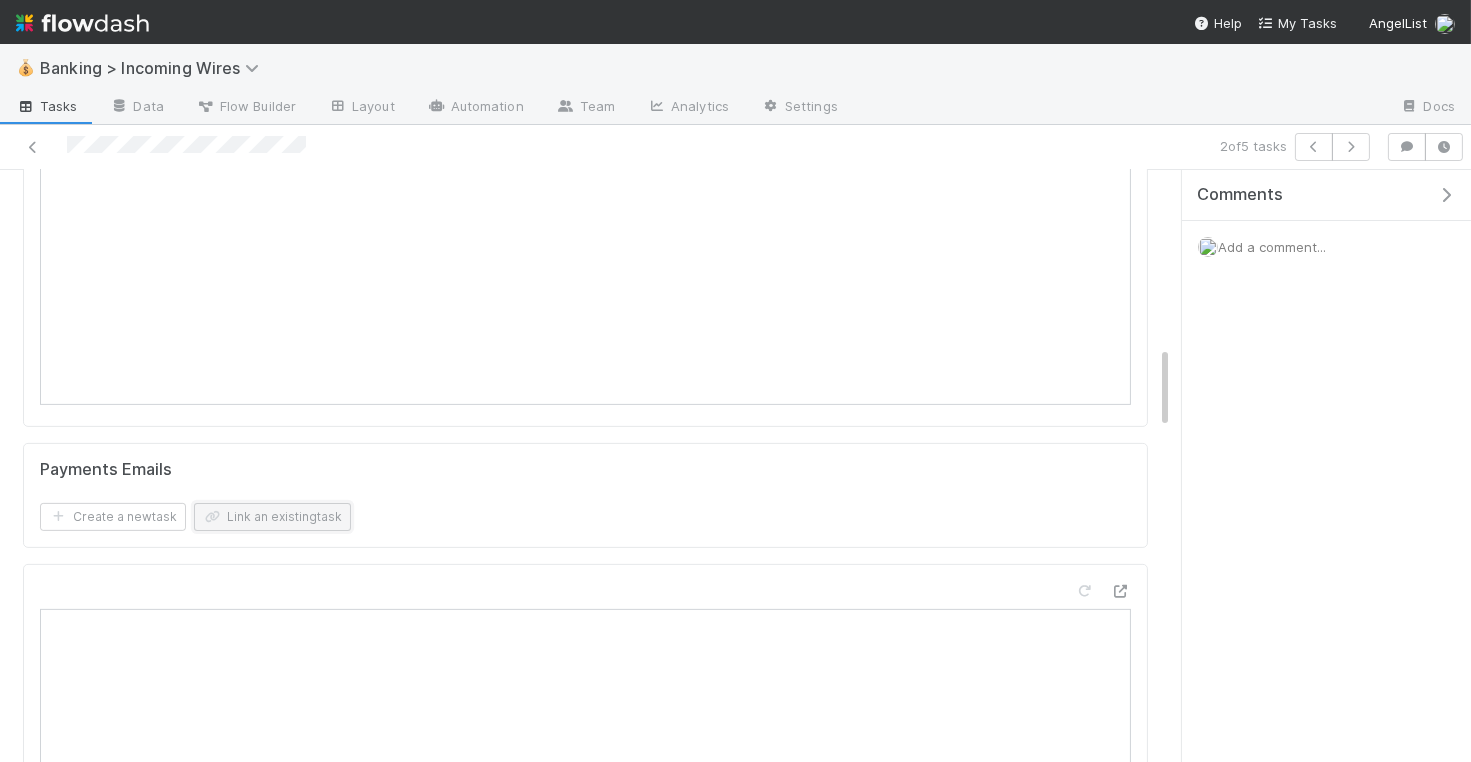 click on "Link an existing  task" at bounding box center [272, 517] 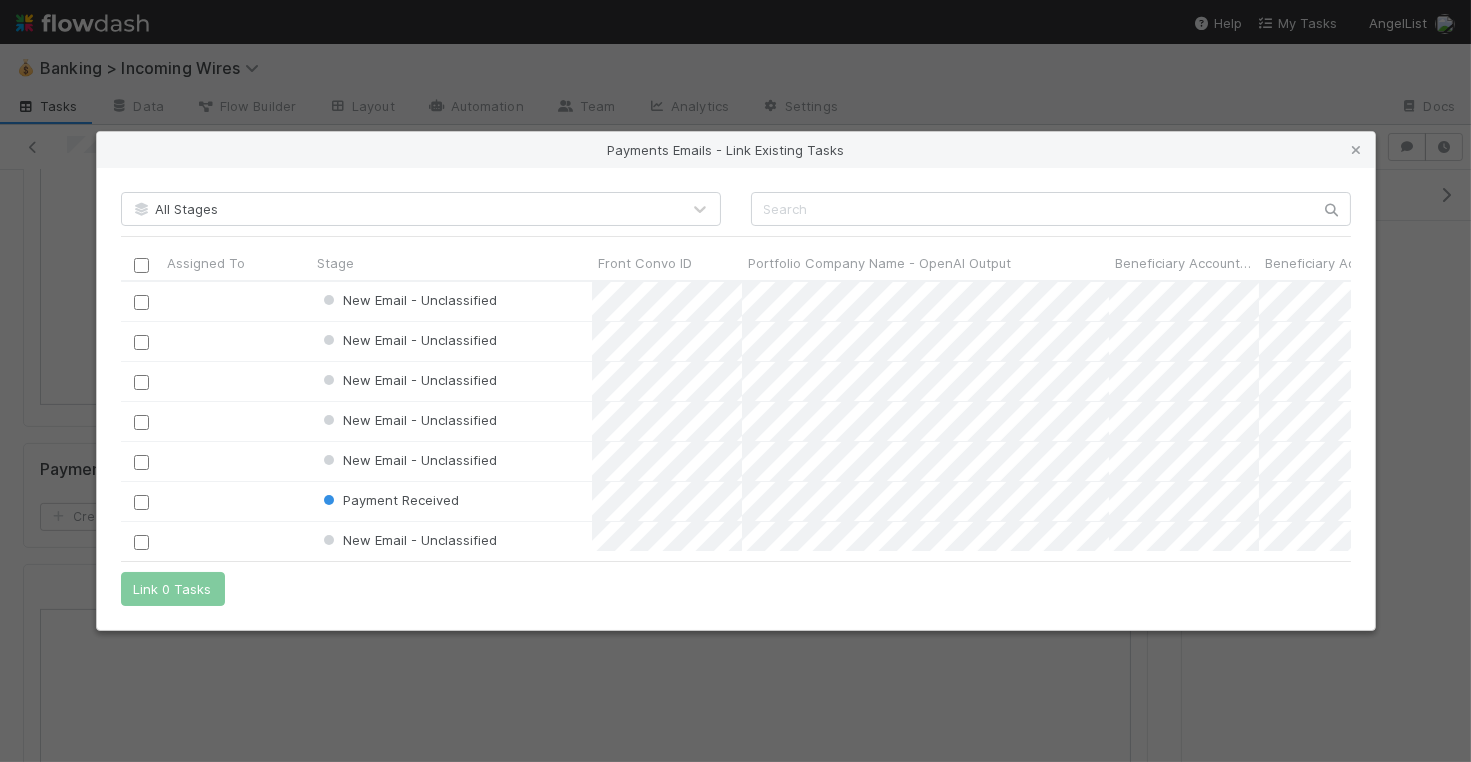 scroll, scrollTop: 1, scrollLeft: 1, axis: both 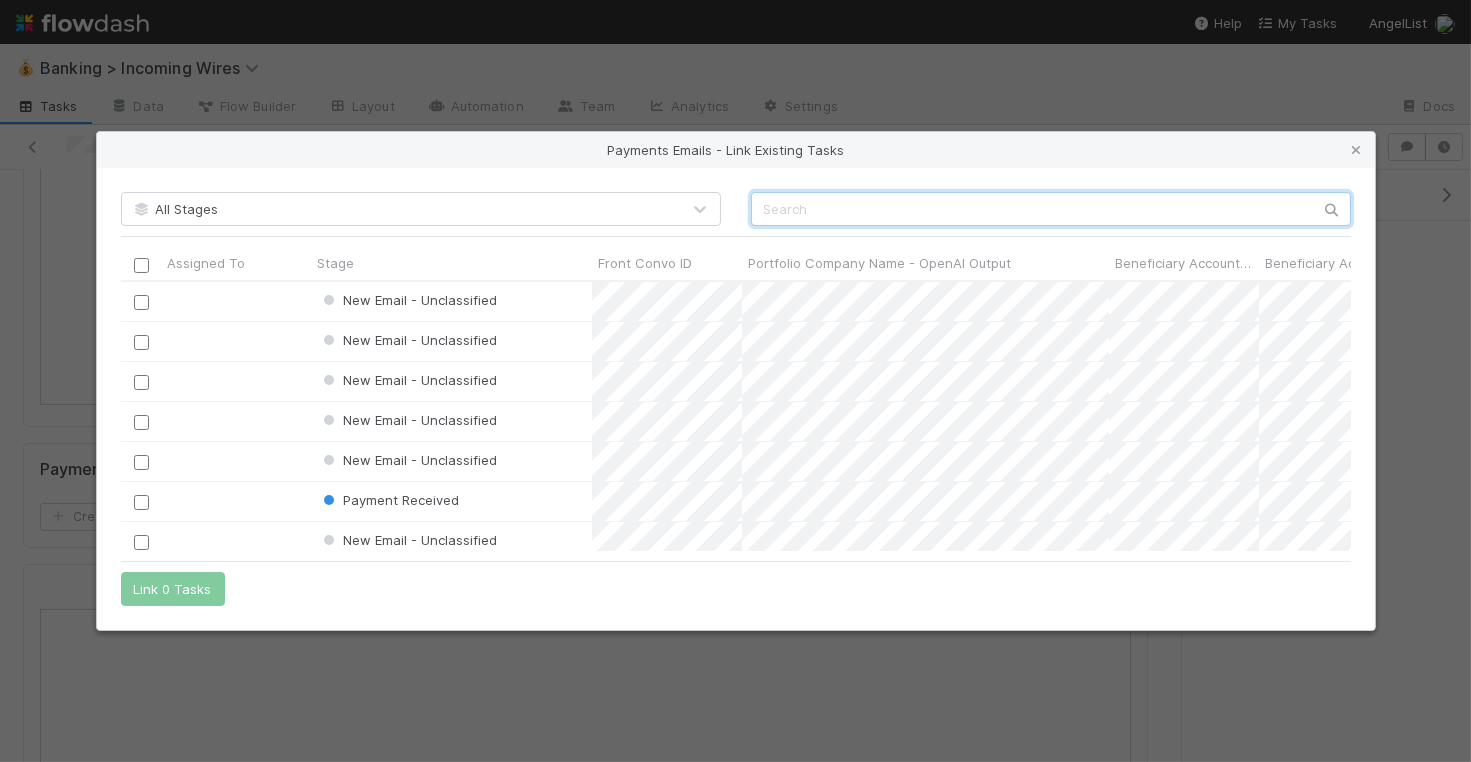 click at bounding box center (1051, 209) 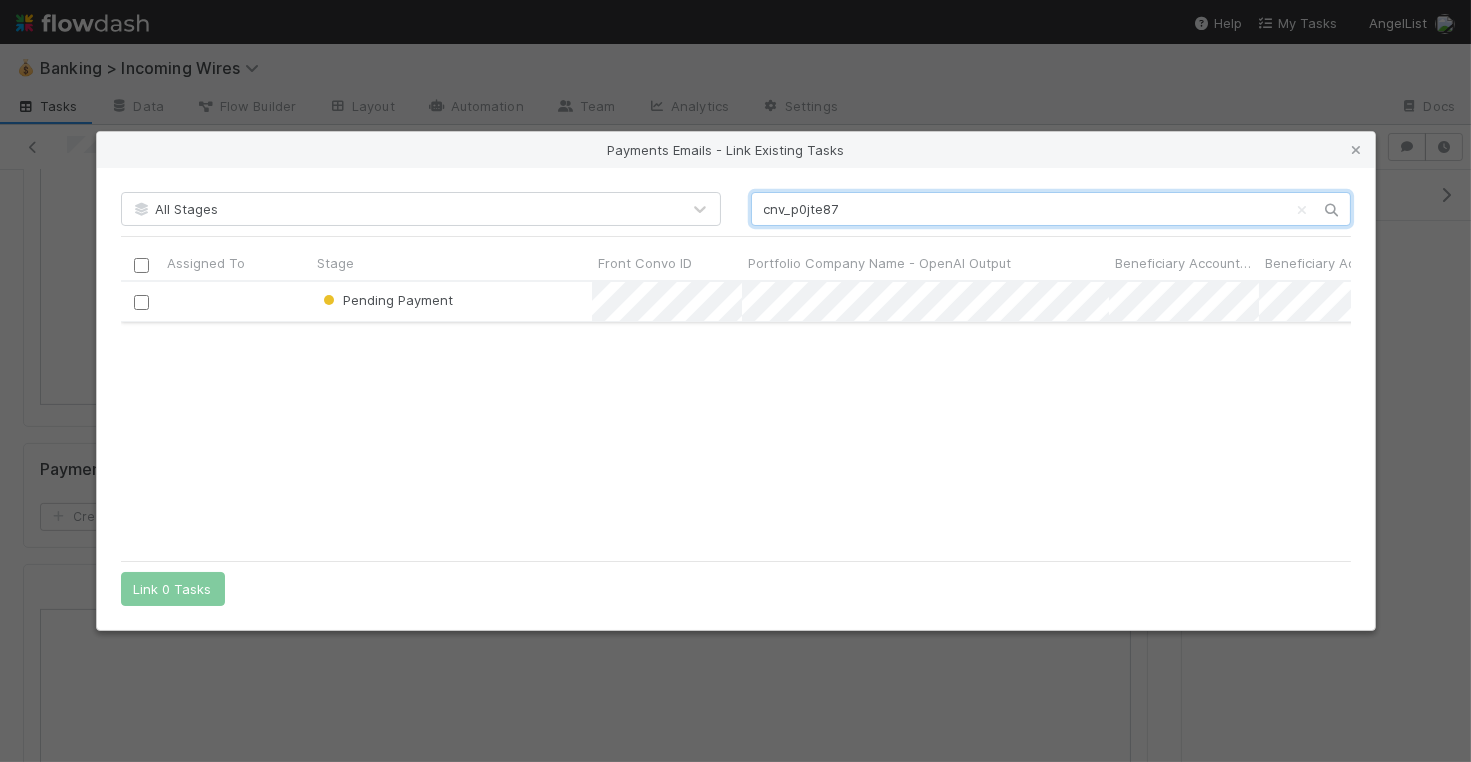 scroll, scrollTop: 1, scrollLeft: 1, axis: both 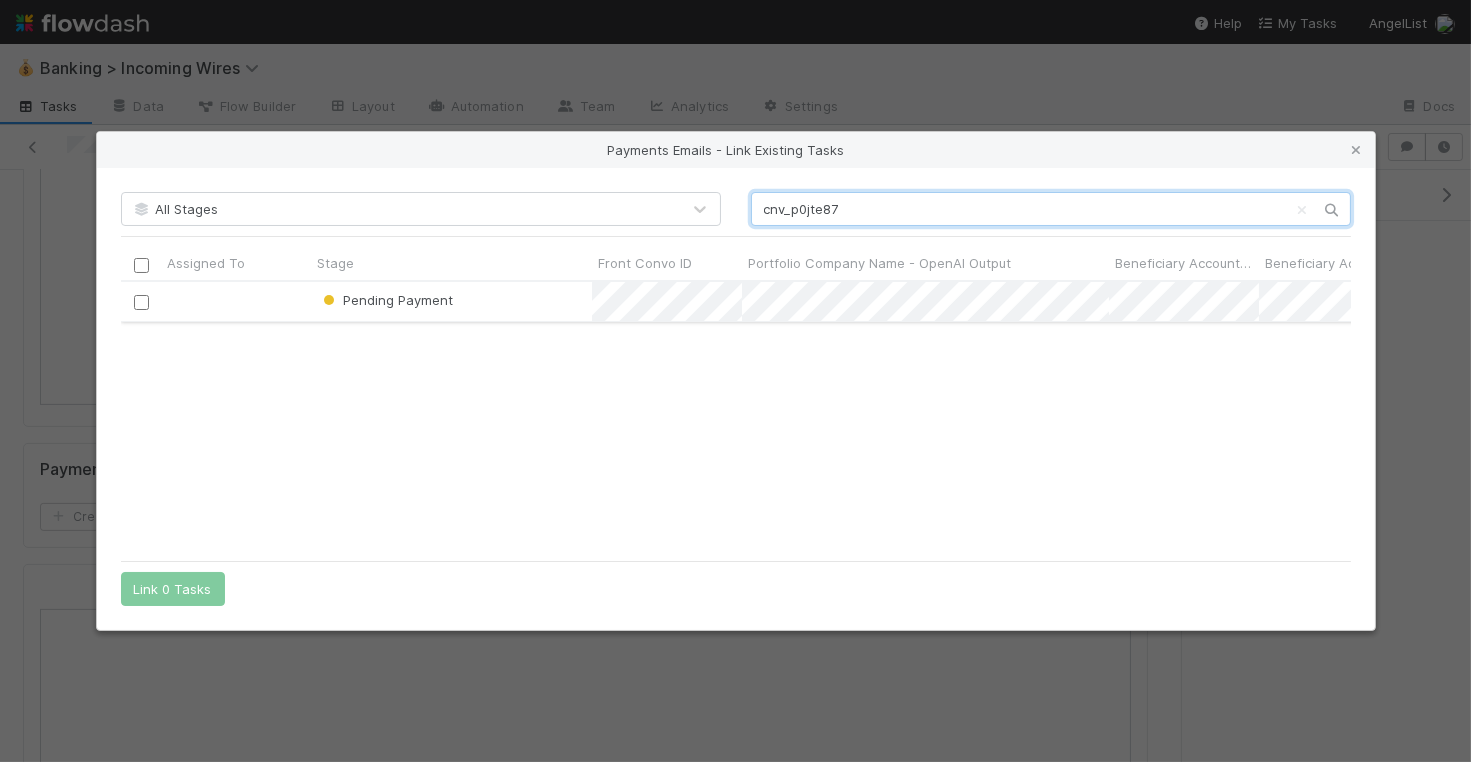 type on "cnv_p0jte87" 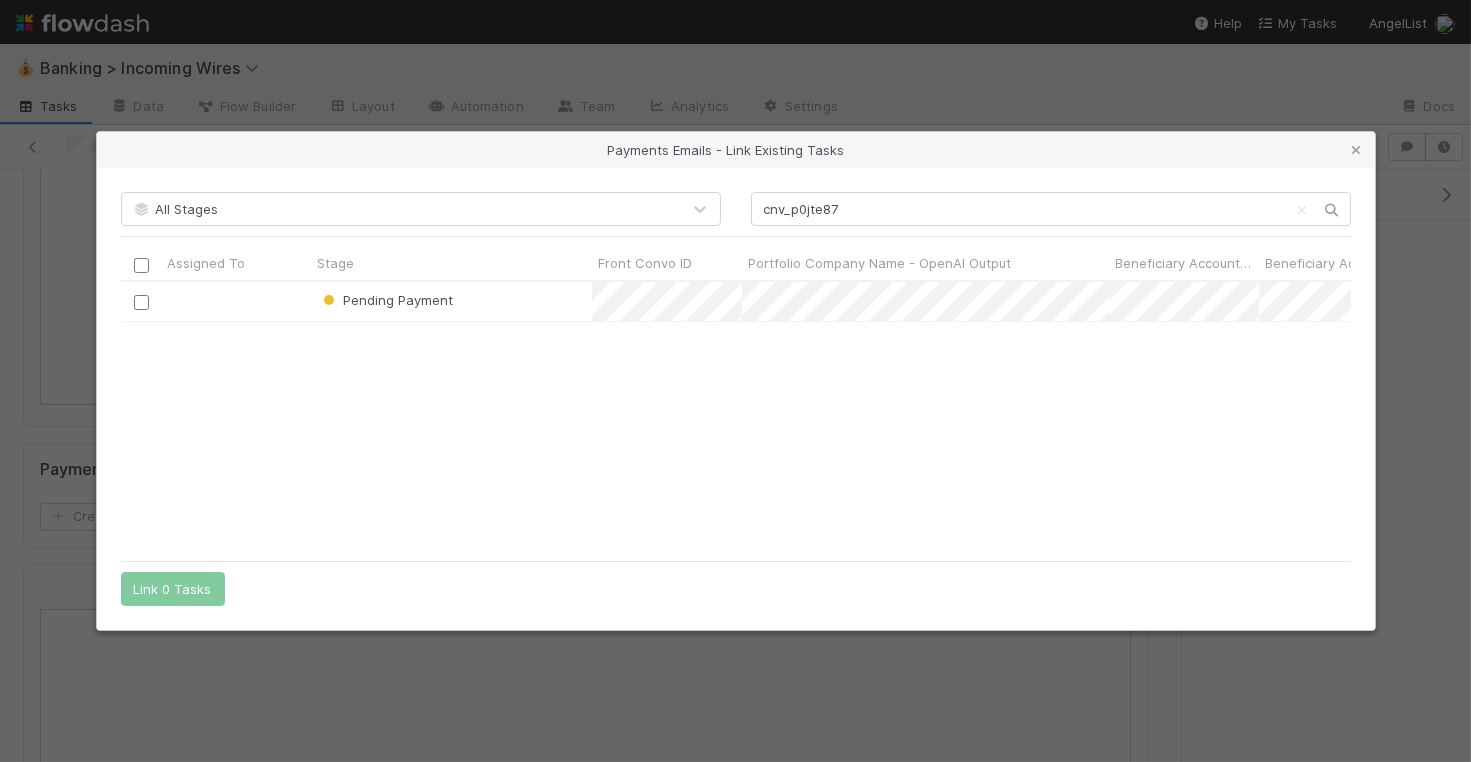 drag, startPoint x: 138, startPoint y: 302, endPoint x: 169, endPoint y: 411, distance: 113.32255 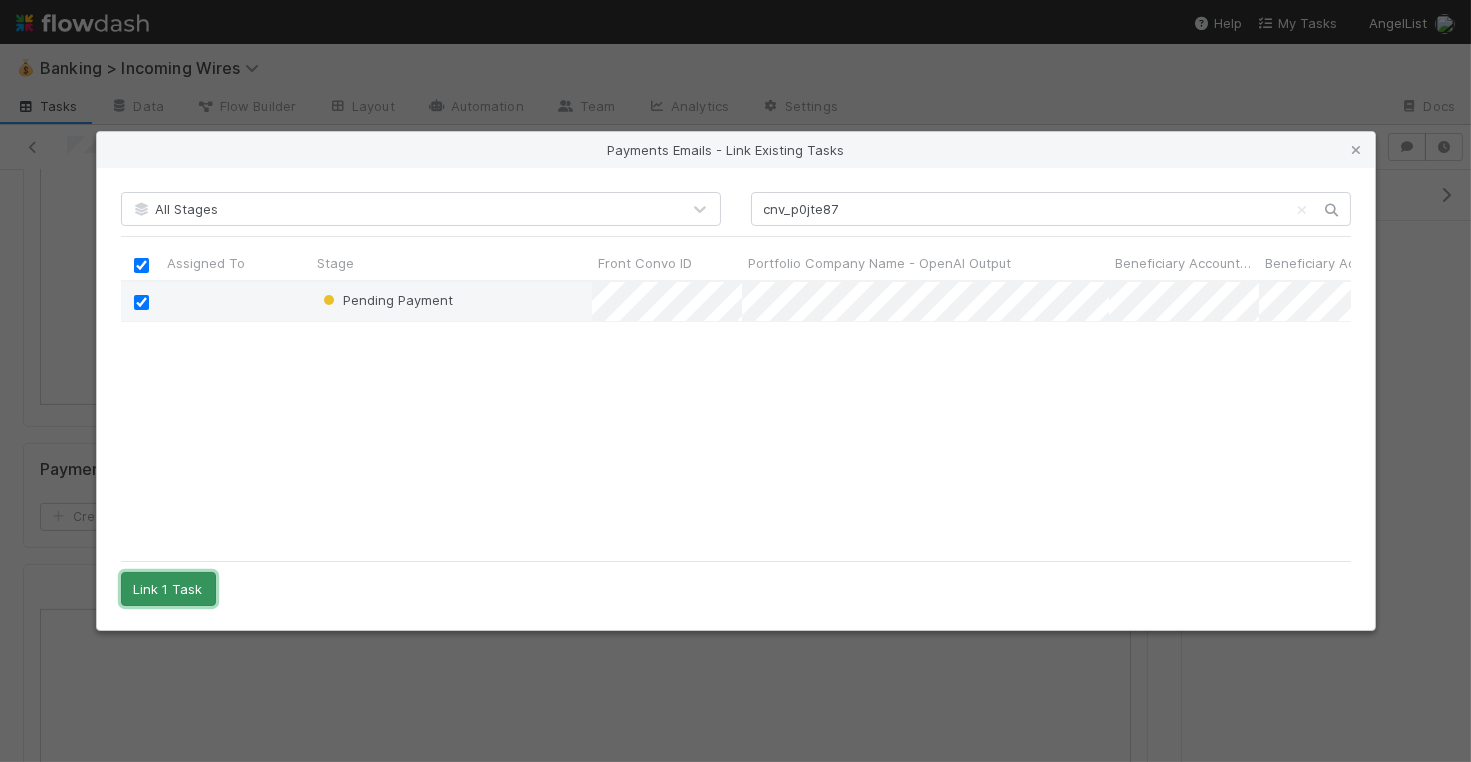 click on "Link   1 Task" at bounding box center (168, 589) 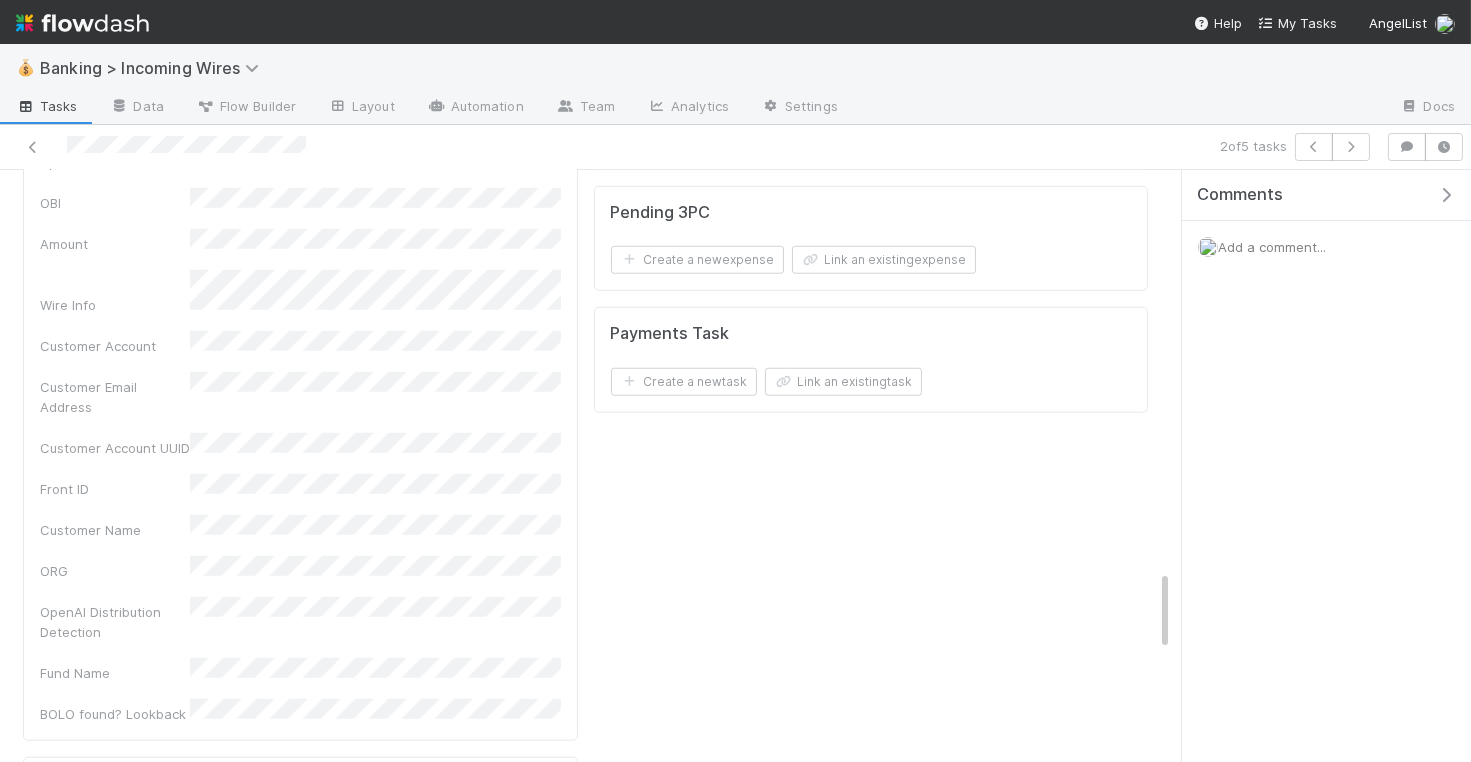 scroll, scrollTop: 2867, scrollLeft: 0, axis: vertical 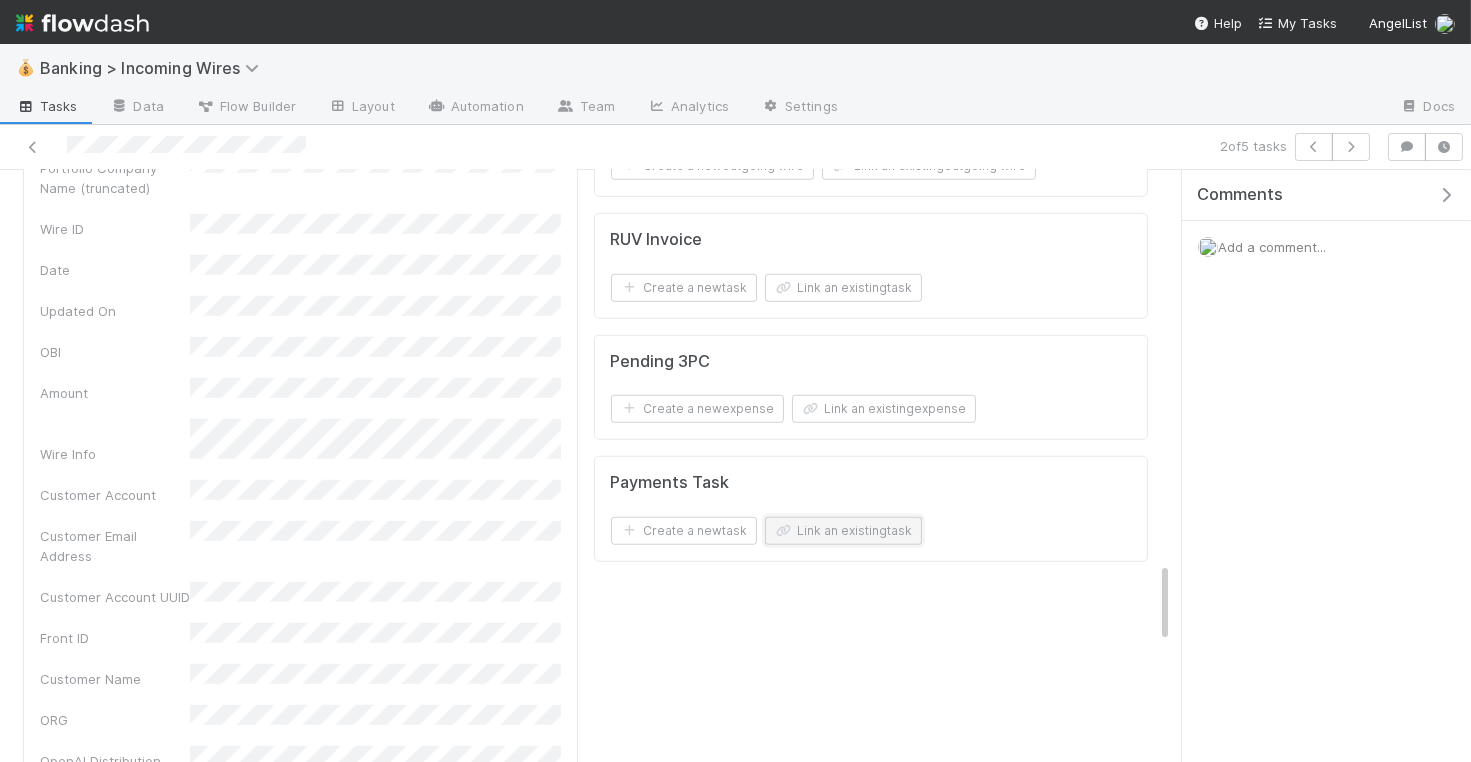 click on "Link an existing  task" at bounding box center (843, 531) 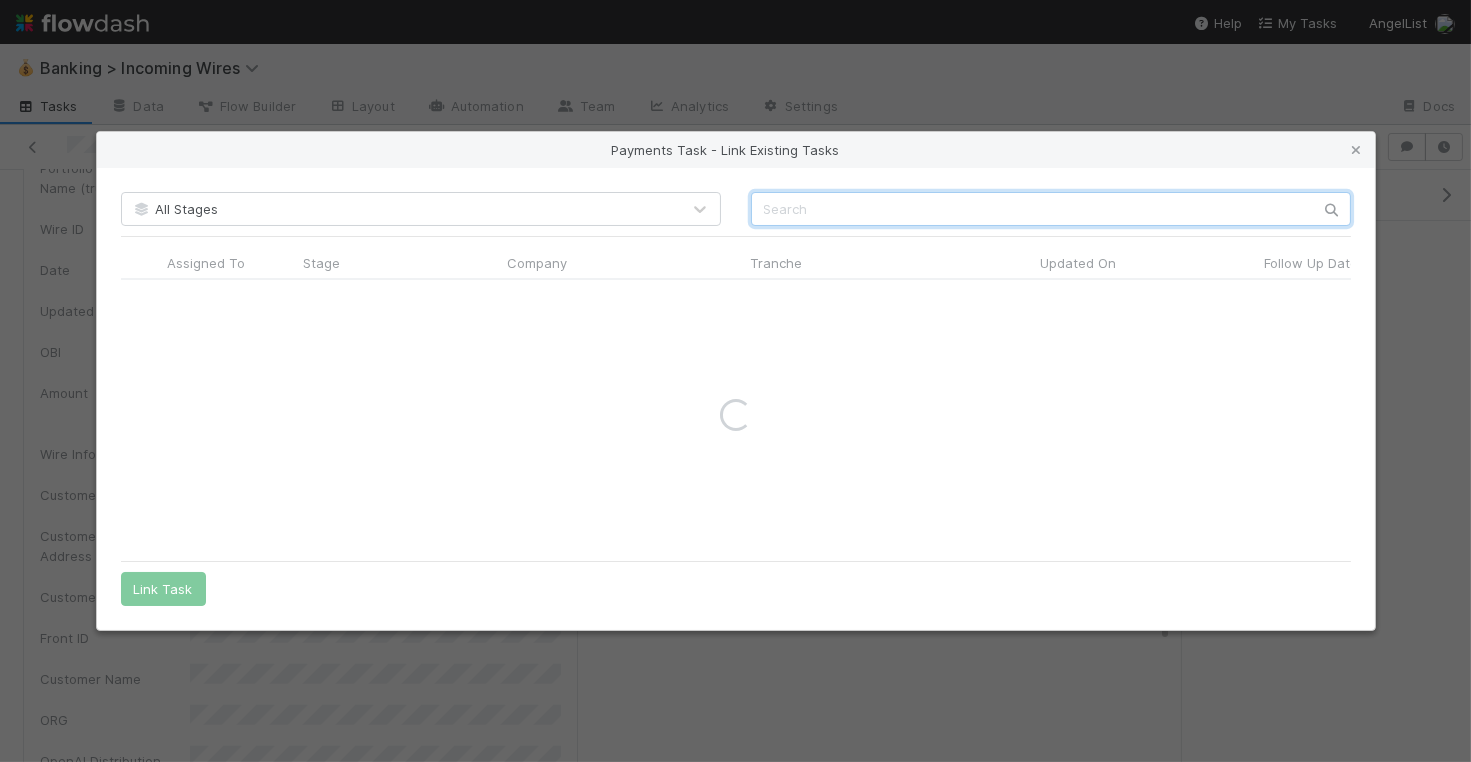 click at bounding box center (1051, 209) 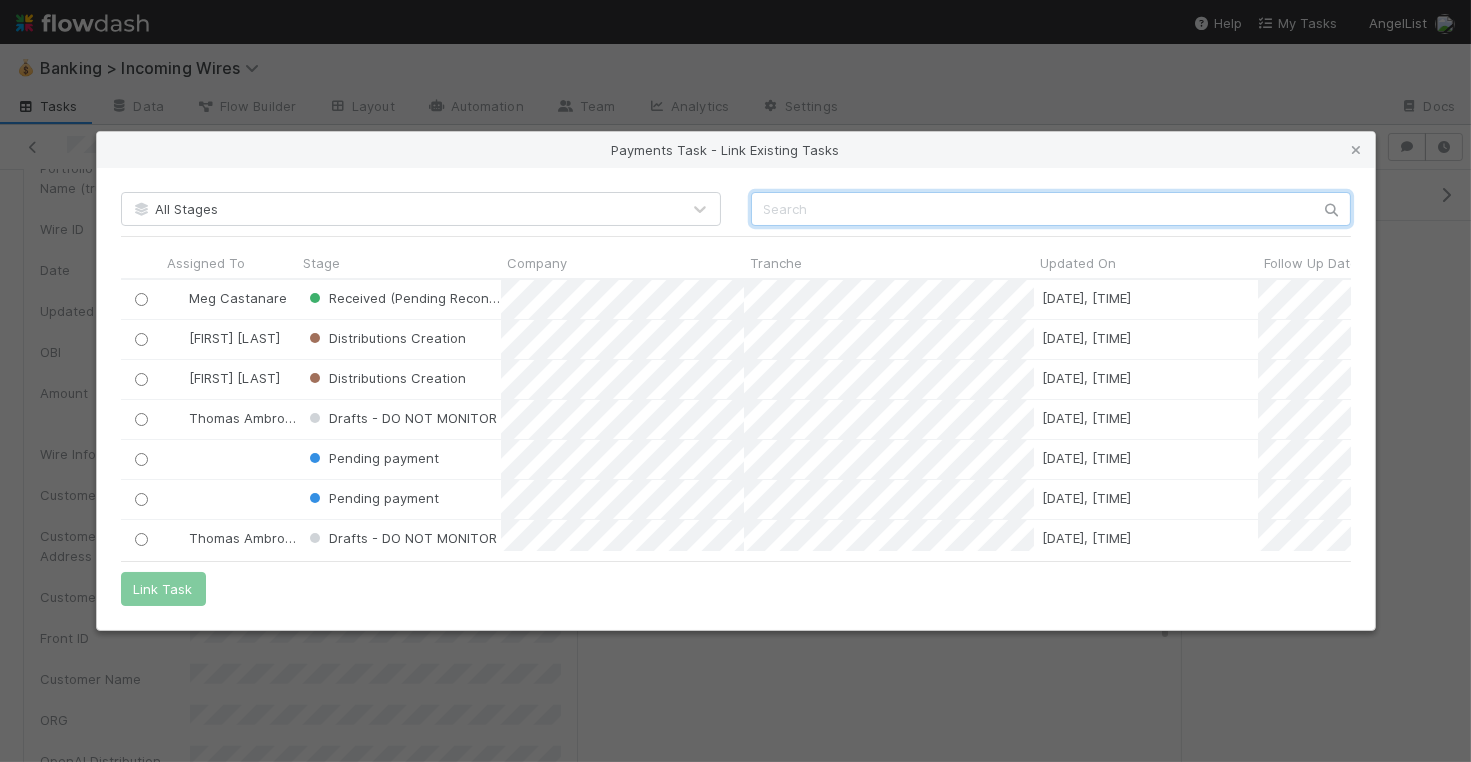 scroll, scrollTop: 0, scrollLeft: 1, axis: horizontal 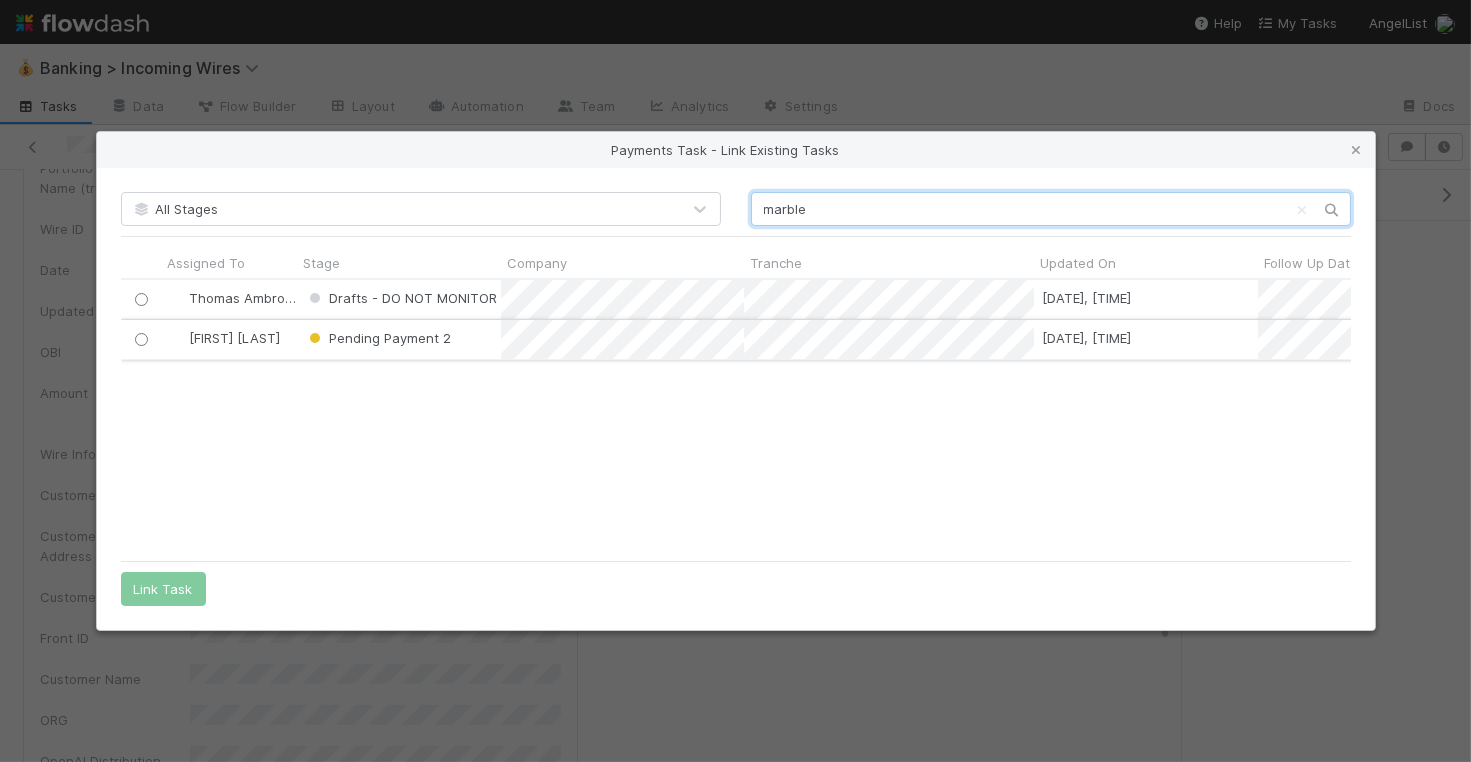 type on "marble" 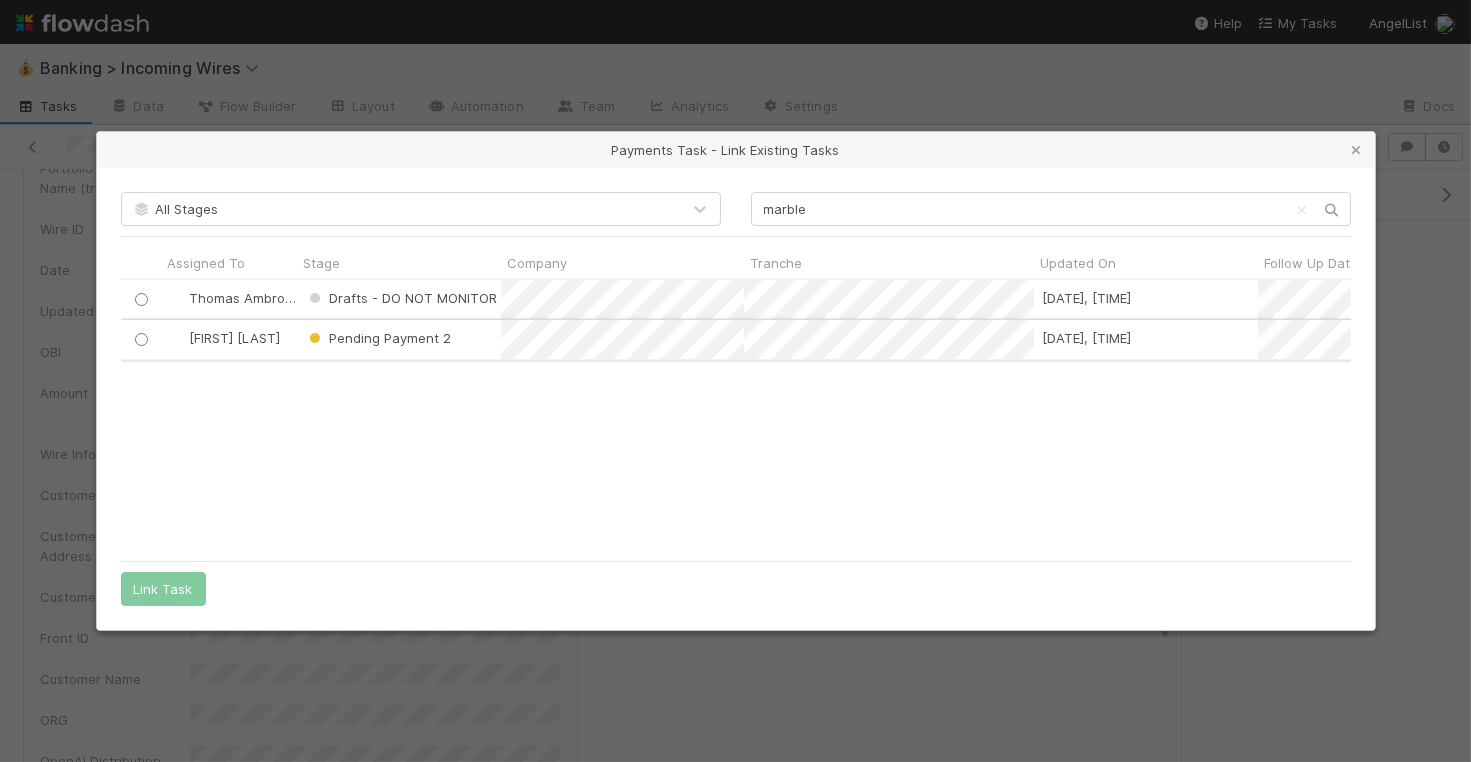 click at bounding box center (140, 339) 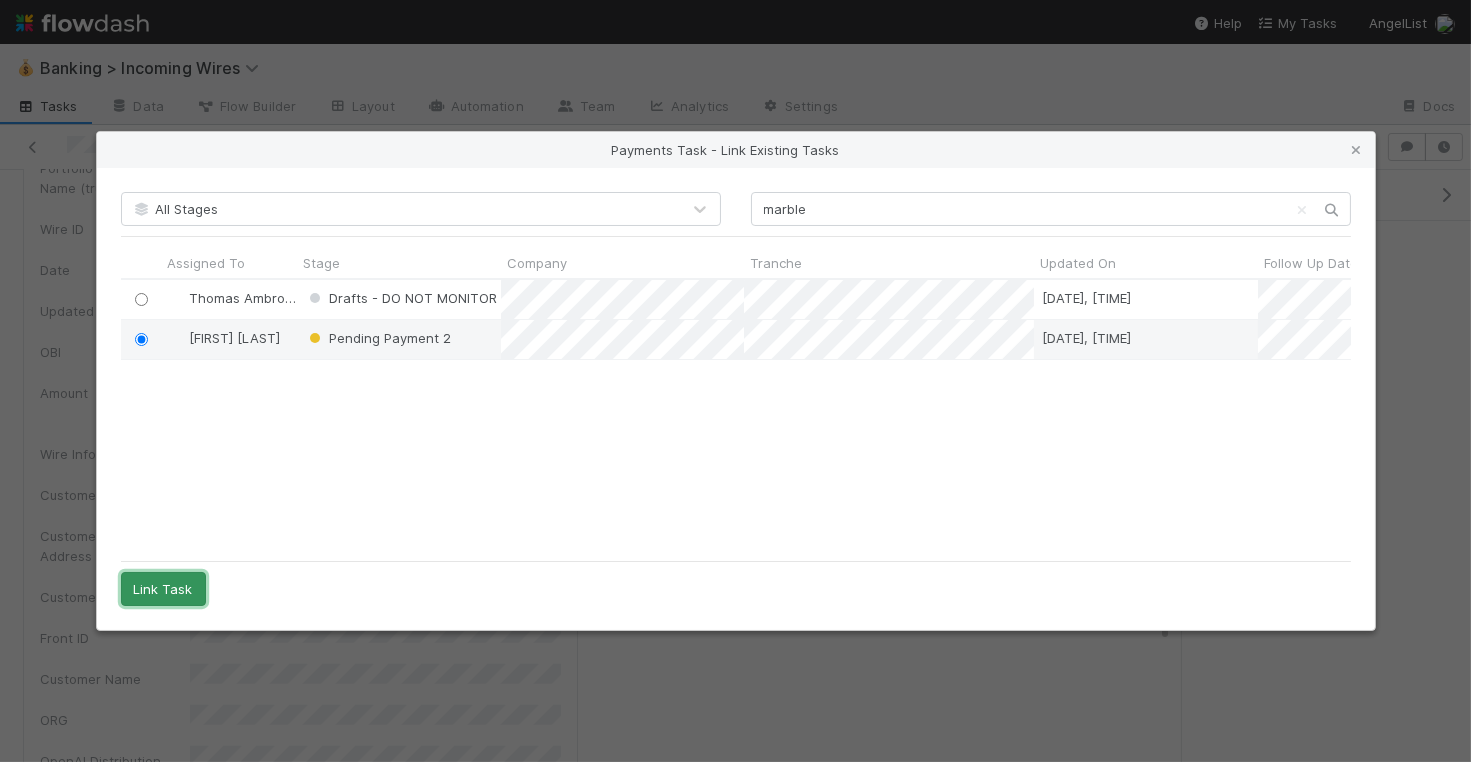 click on "Link   Task" at bounding box center [163, 589] 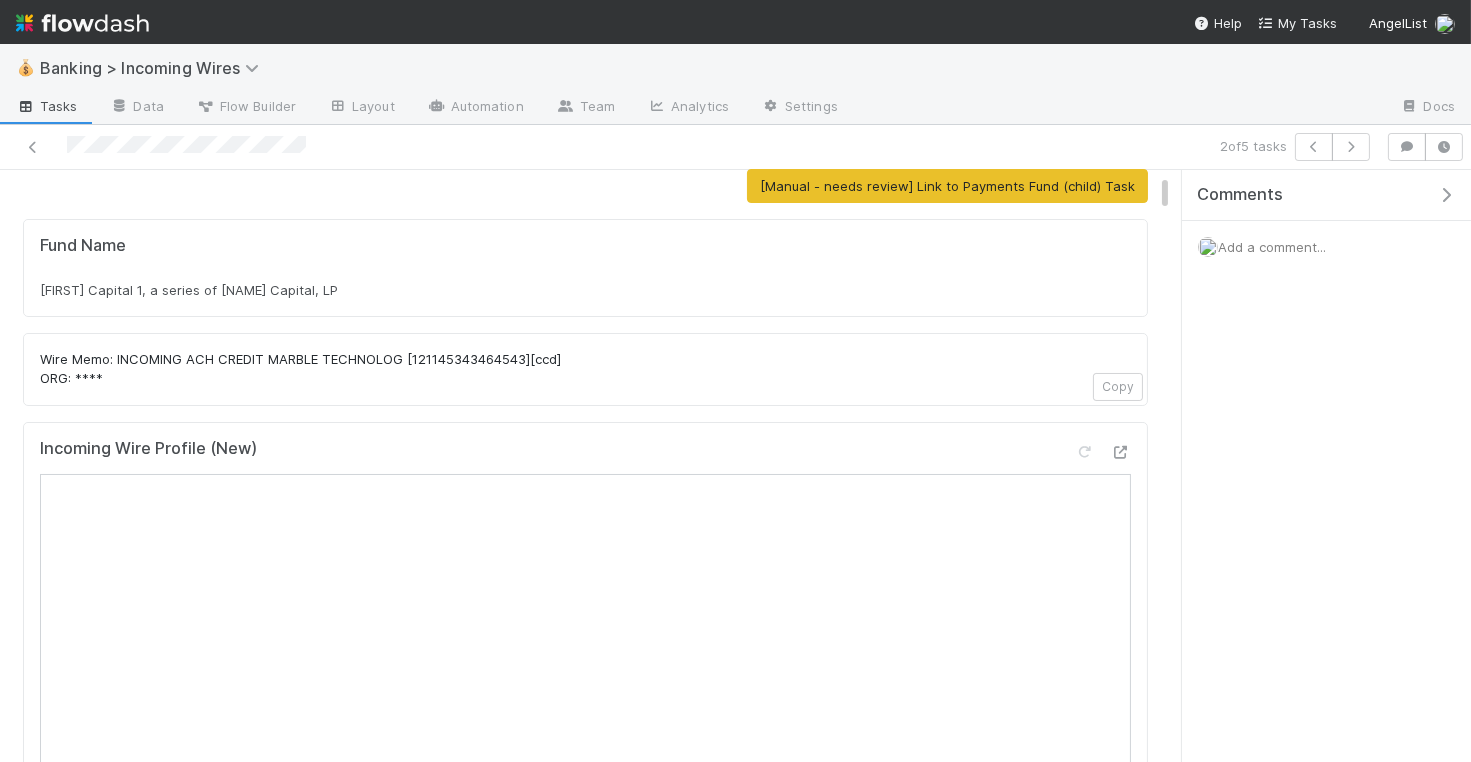 scroll, scrollTop: 138, scrollLeft: 0, axis: vertical 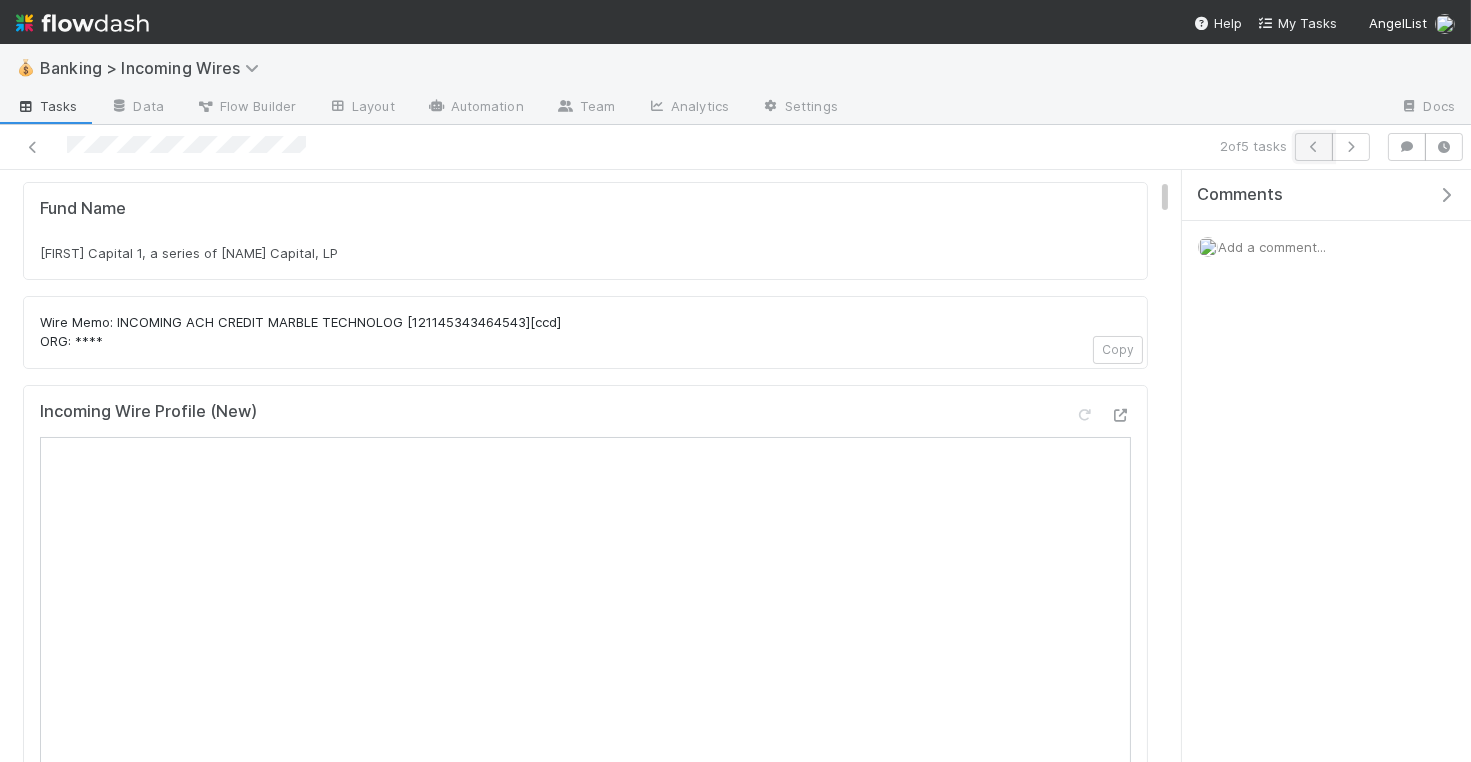click at bounding box center [1314, 147] 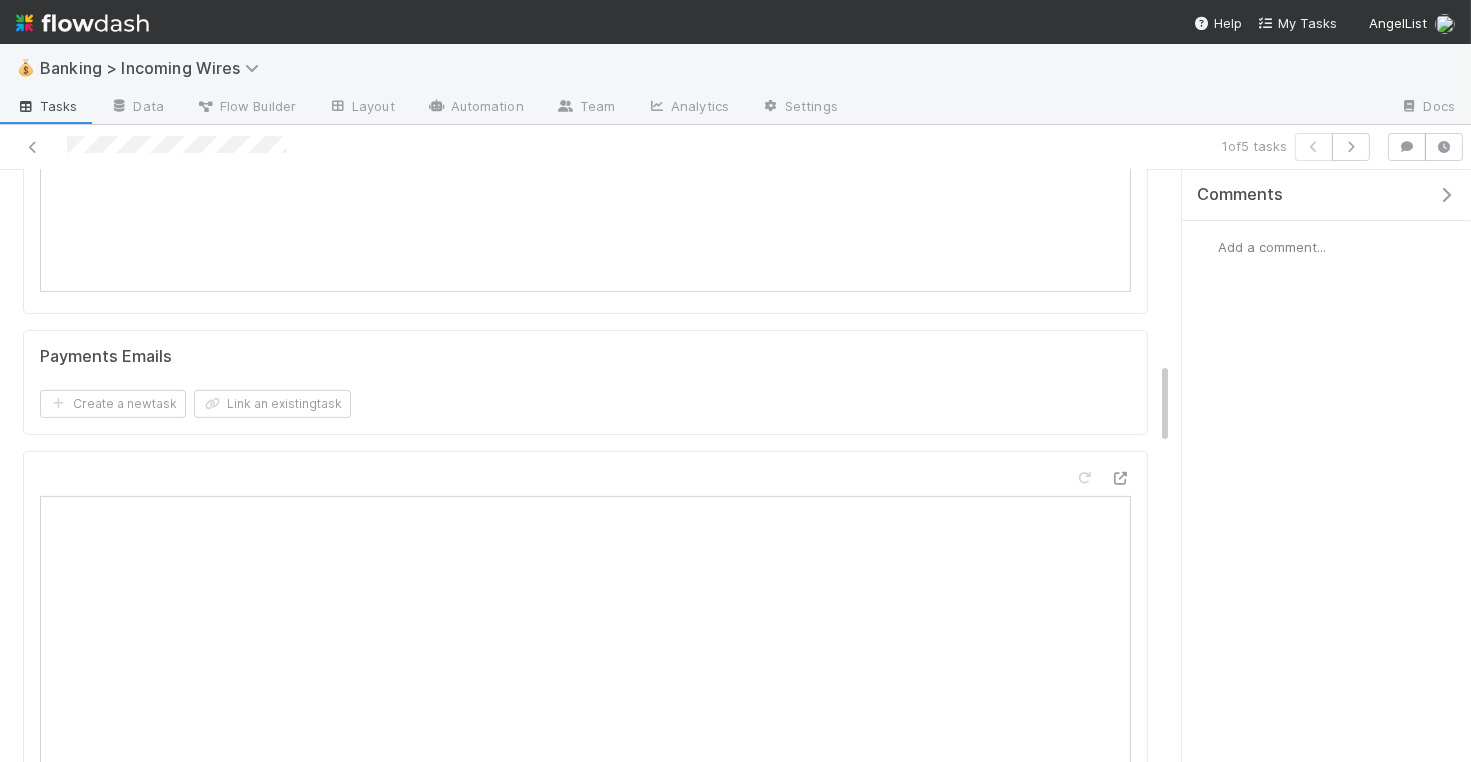 scroll, scrollTop: 1396, scrollLeft: 0, axis: vertical 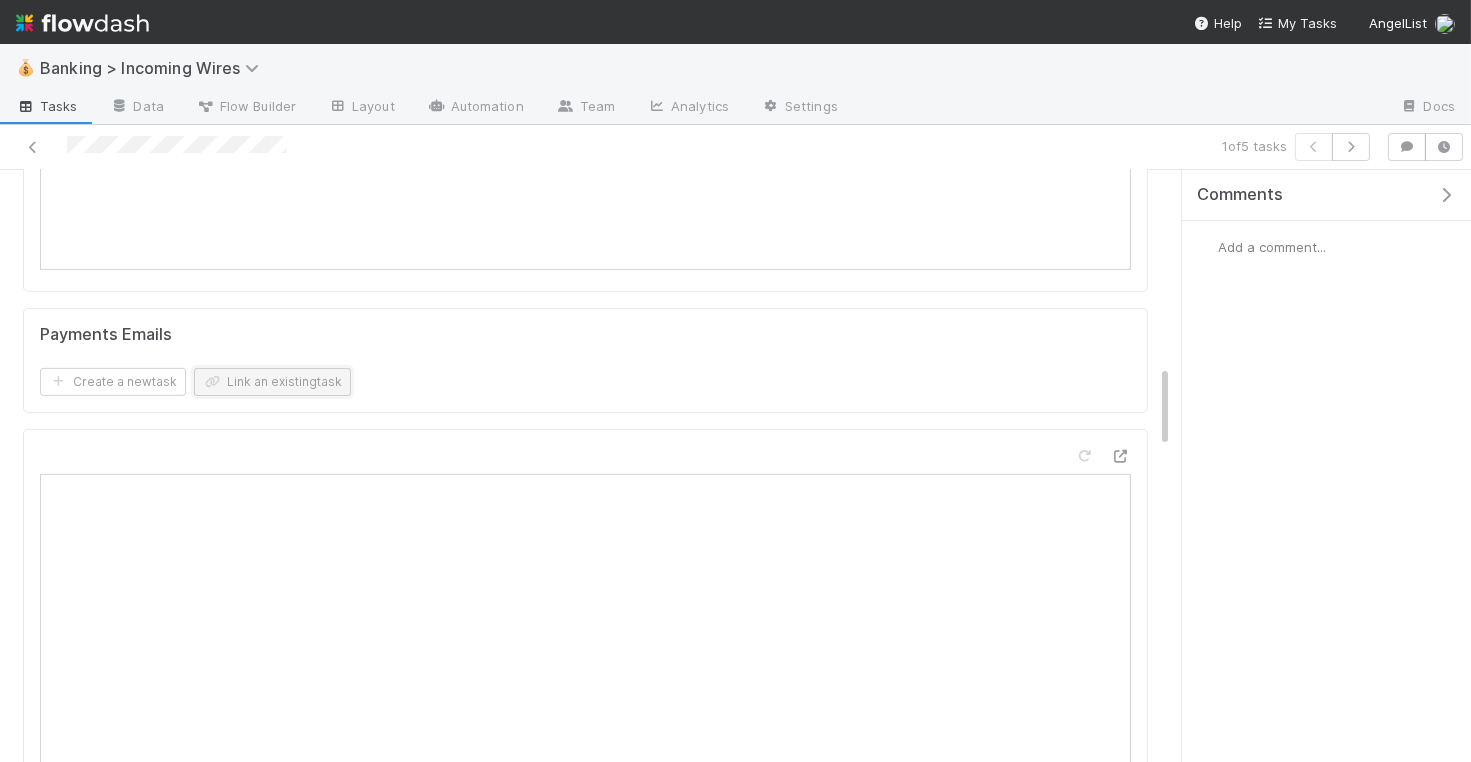 click on "Link an existing  task" at bounding box center [272, 382] 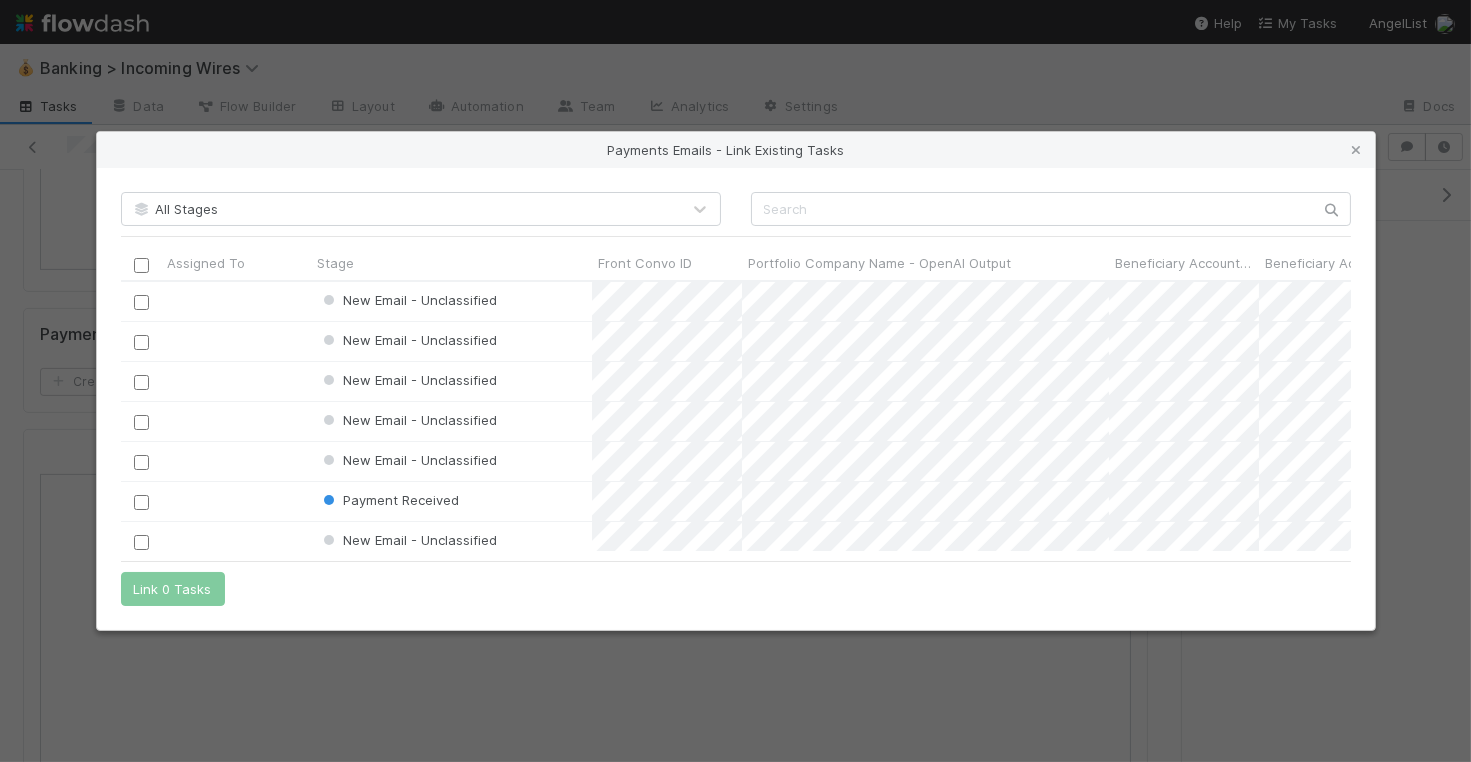 scroll, scrollTop: 1, scrollLeft: 1, axis: both 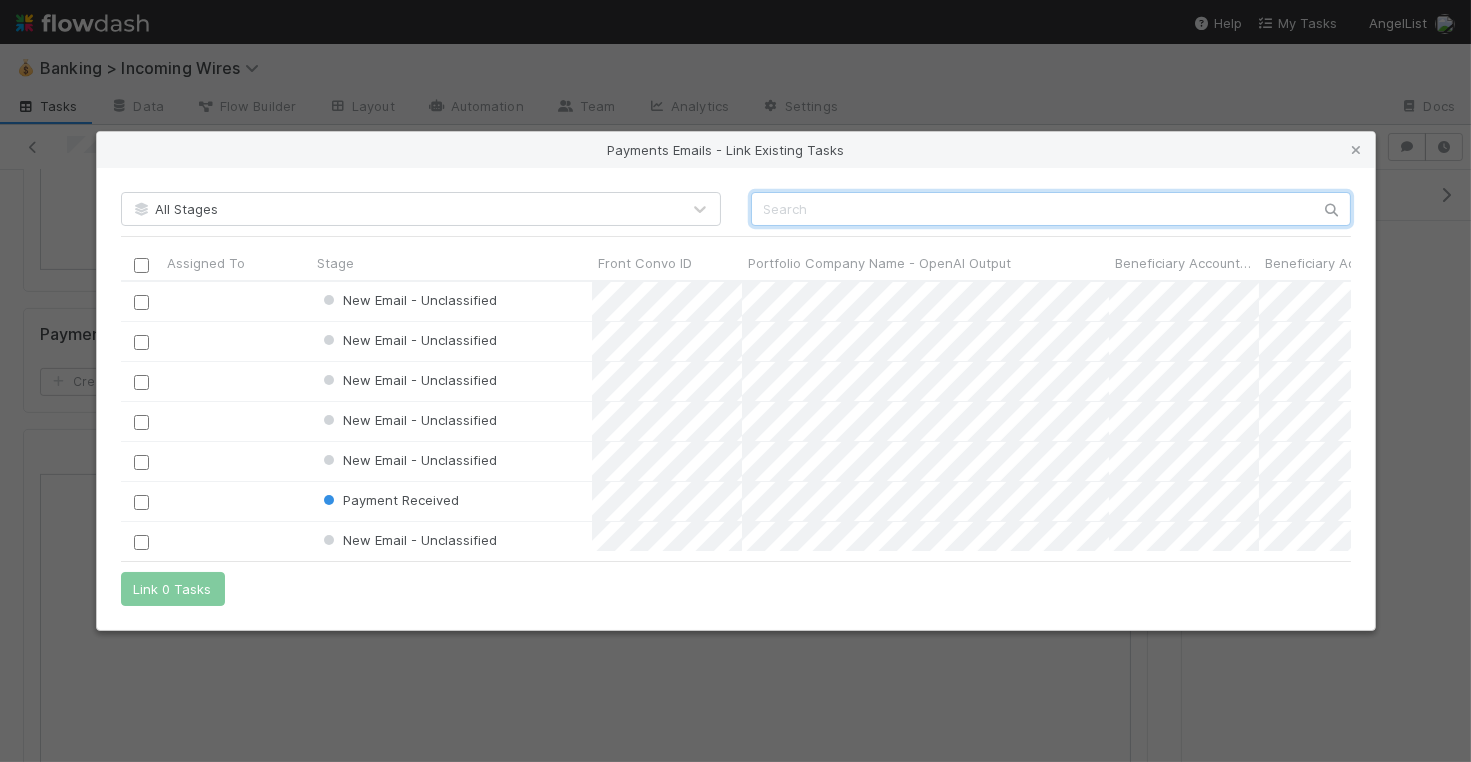 click at bounding box center (1051, 209) 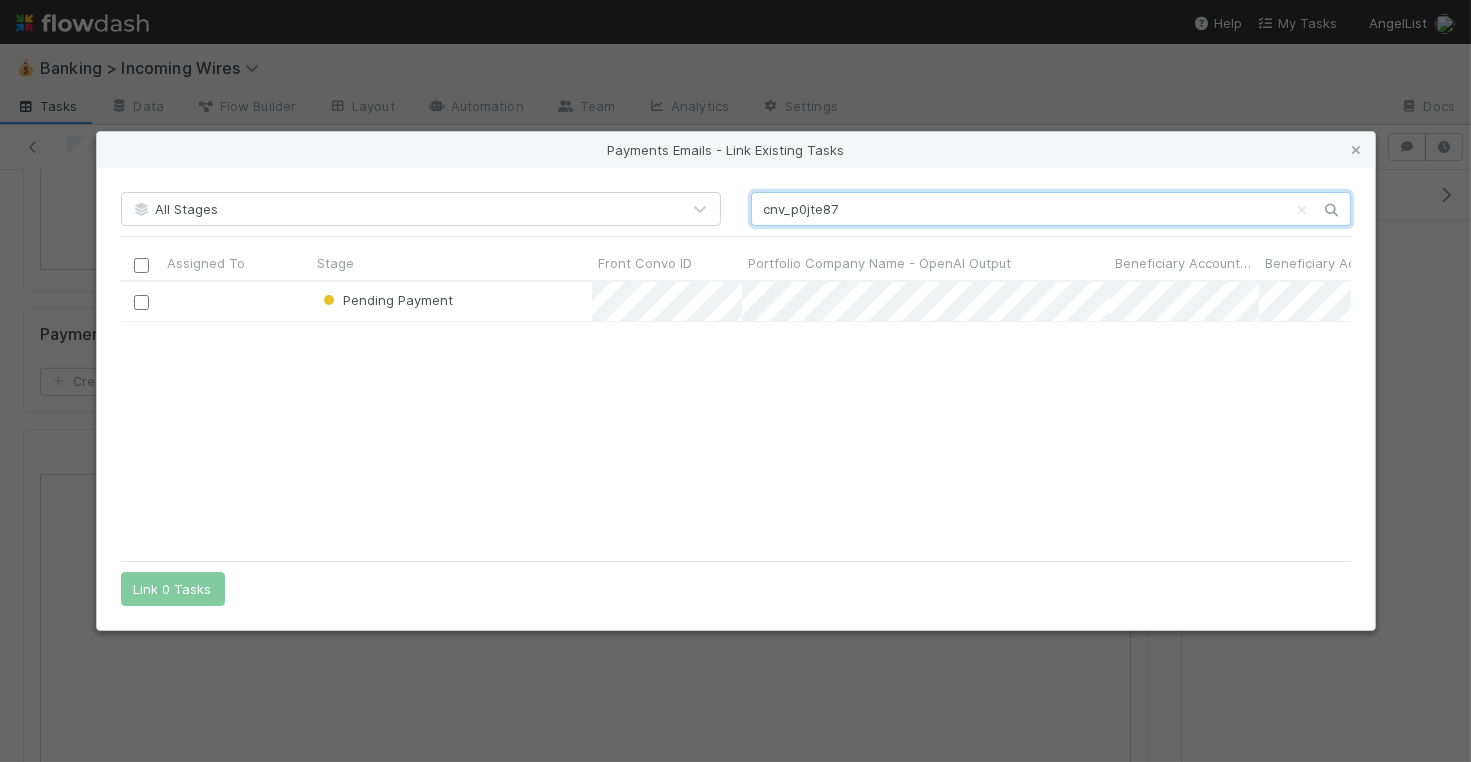 scroll, scrollTop: 1, scrollLeft: 1, axis: both 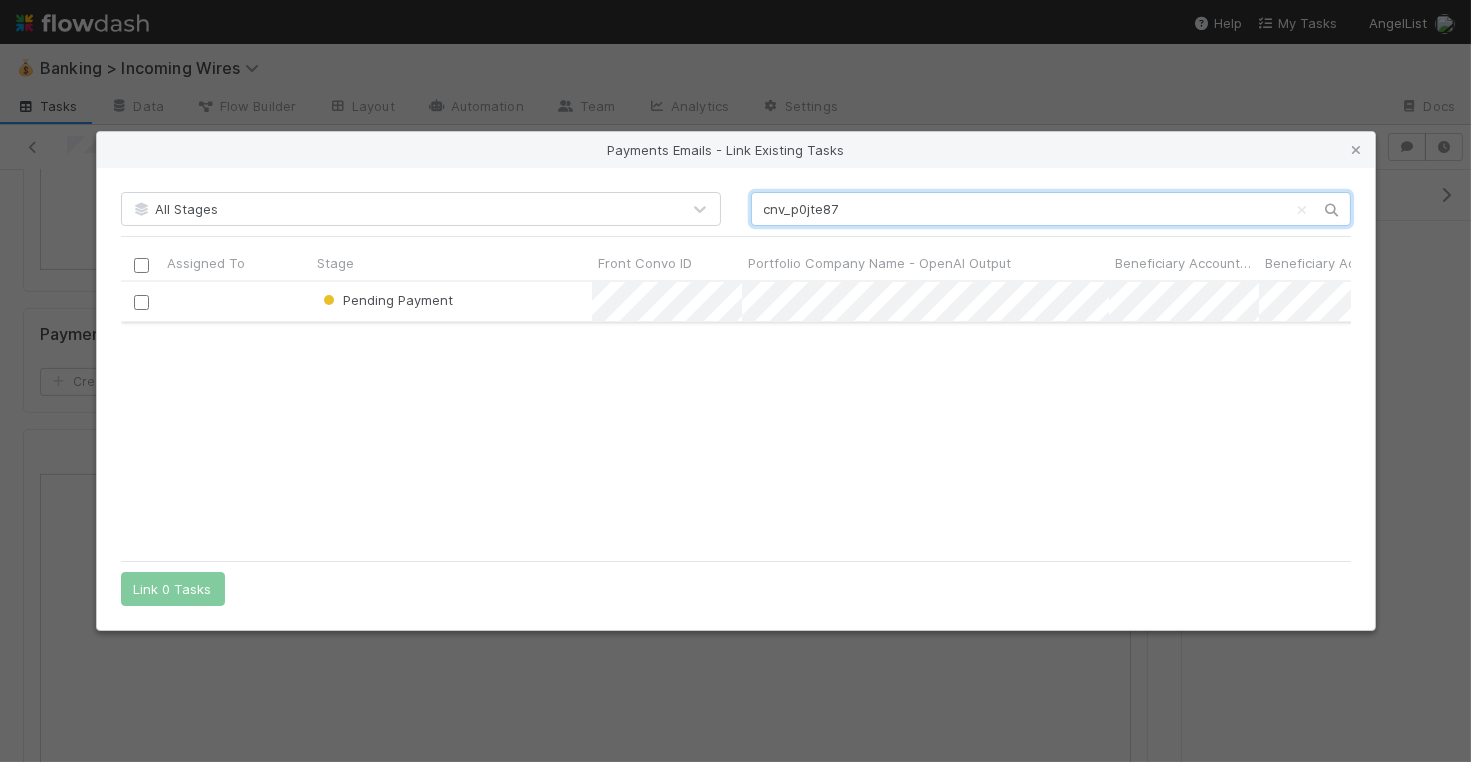 type on "cnv_p0jte87" 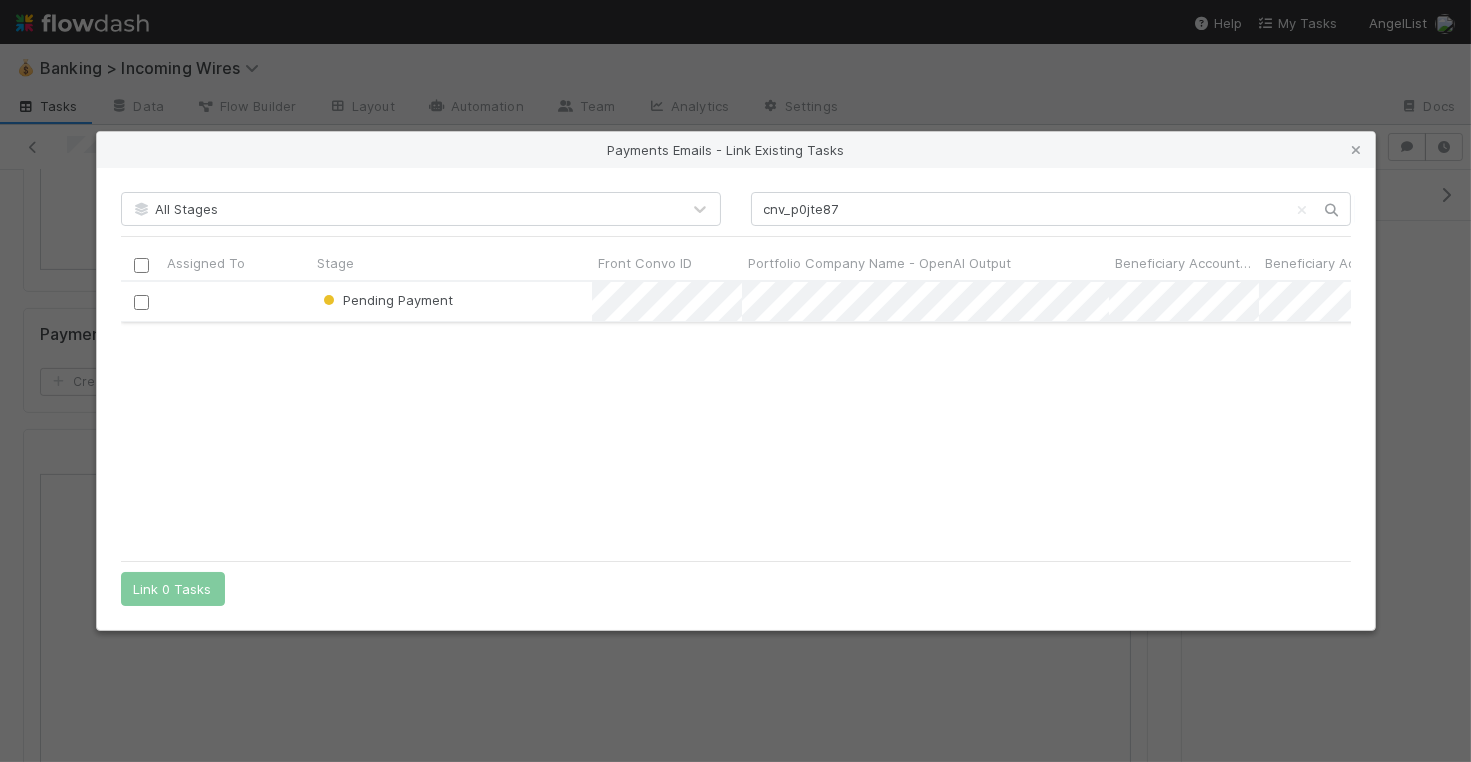 click at bounding box center [140, 302] 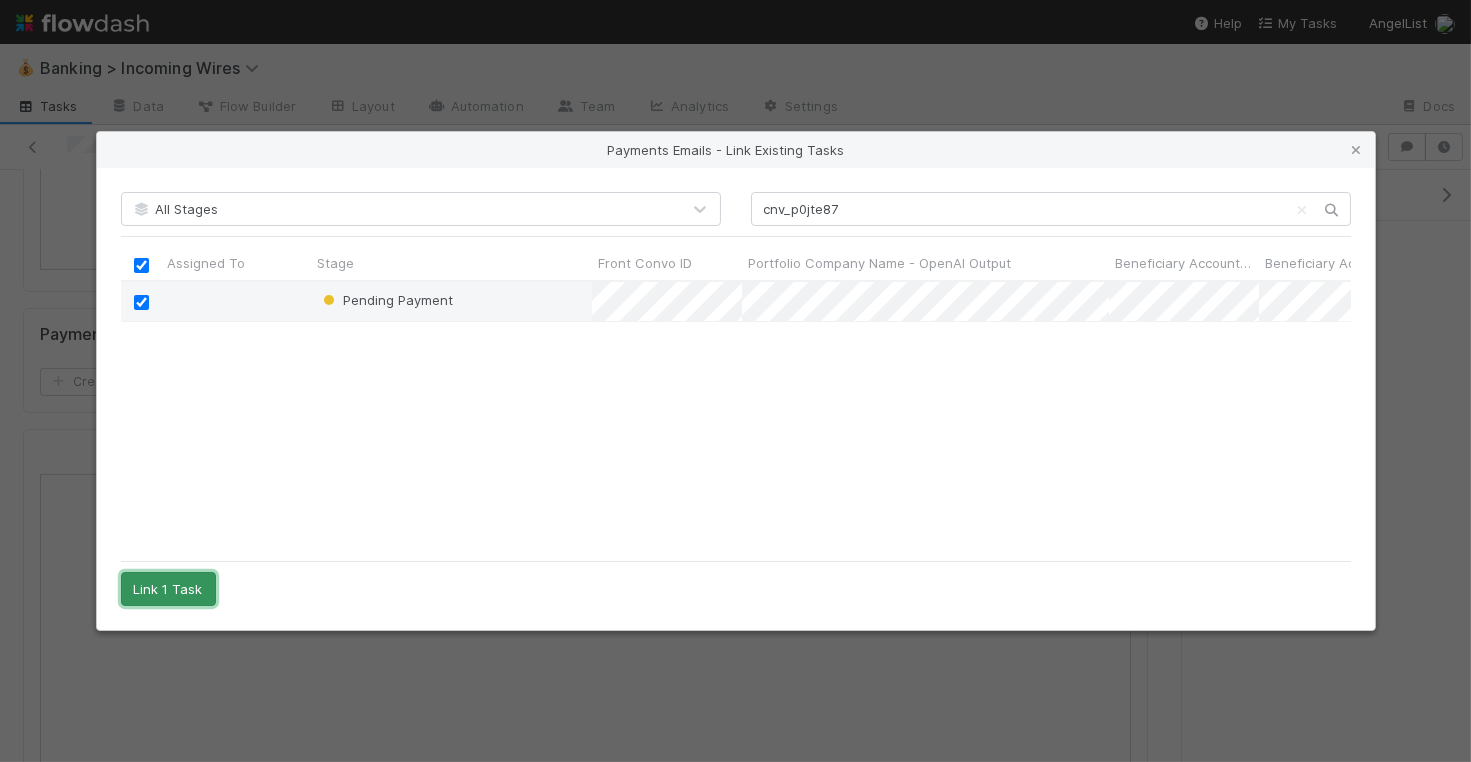 click on "Link   1 Task" at bounding box center (168, 589) 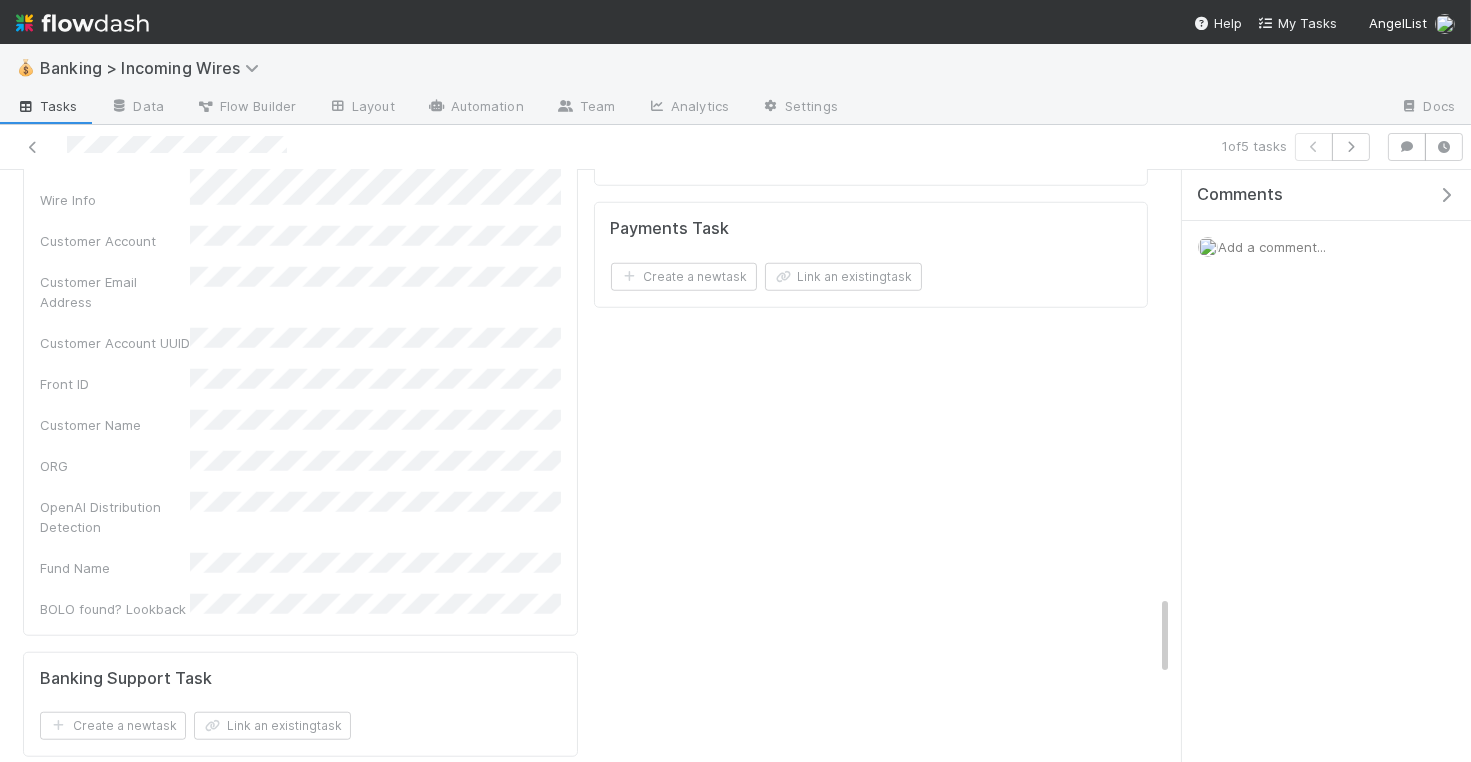 scroll, scrollTop: 3091, scrollLeft: 0, axis: vertical 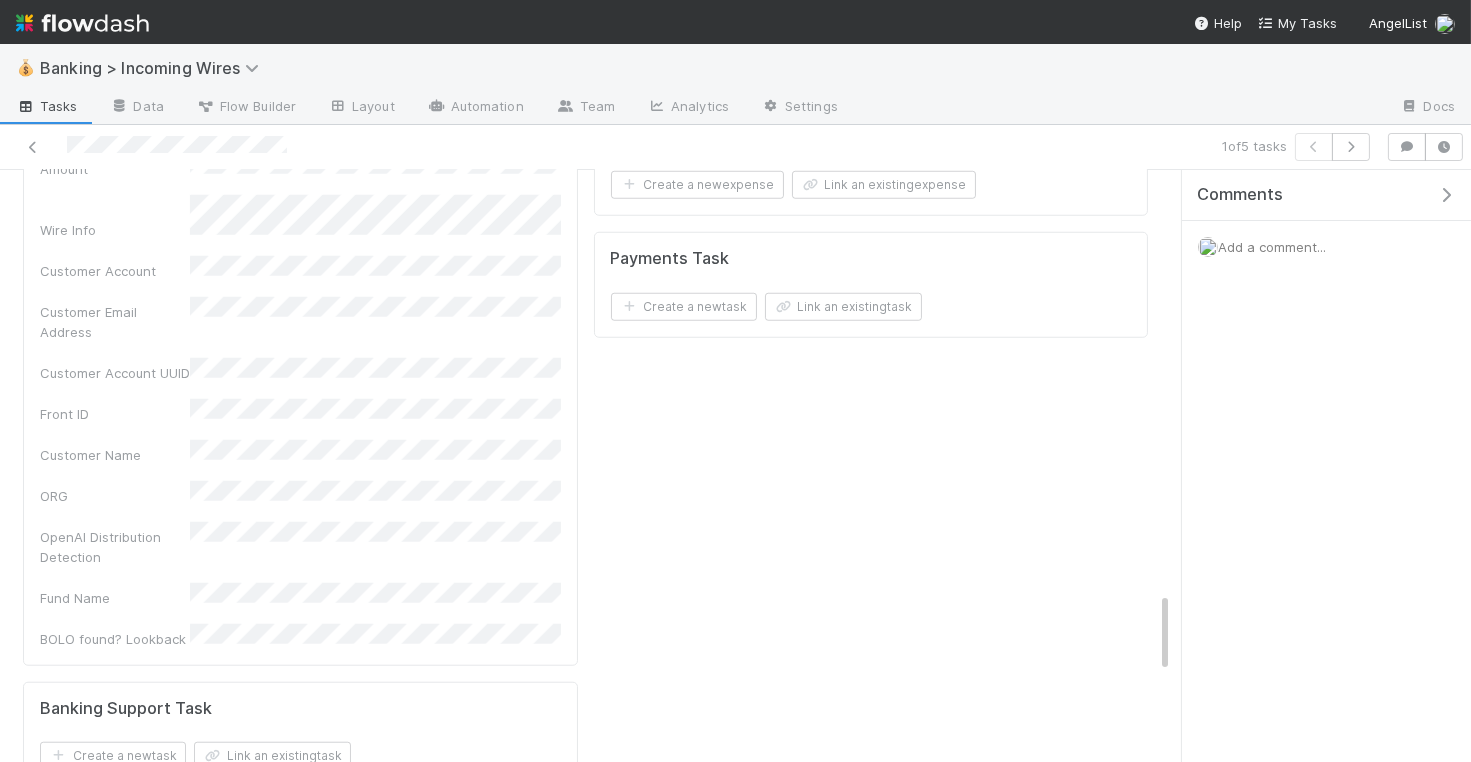 click on "Payments Task   Create a new  task Link an existing  task" at bounding box center (871, 285) 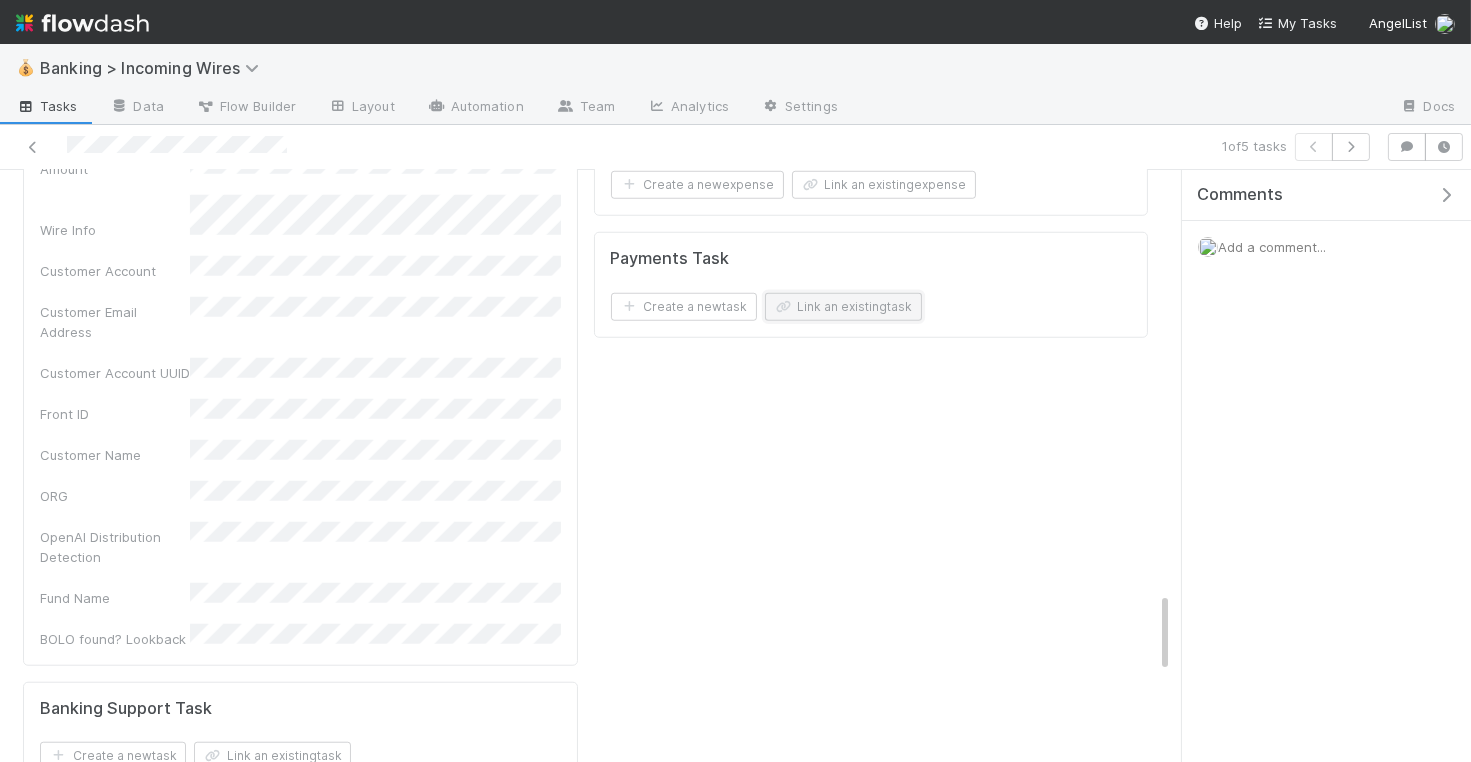 click on "Link an existing  task" at bounding box center (843, 307) 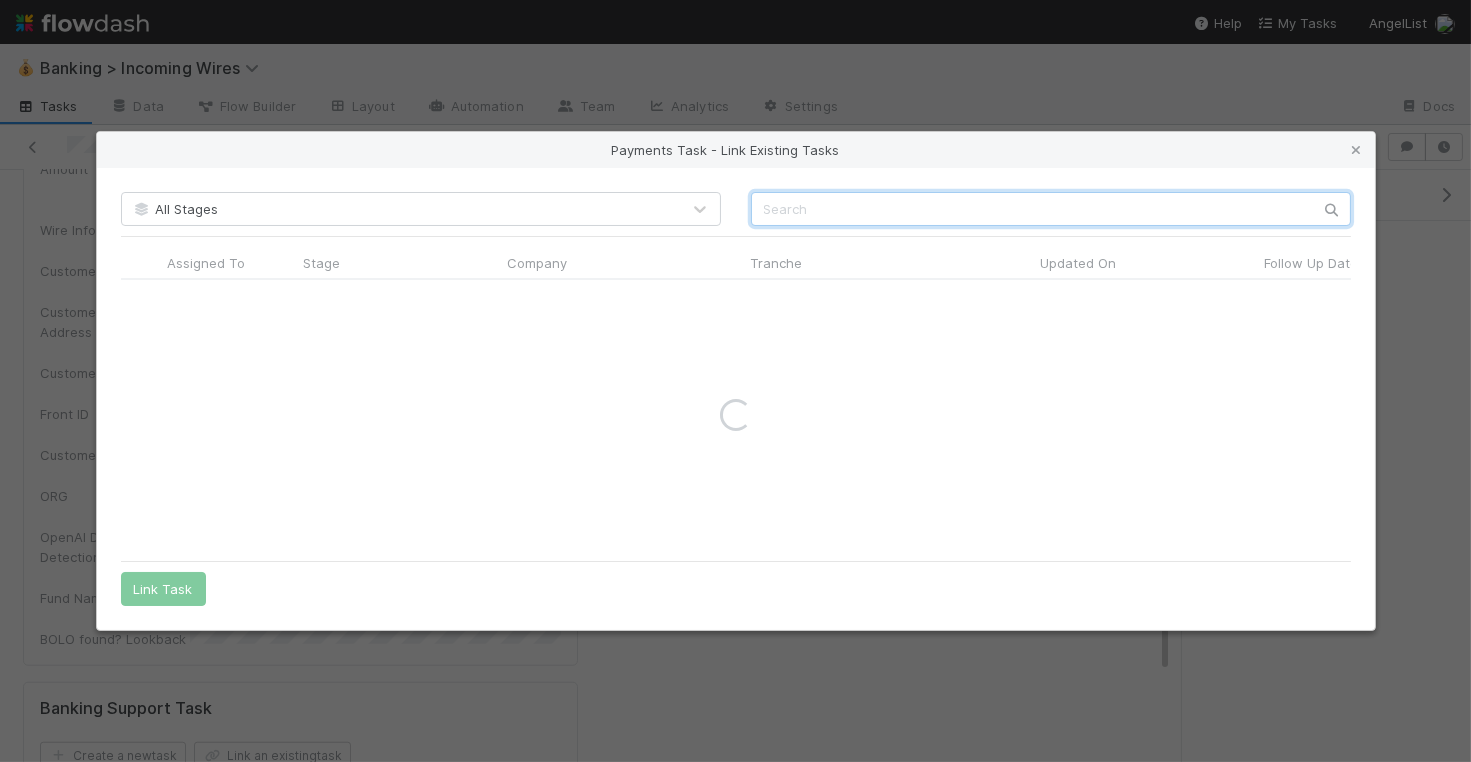 click at bounding box center [1051, 209] 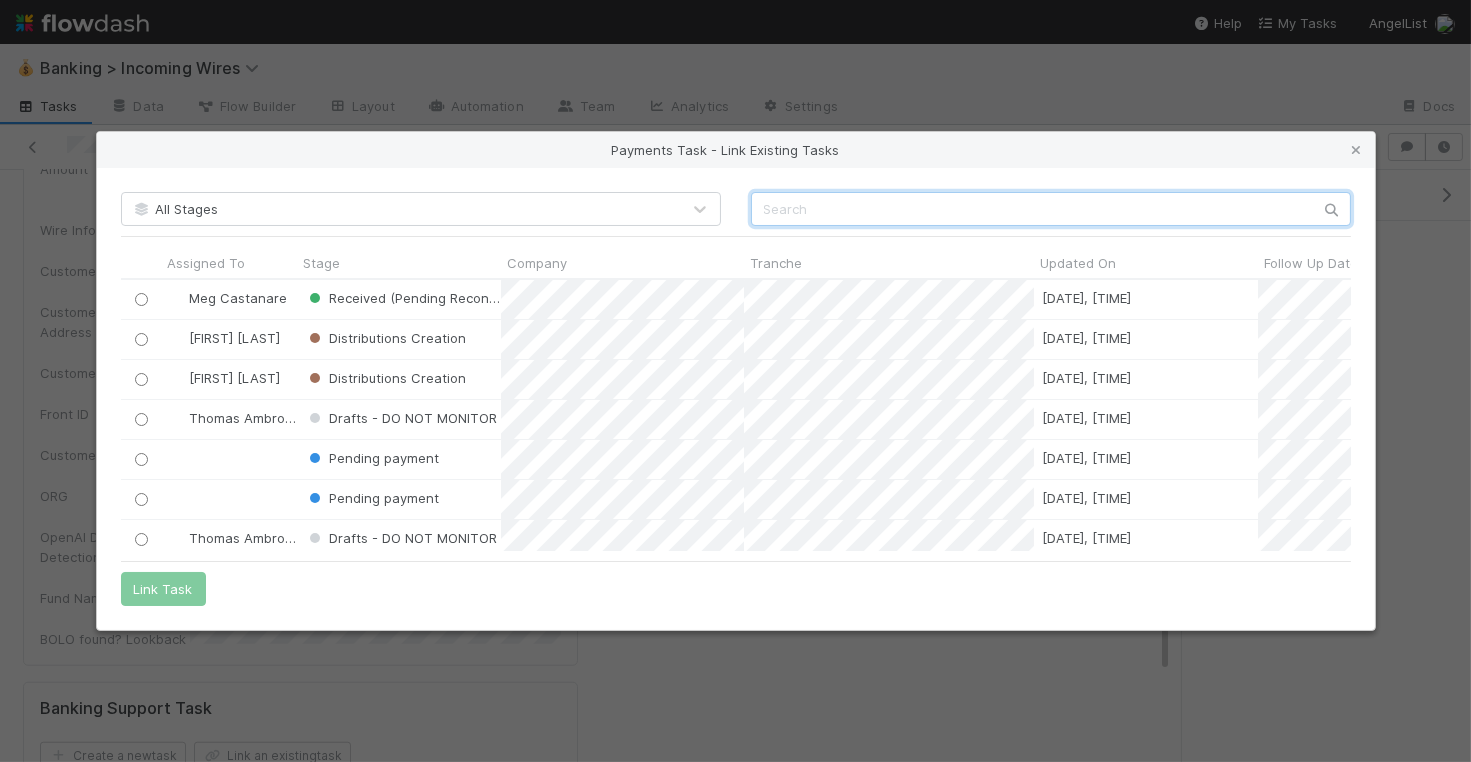 scroll, scrollTop: 0, scrollLeft: 1, axis: horizontal 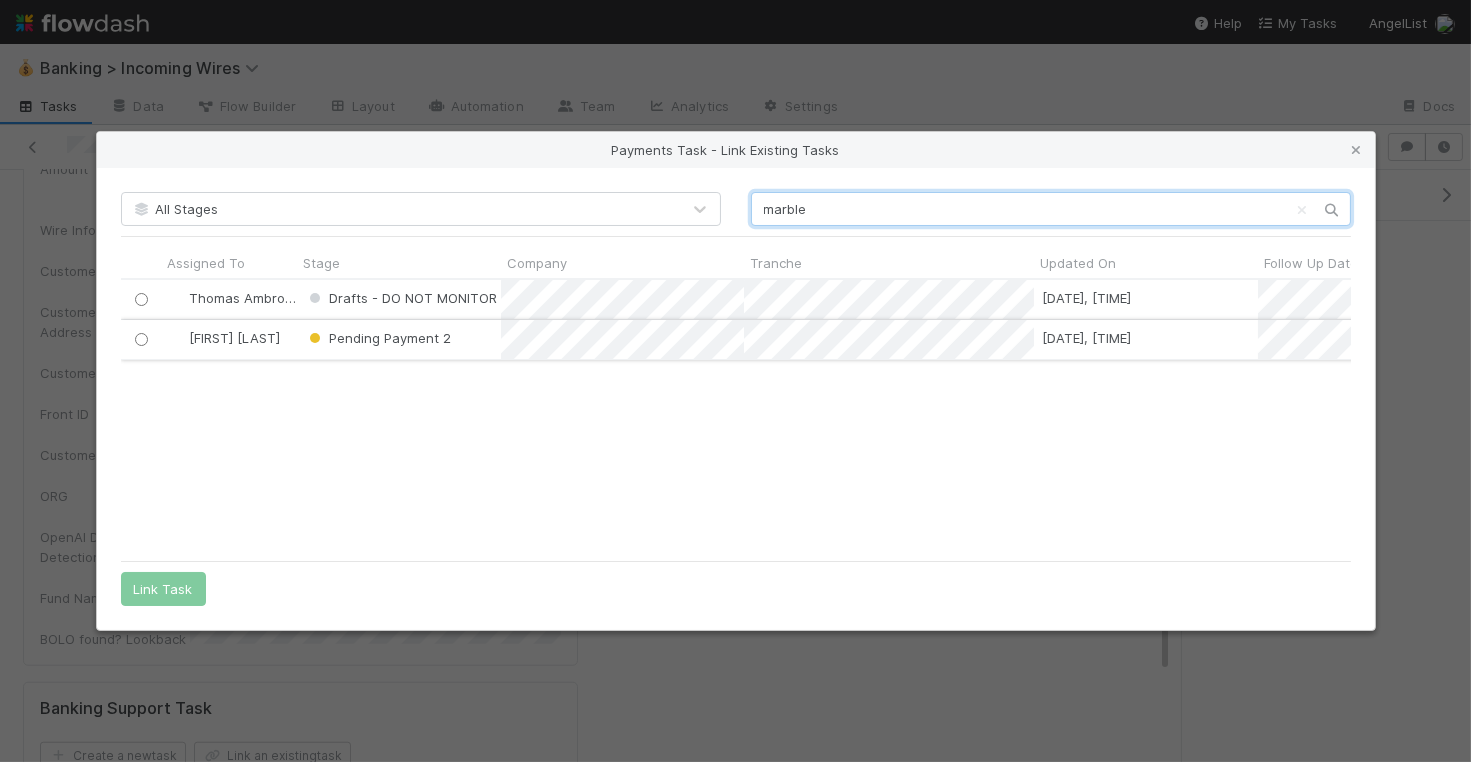 type on "marble" 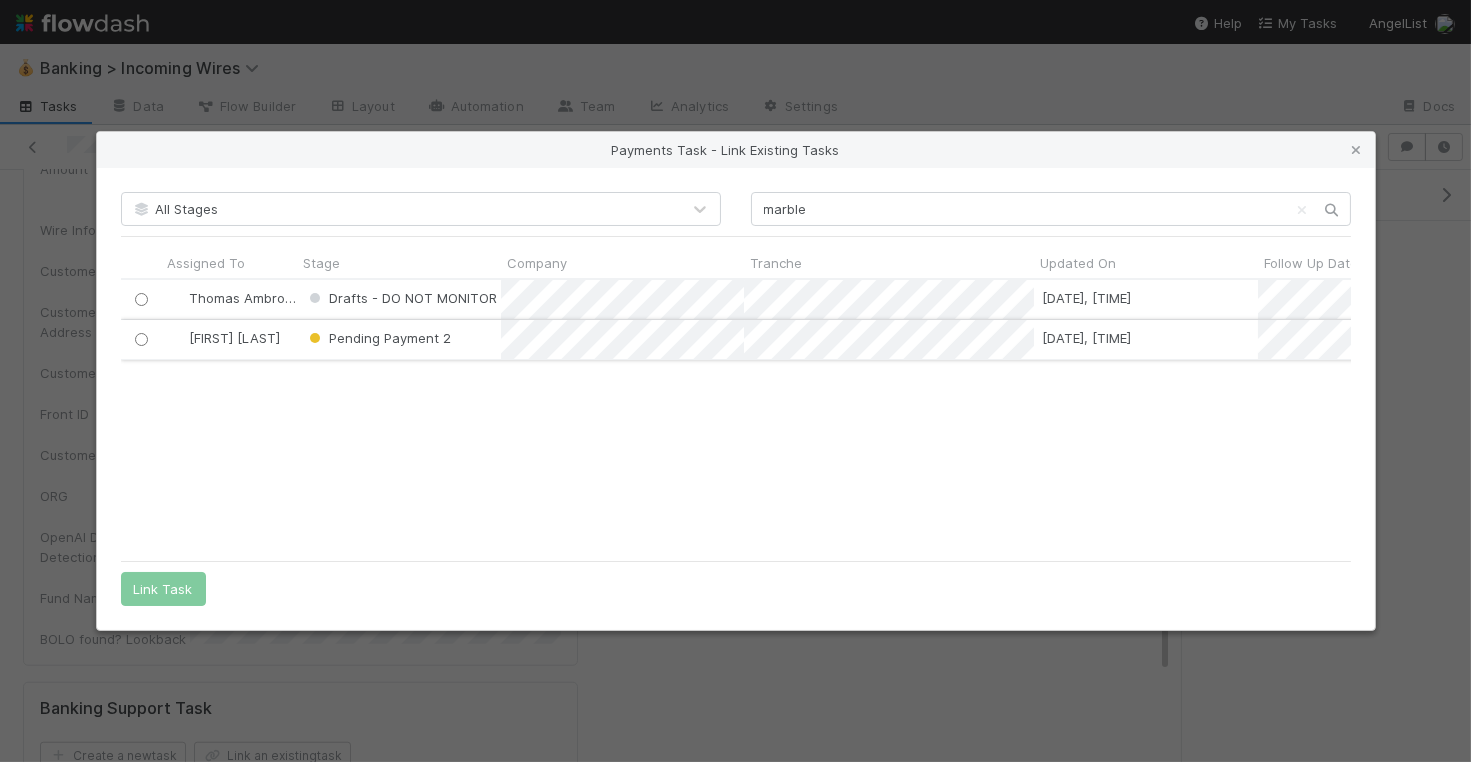 click at bounding box center (140, 339) 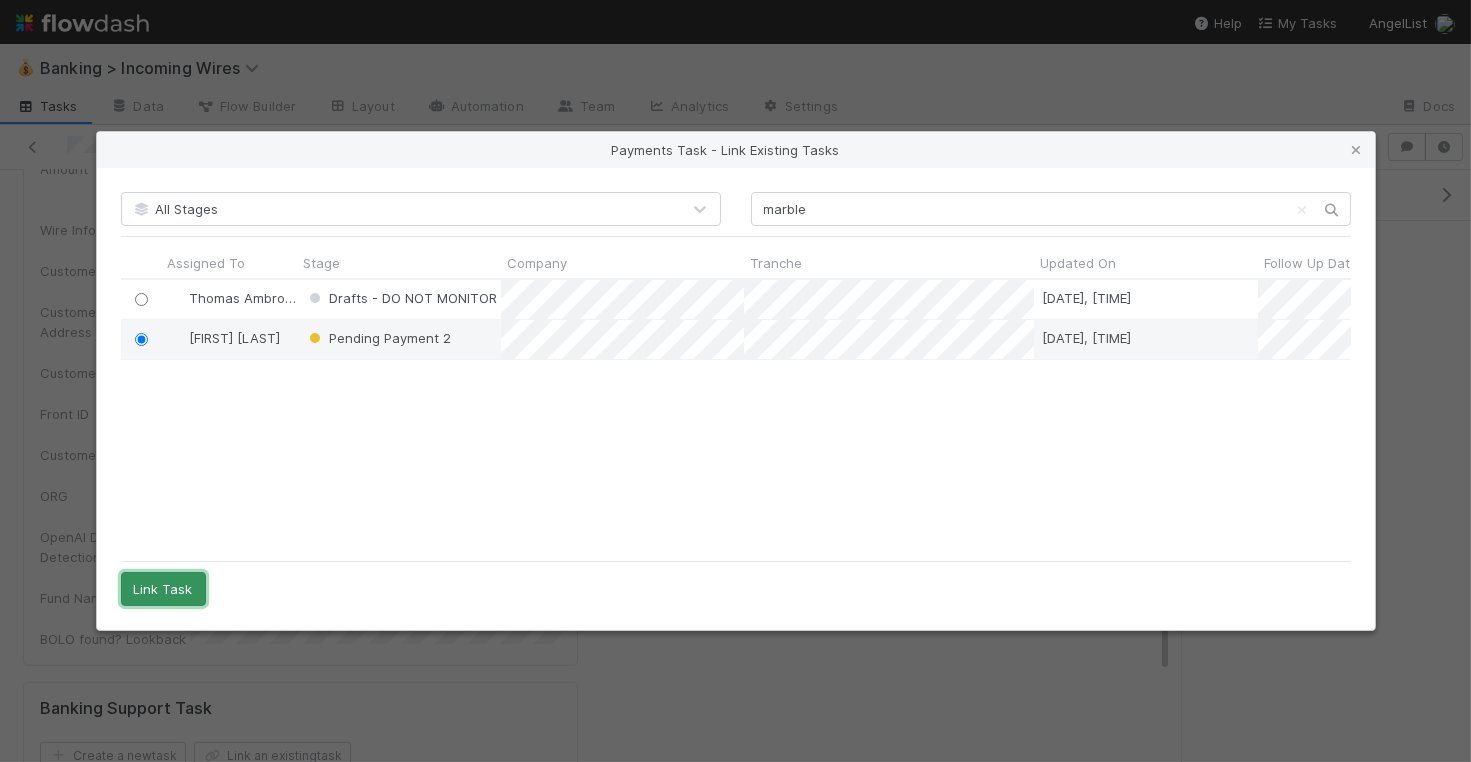 click on "Link   Task" at bounding box center (163, 589) 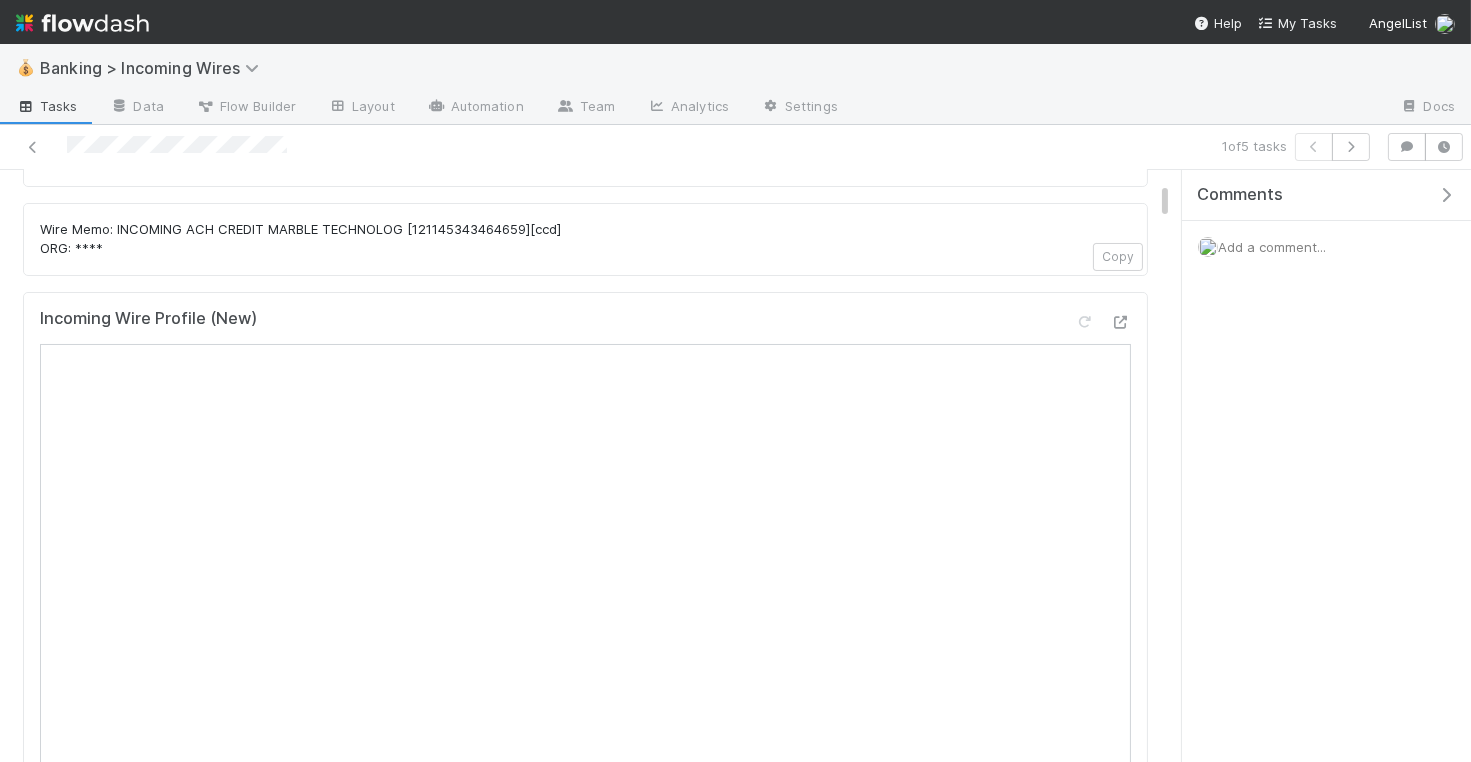 scroll, scrollTop: 195, scrollLeft: 0, axis: vertical 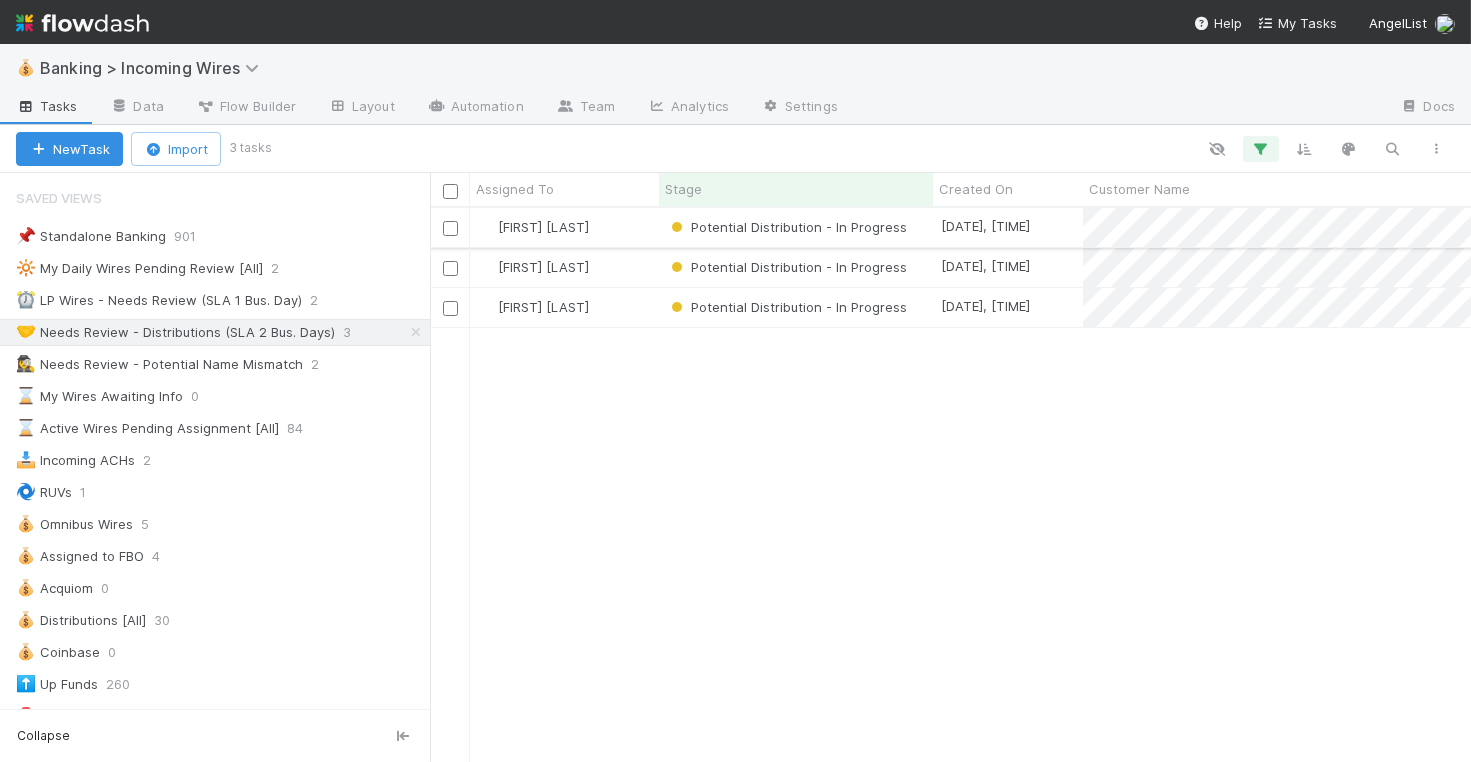 click on "[FIRST]  [LAST]" at bounding box center (564, 227) 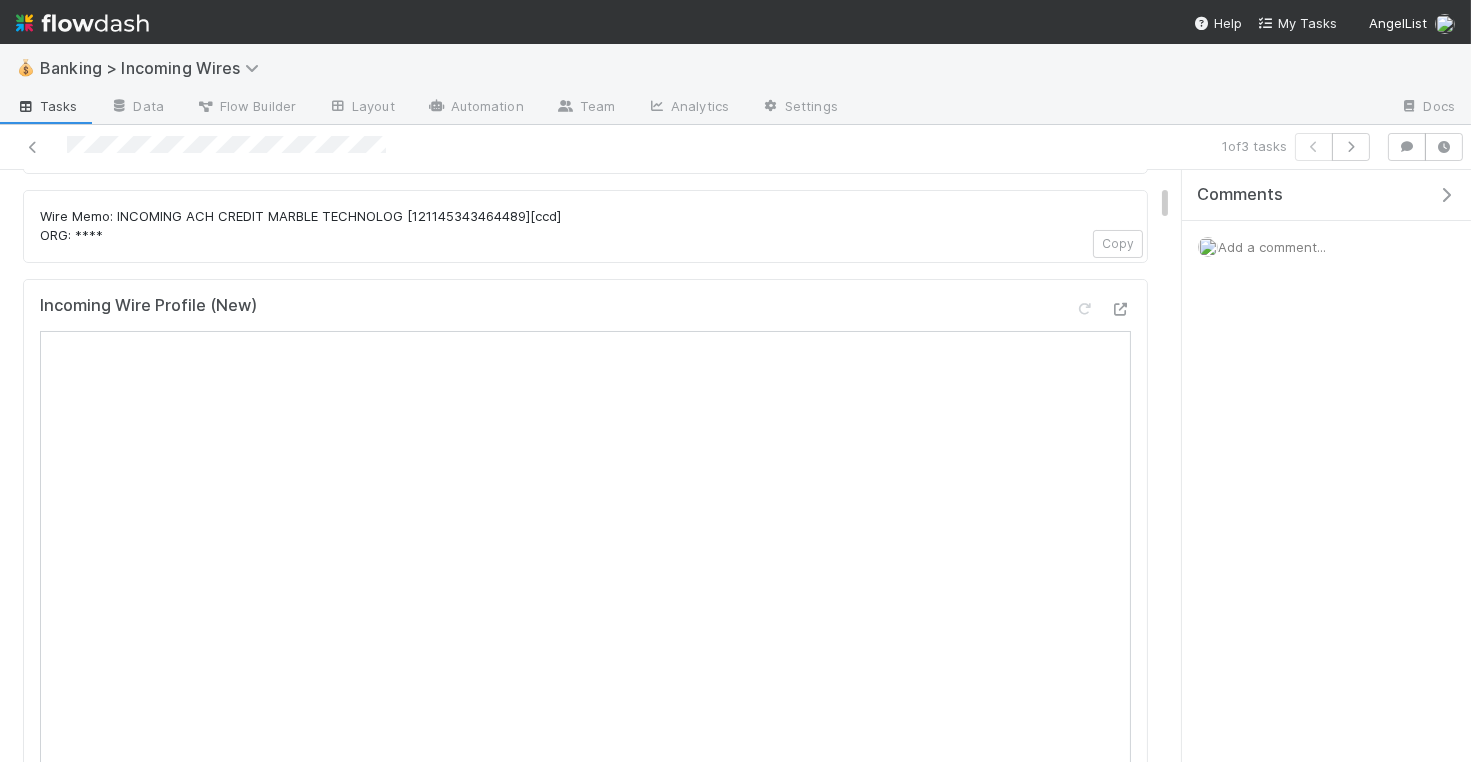 scroll, scrollTop: 246, scrollLeft: 0, axis: vertical 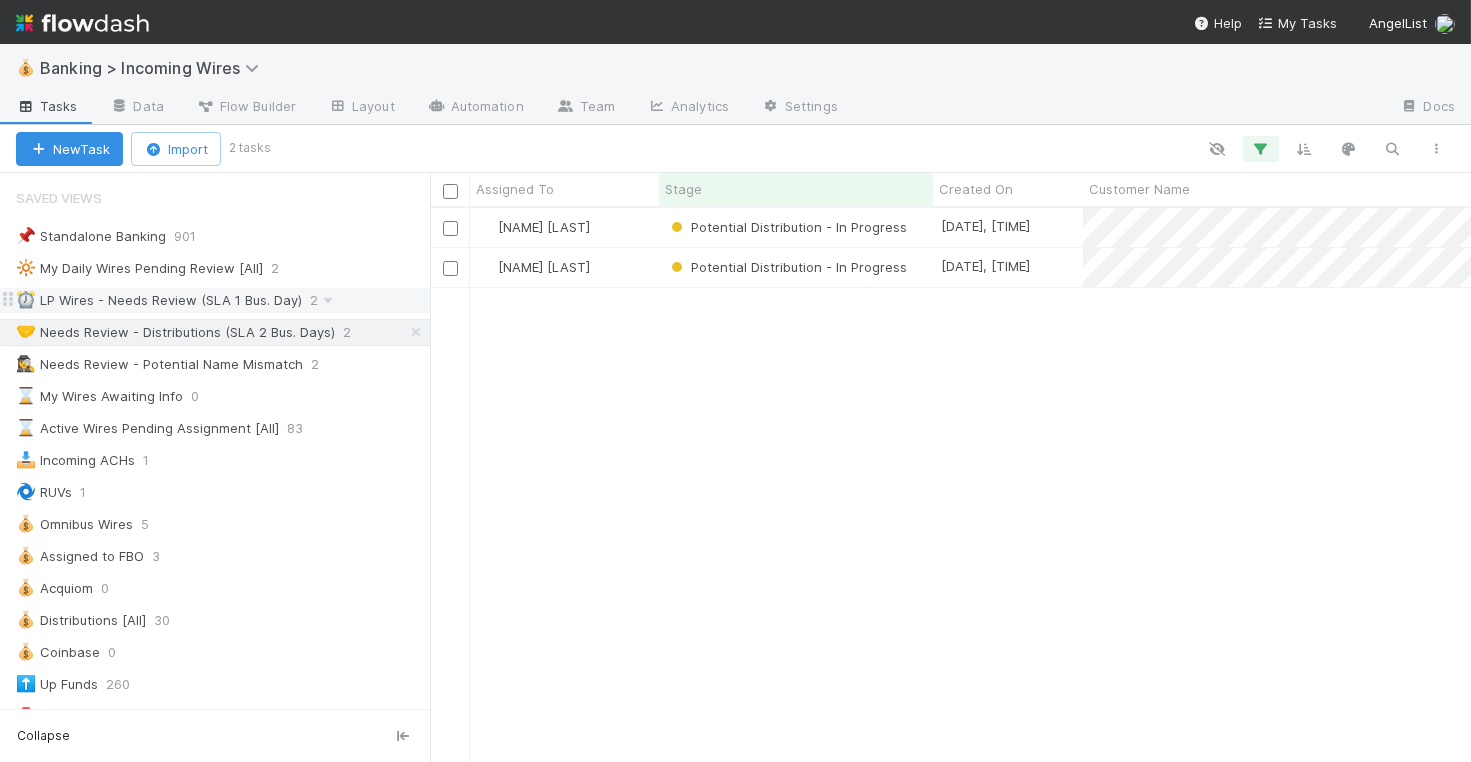 click on "⏰ LP Wires - Needs Review (SLA 1 Bus. Day)" at bounding box center [159, 300] 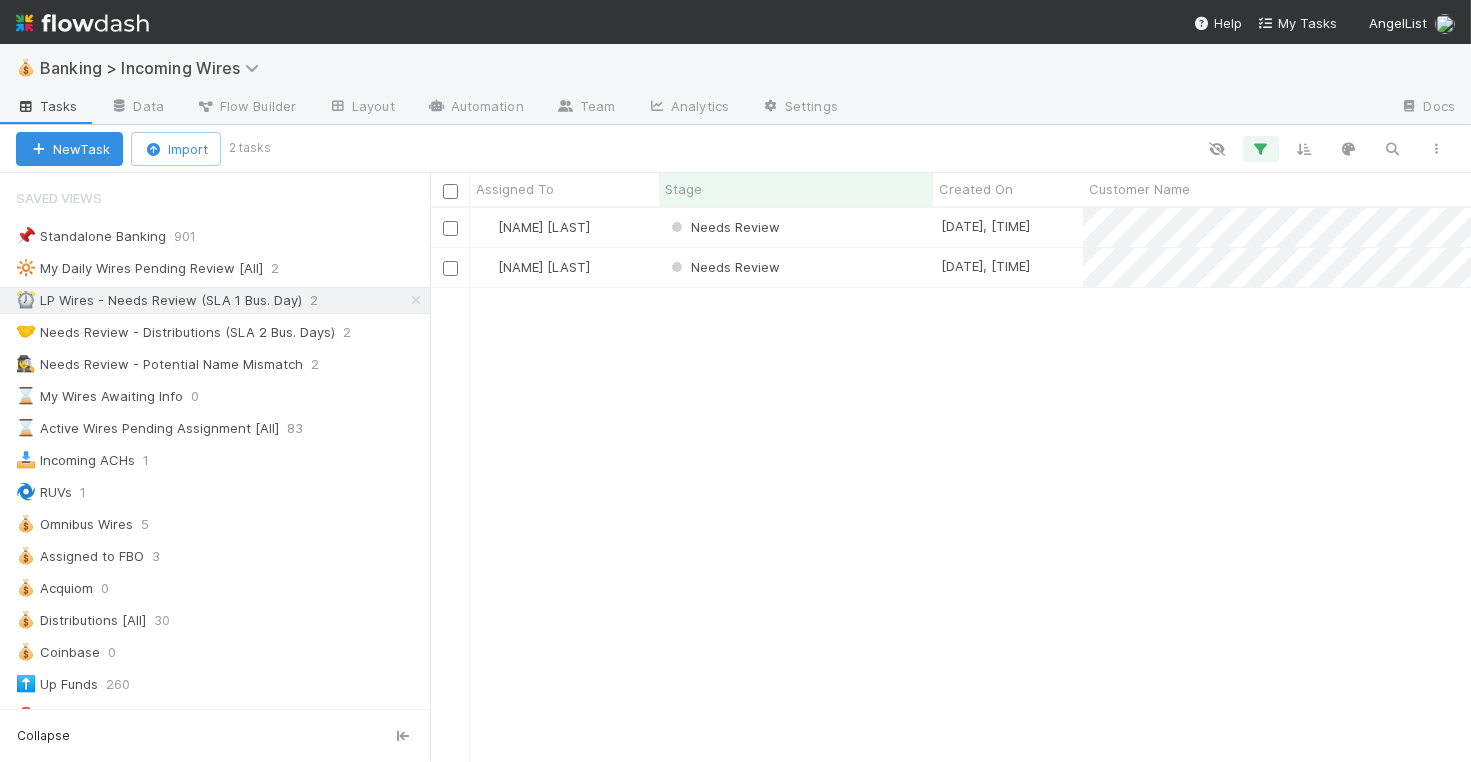 scroll, scrollTop: 1, scrollLeft: 1, axis: both 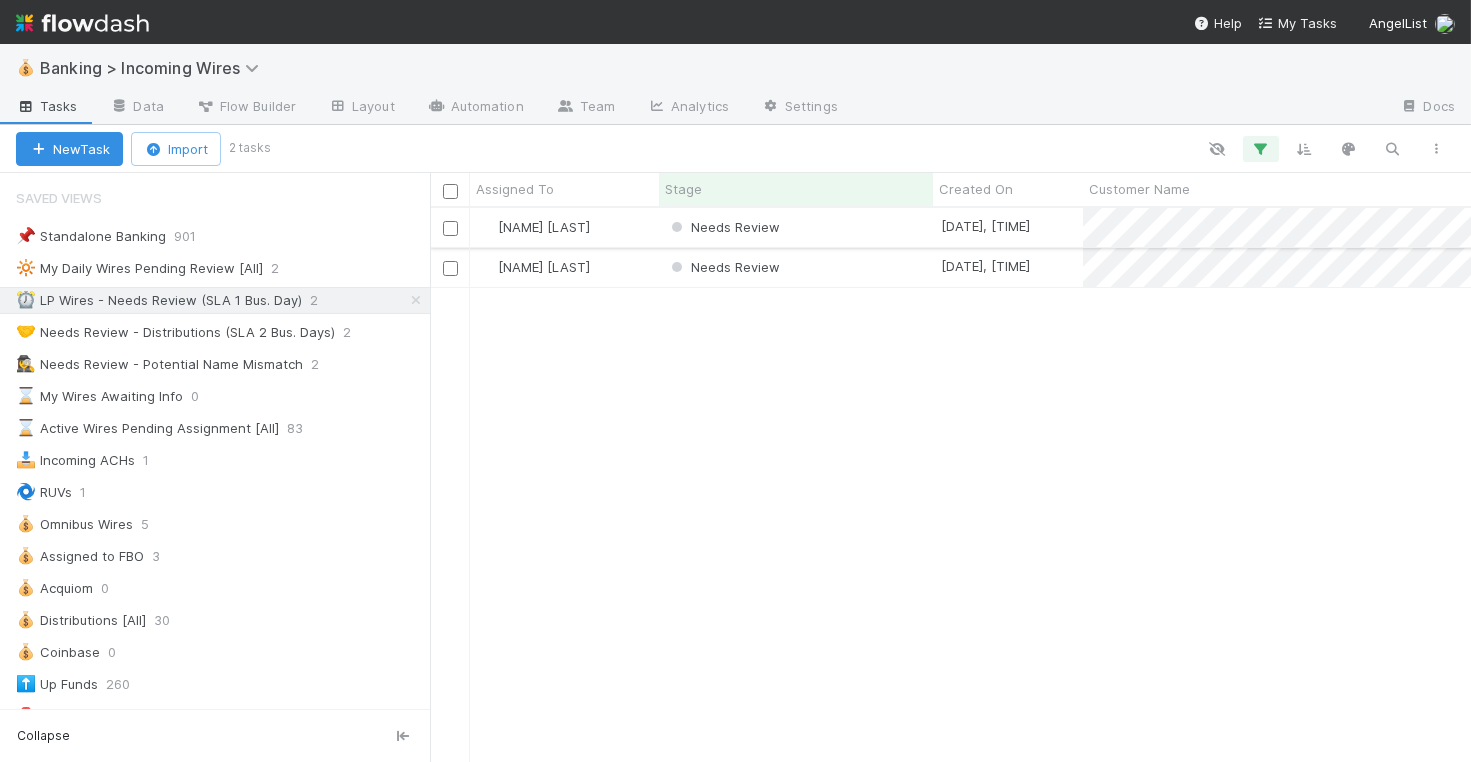 click on "[FIRST]  [LAST]" at bounding box center (564, 227) 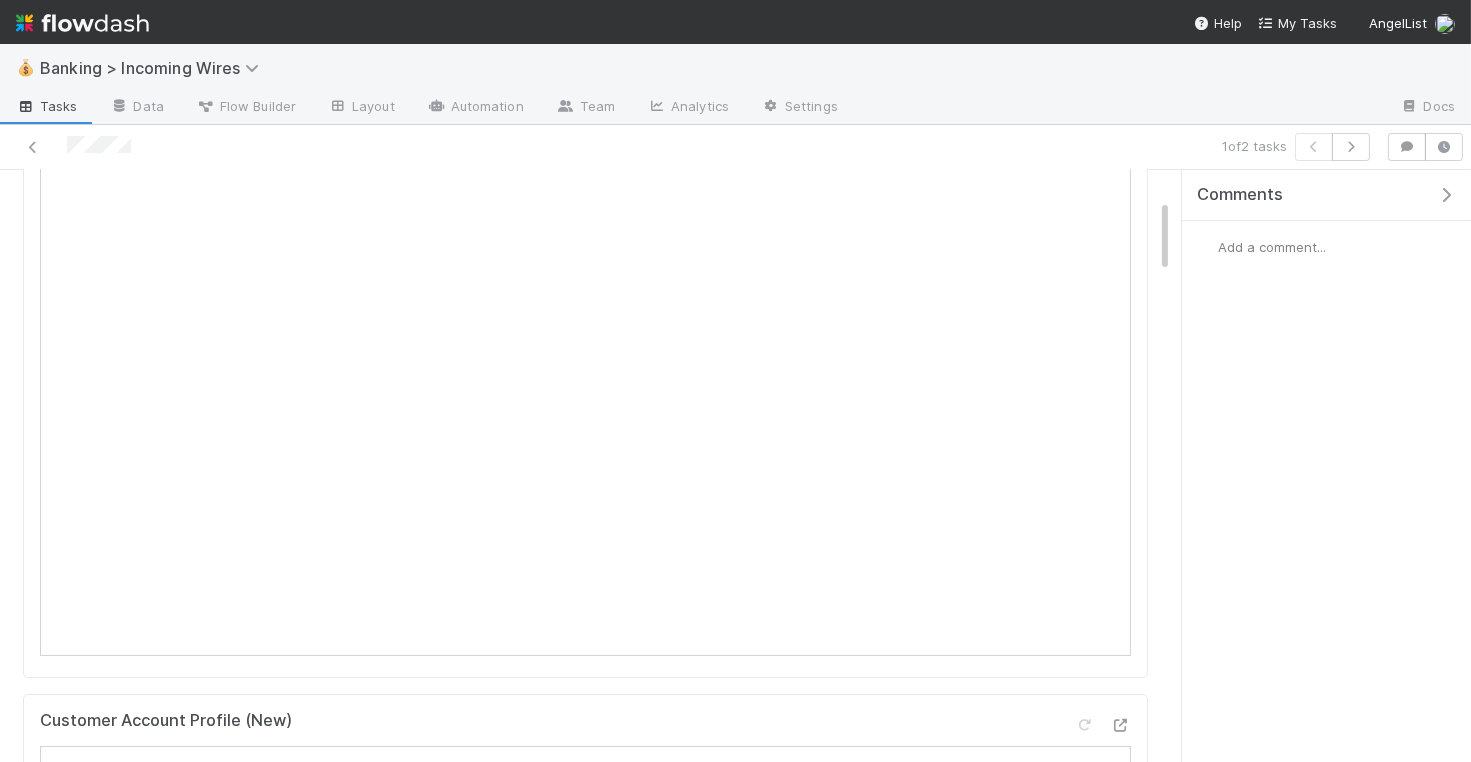 scroll, scrollTop: 226, scrollLeft: 0, axis: vertical 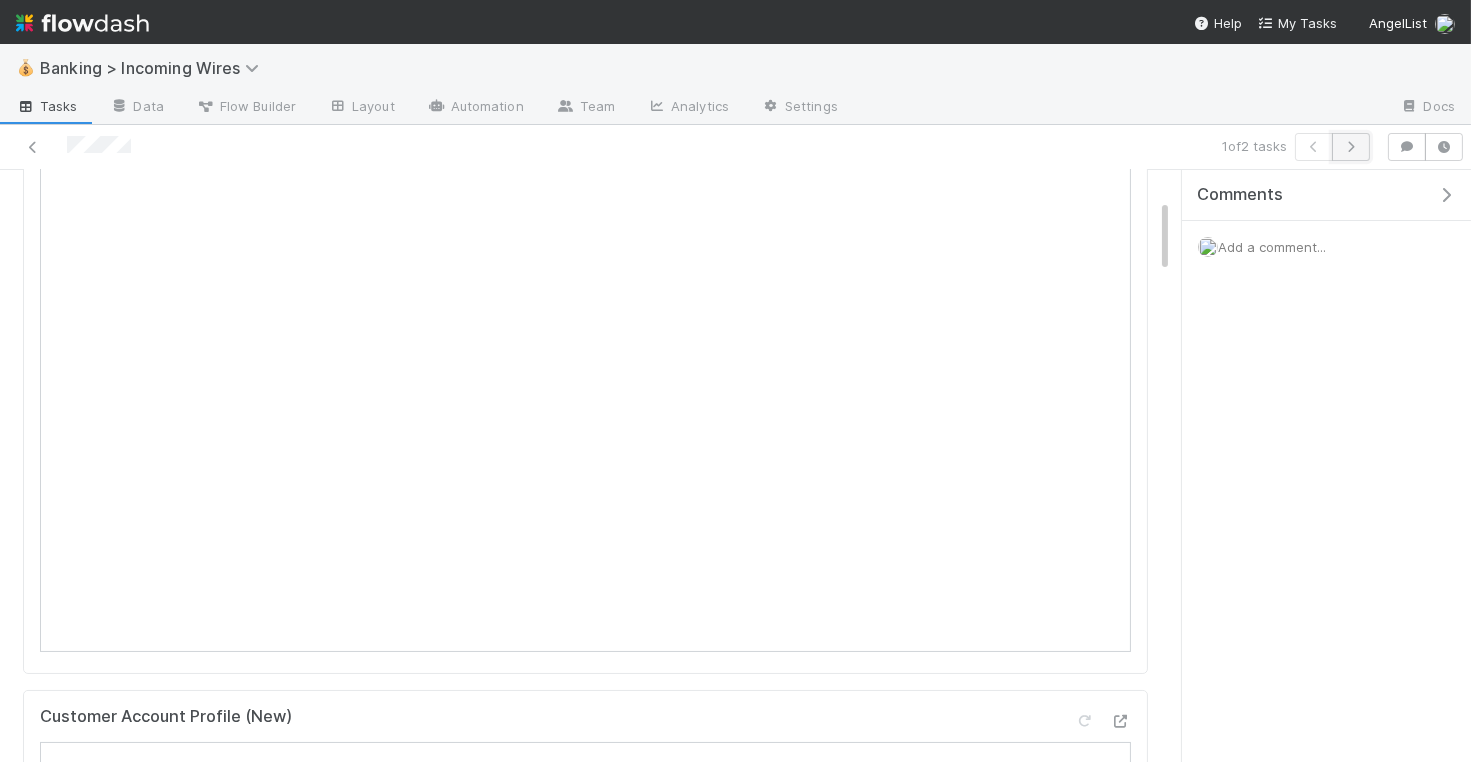 click at bounding box center (1351, 147) 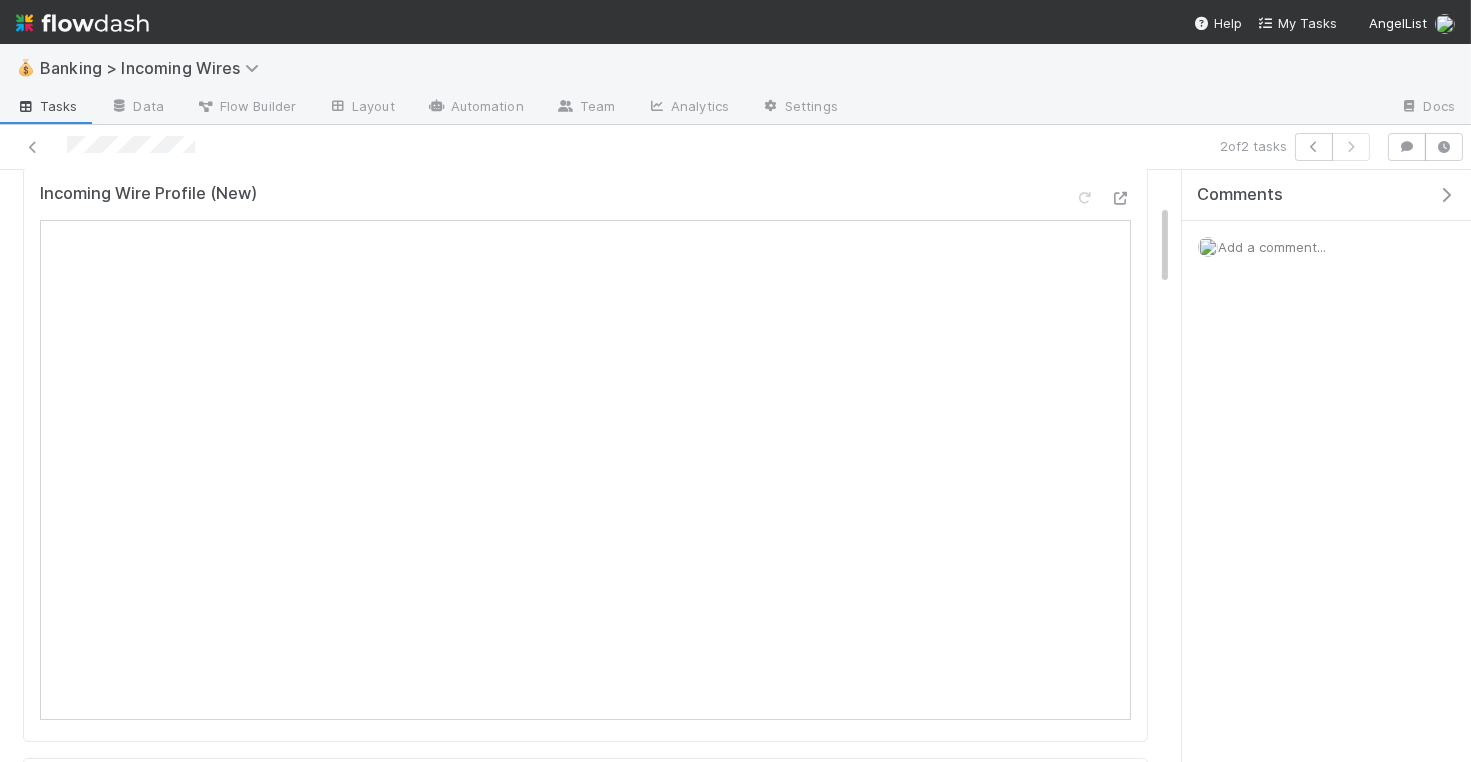 scroll, scrollTop: 324, scrollLeft: 0, axis: vertical 